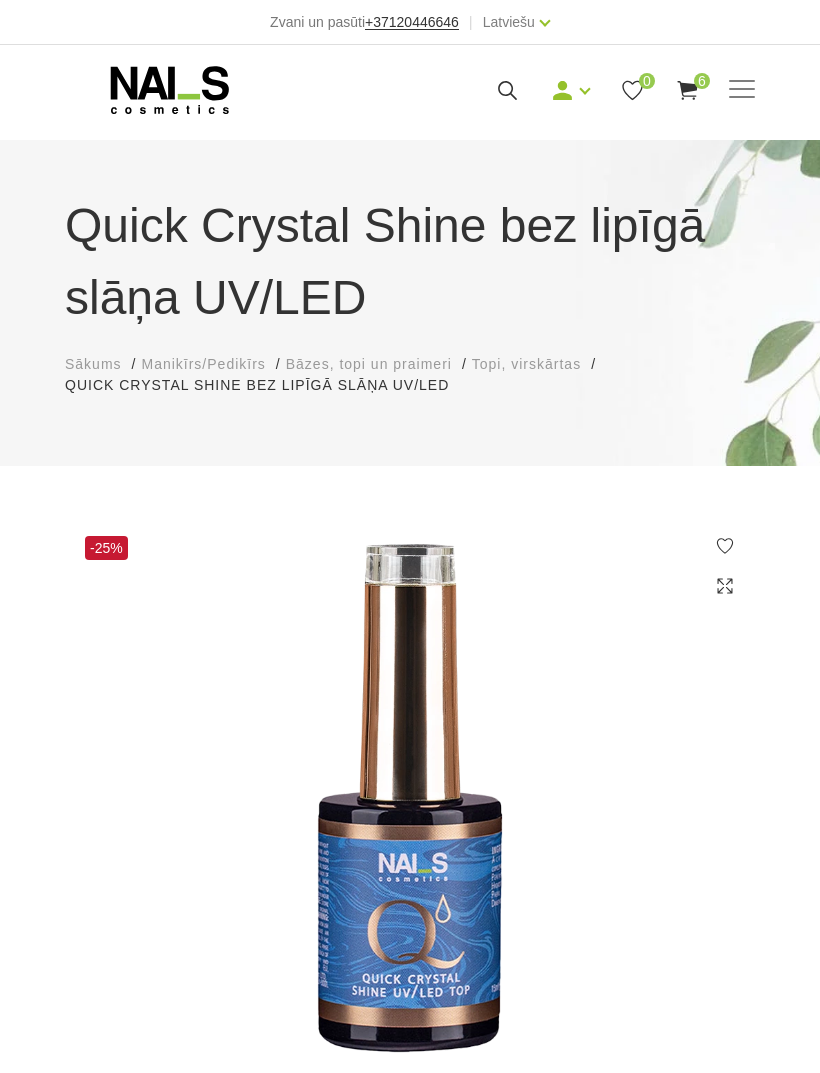 select on "5434" 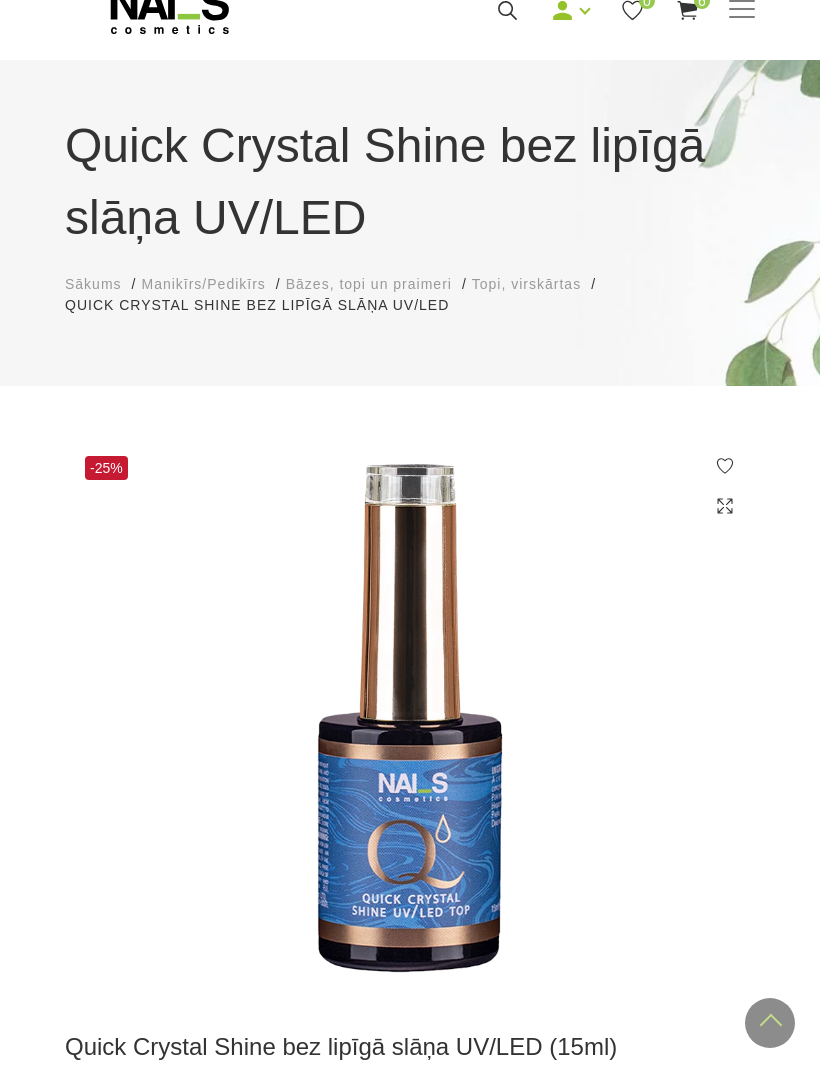 scroll, scrollTop: 0, scrollLeft: 0, axis: both 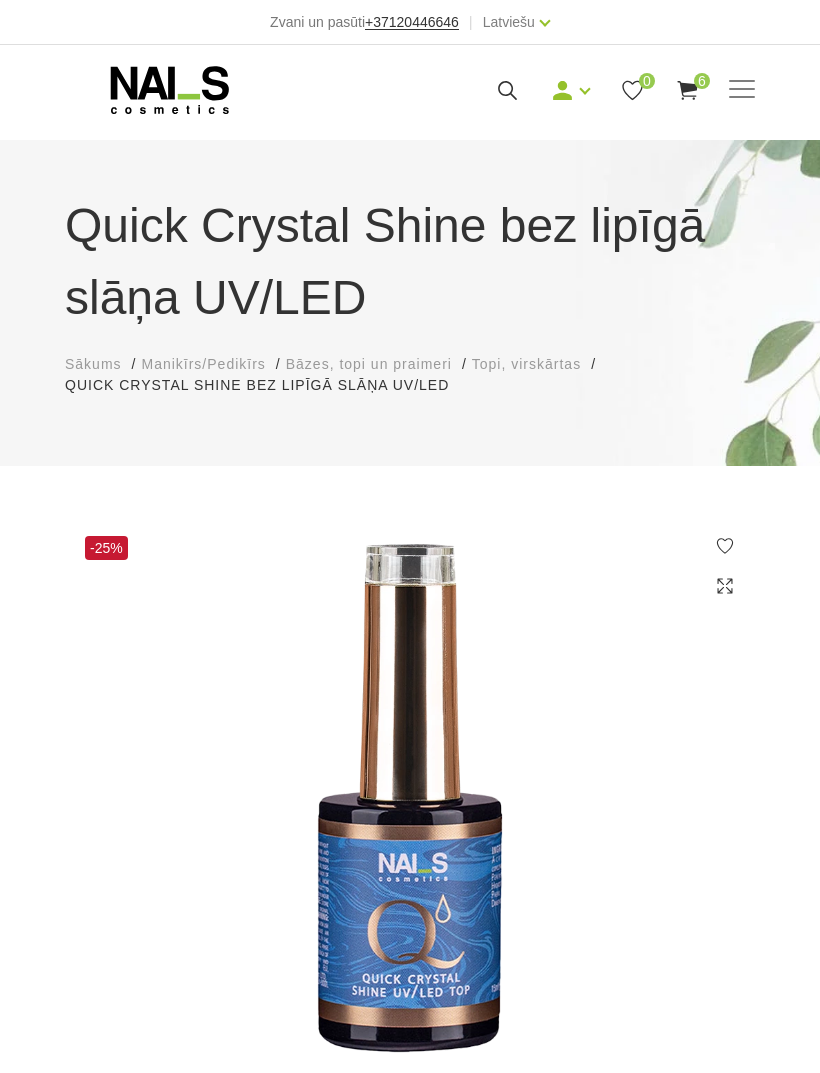 click on "6" at bounding box center (702, 81) 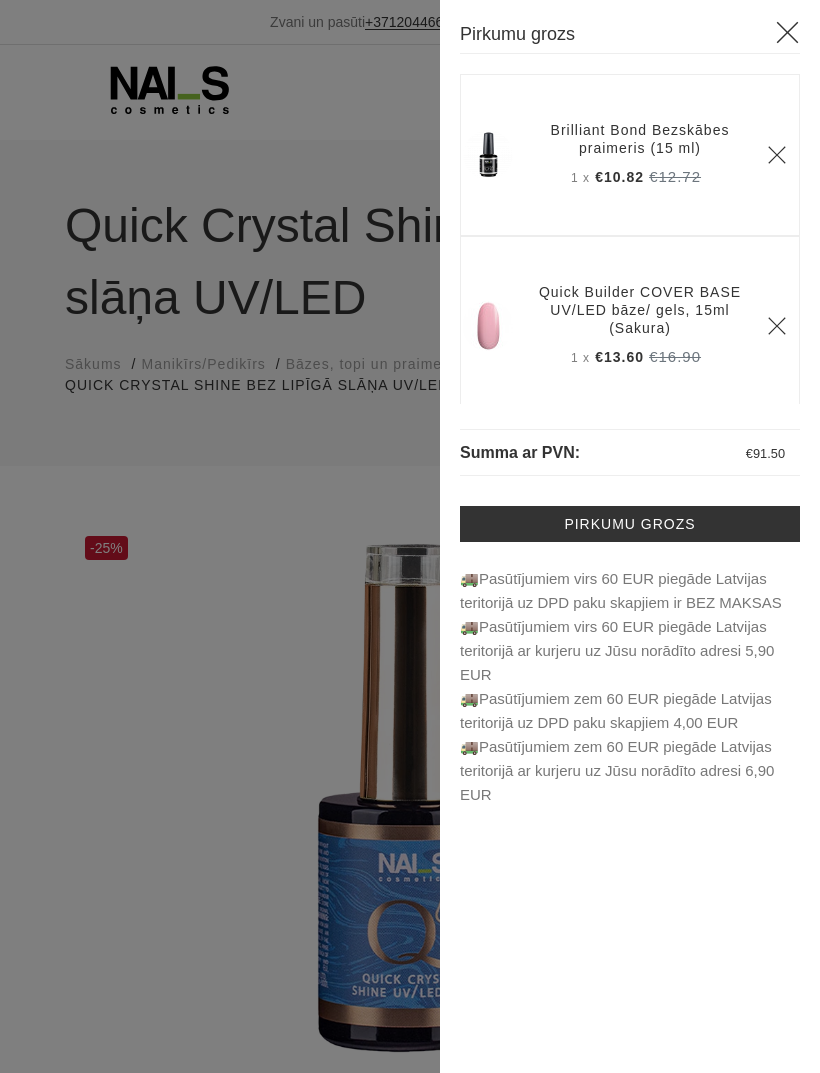 scroll, scrollTop: 0, scrollLeft: 0, axis: both 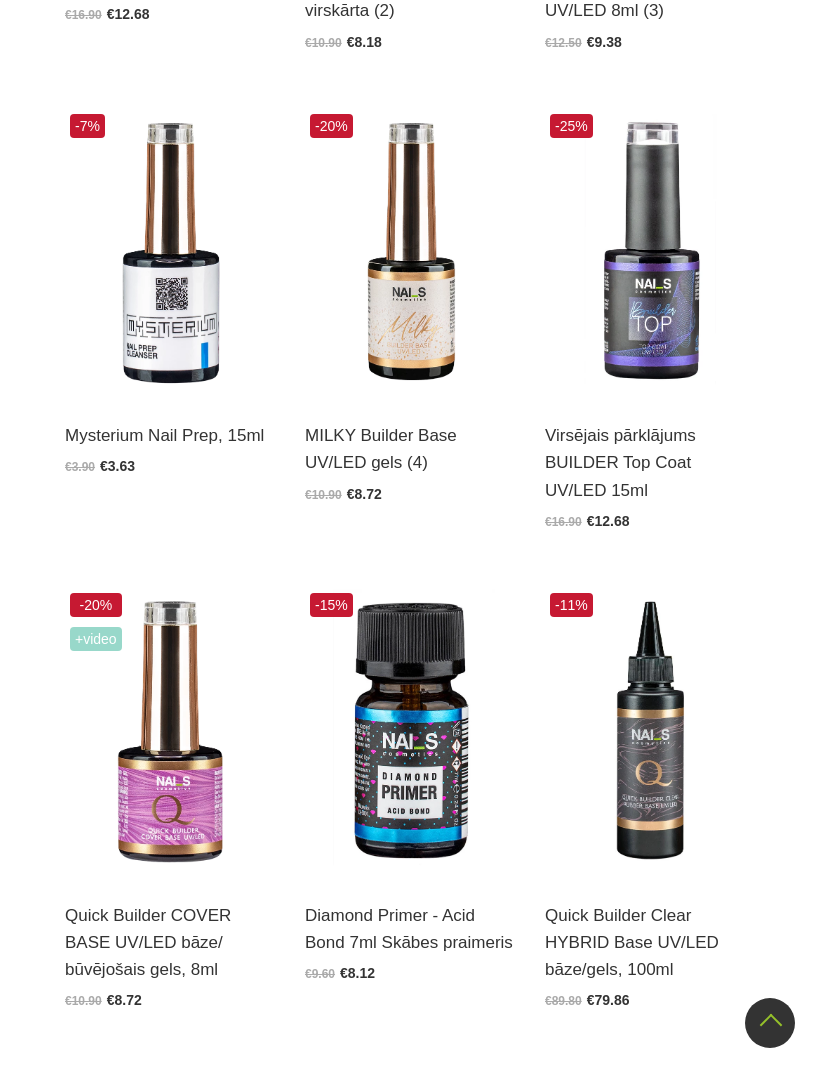 click at bounding box center [170, 732] 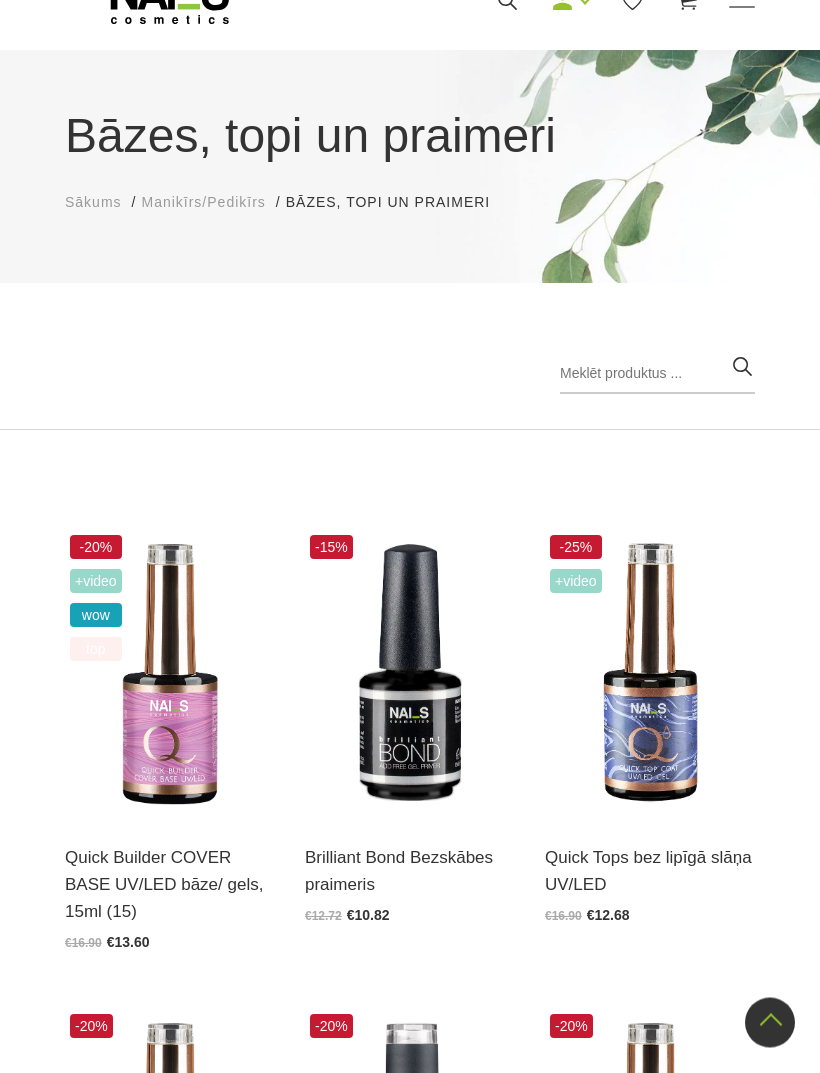 scroll, scrollTop: 0, scrollLeft: 0, axis: both 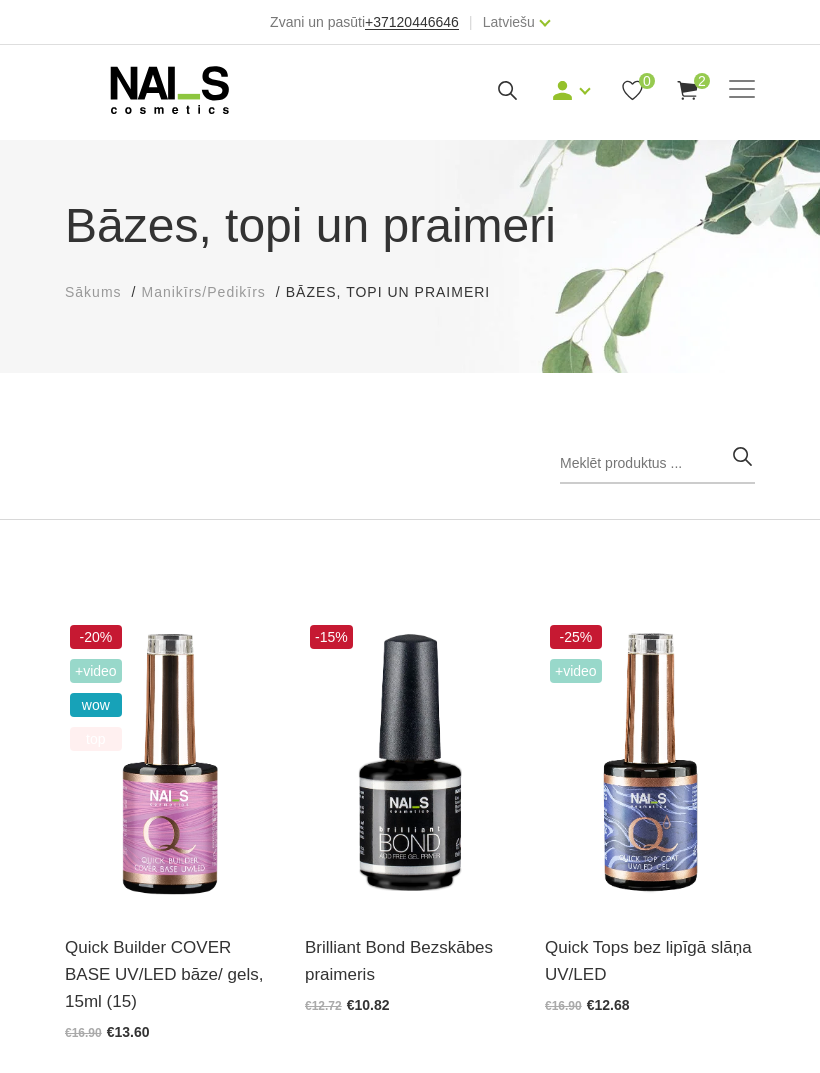 click at bounding box center (742, 90) 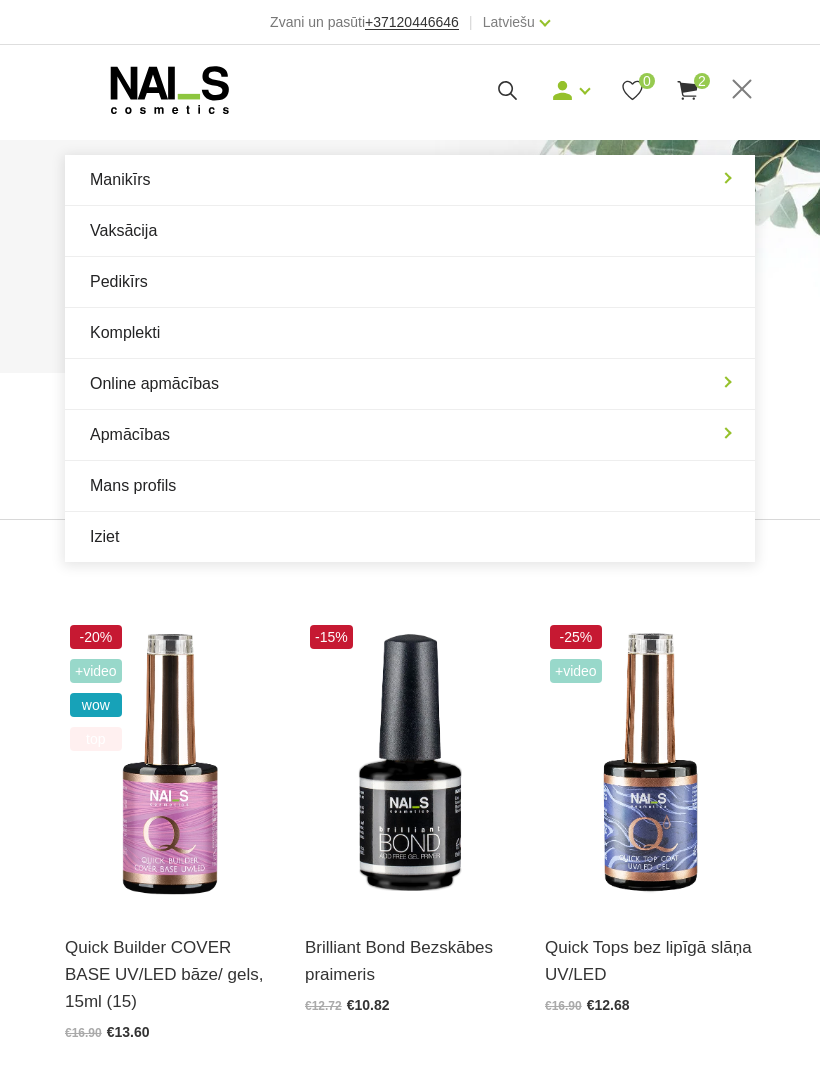 click on "Manikīrs" at bounding box center [410, 180] 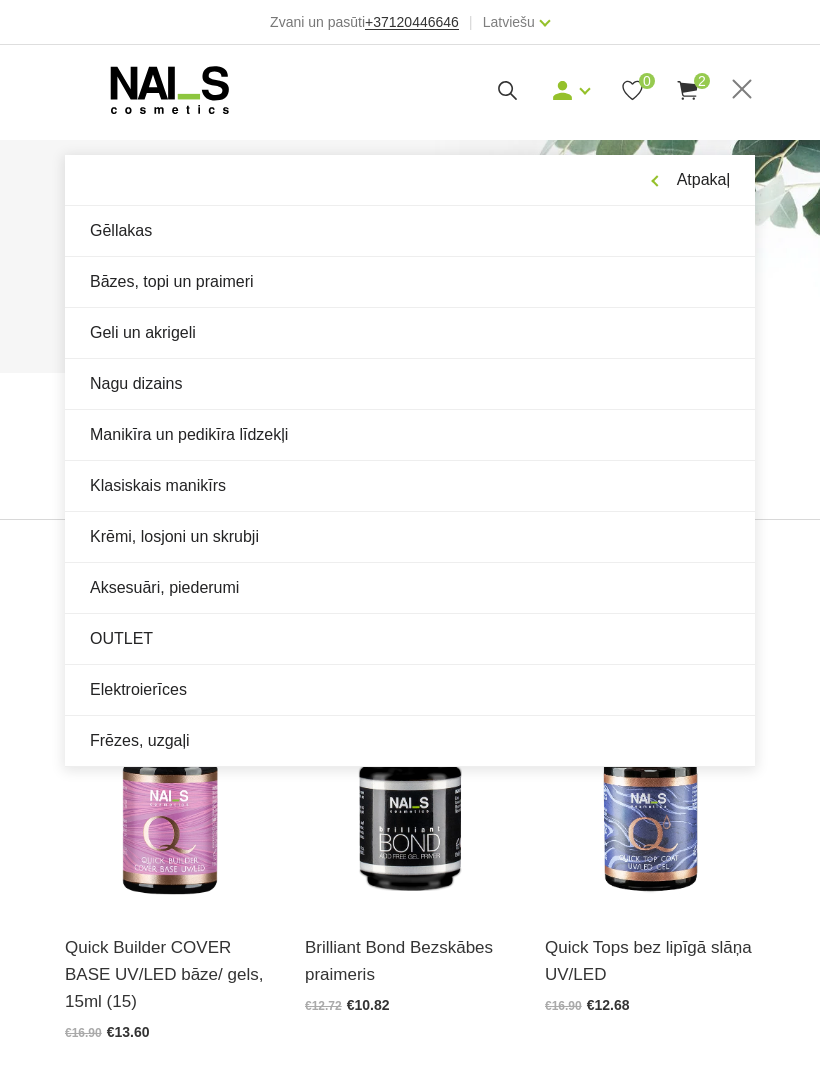 click on "Geli un akrigeli" at bounding box center (410, 333) 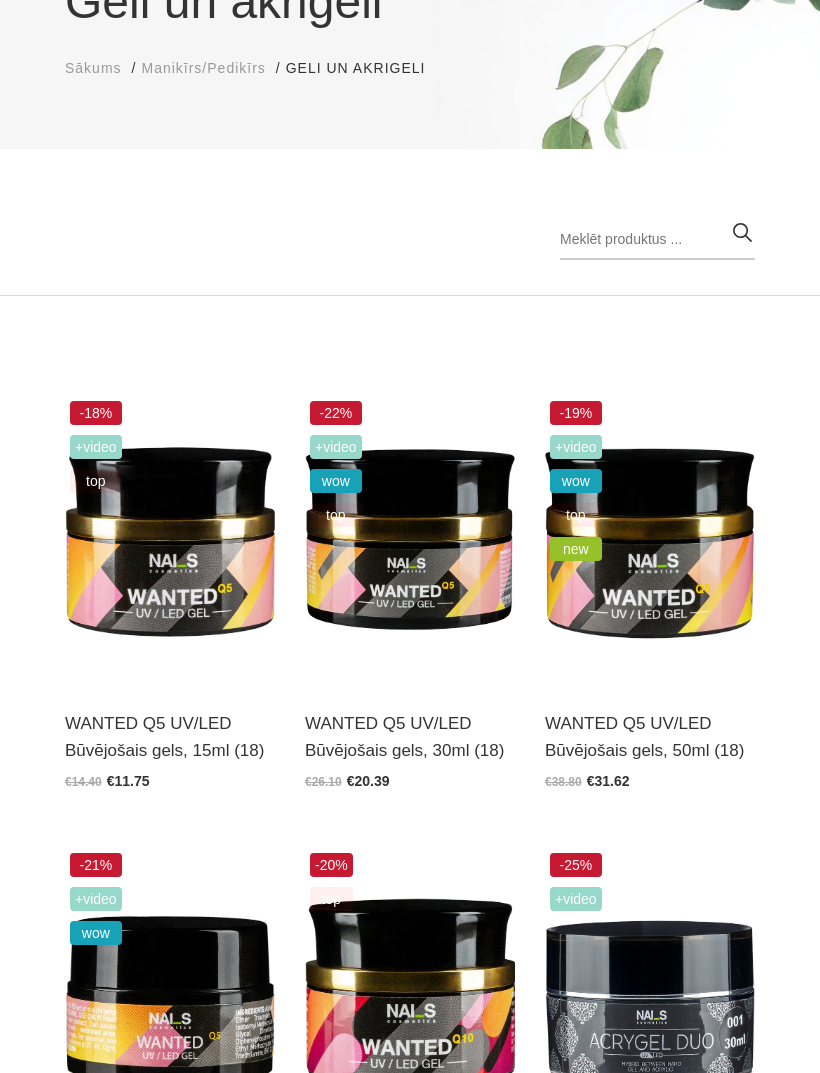 scroll, scrollTop: 224, scrollLeft: 0, axis: vertical 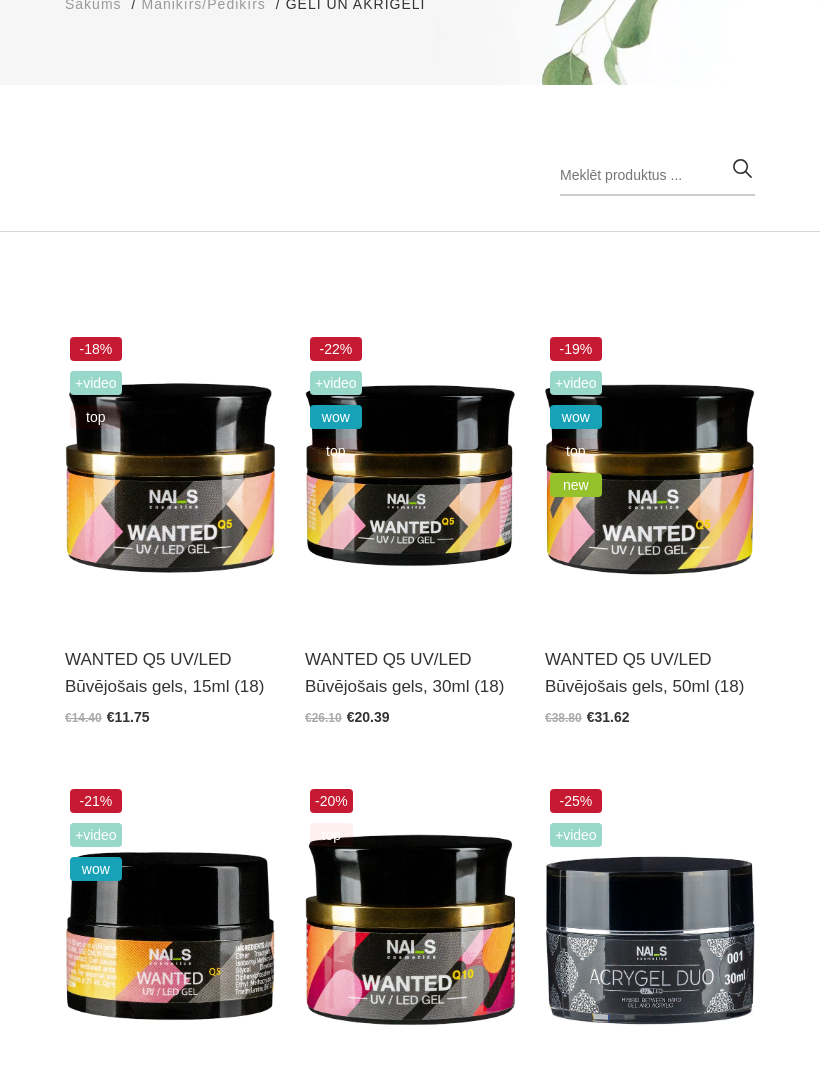 click at bounding box center [410, 476] 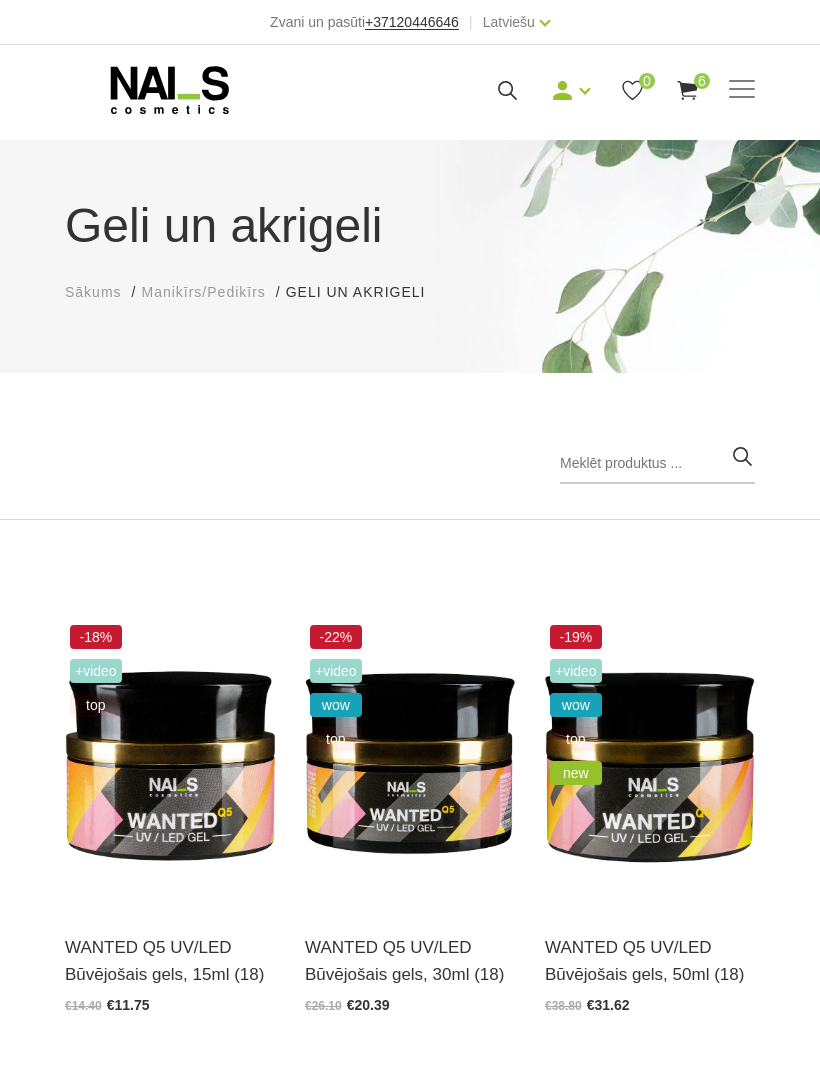 scroll, scrollTop: 288, scrollLeft: 0, axis: vertical 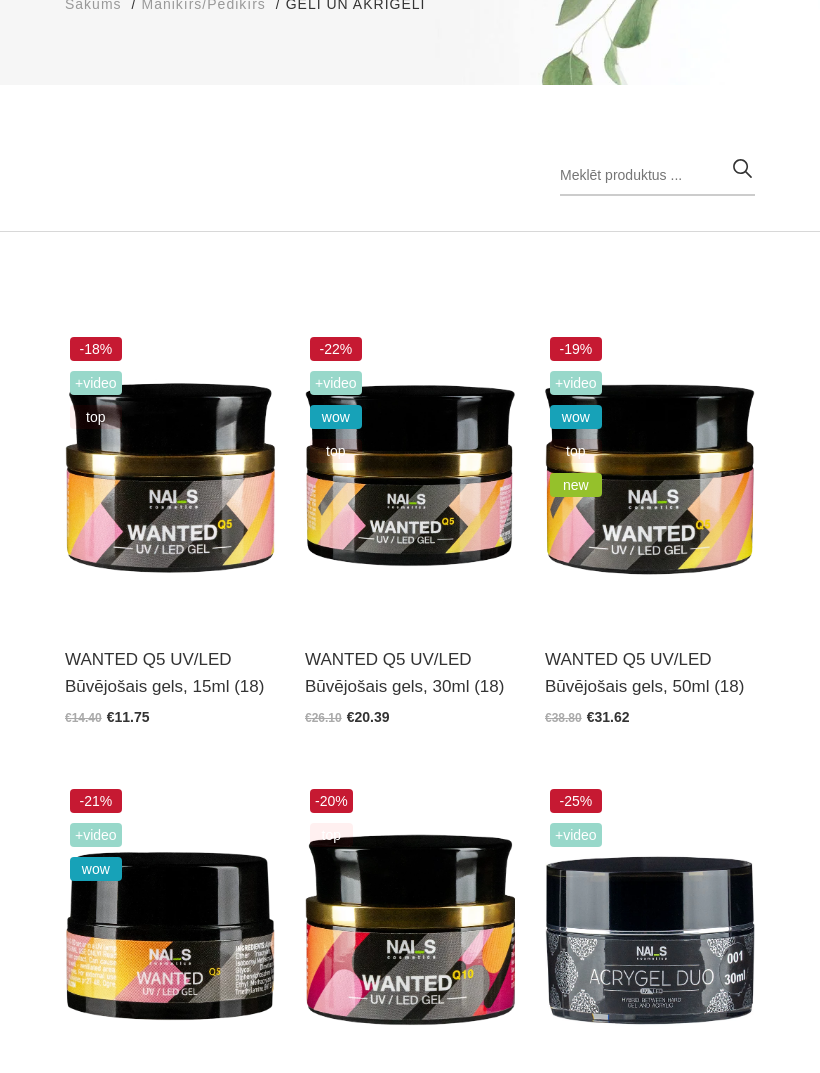 click at bounding box center [170, 476] 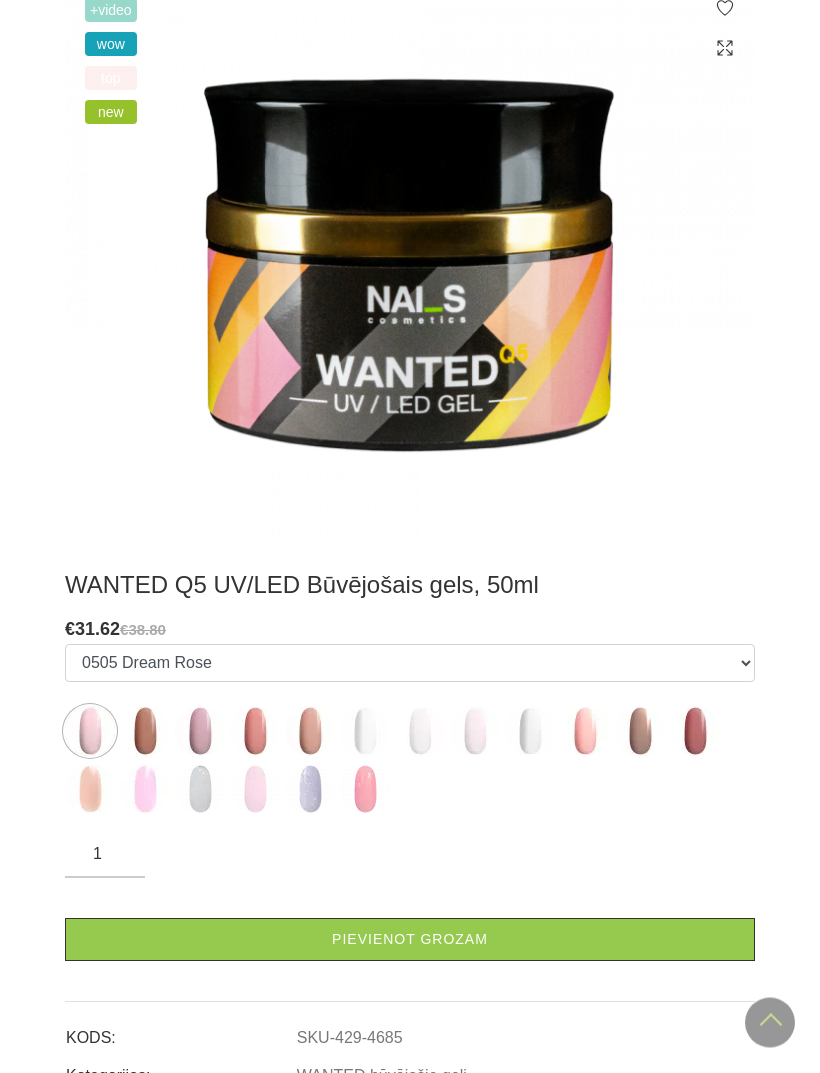 scroll, scrollTop: 575, scrollLeft: 0, axis: vertical 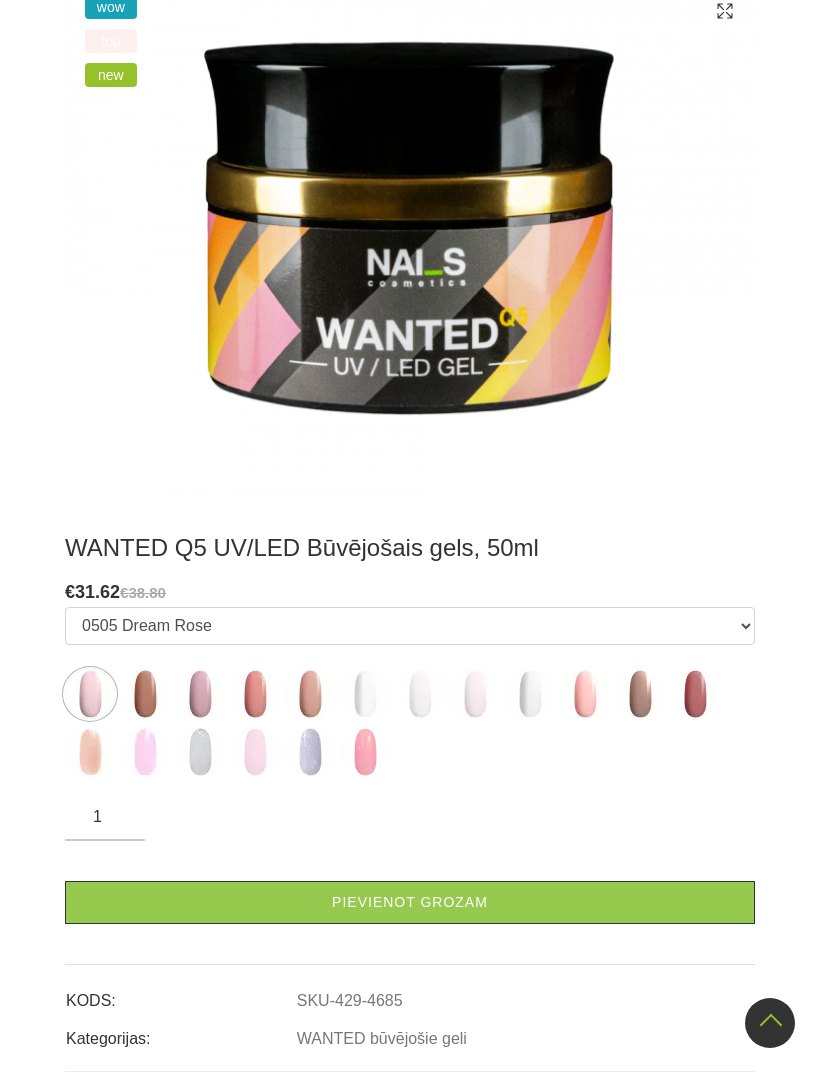 click at bounding box center (145, 752) 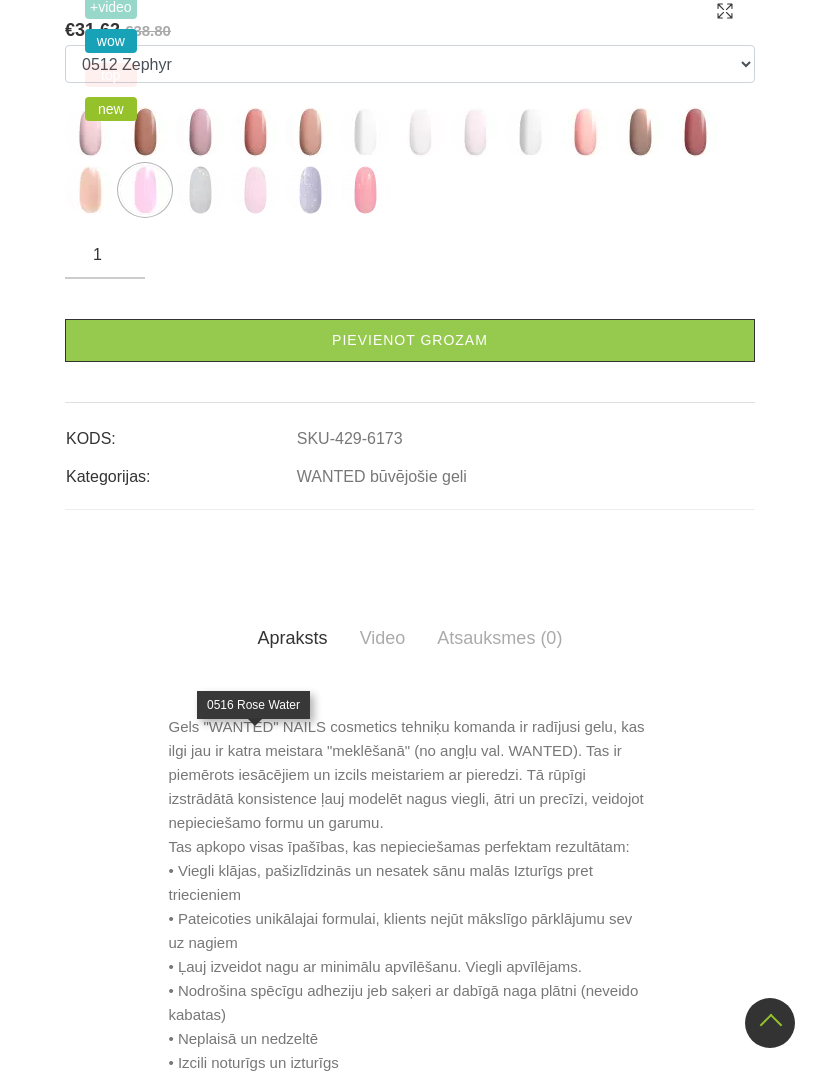 click at bounding box center [255, 190] 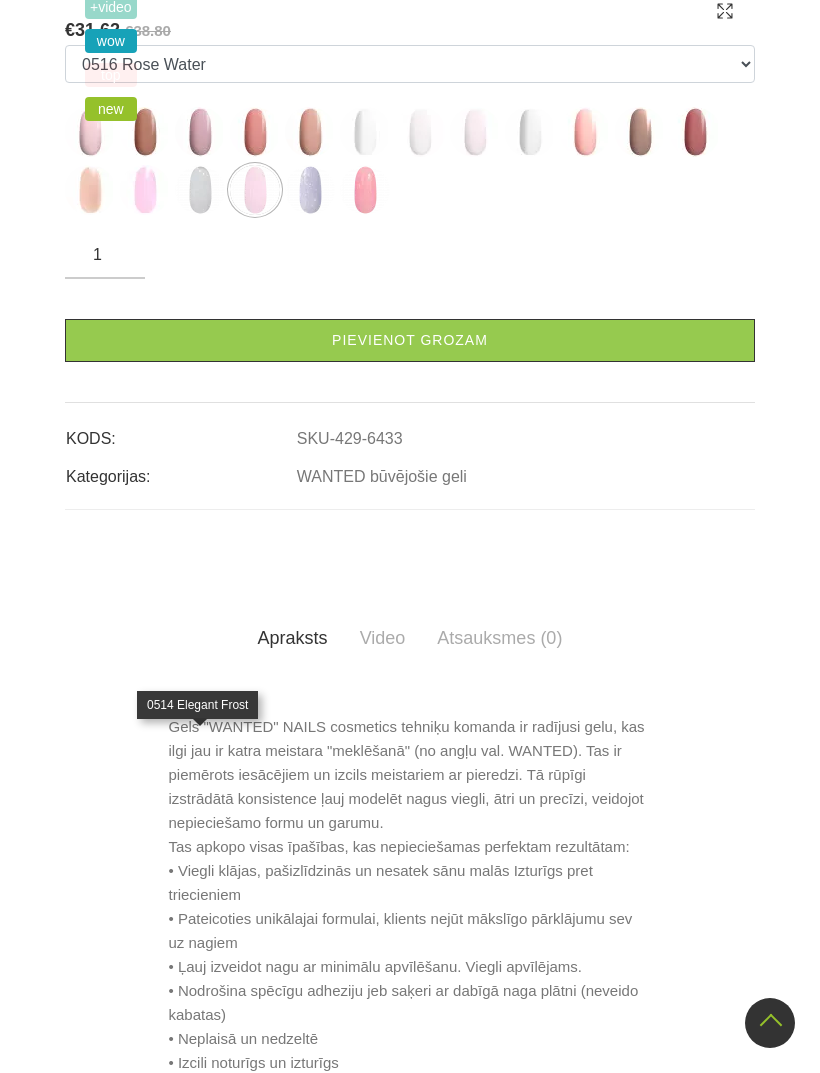 click at bounding box center (200, 190) 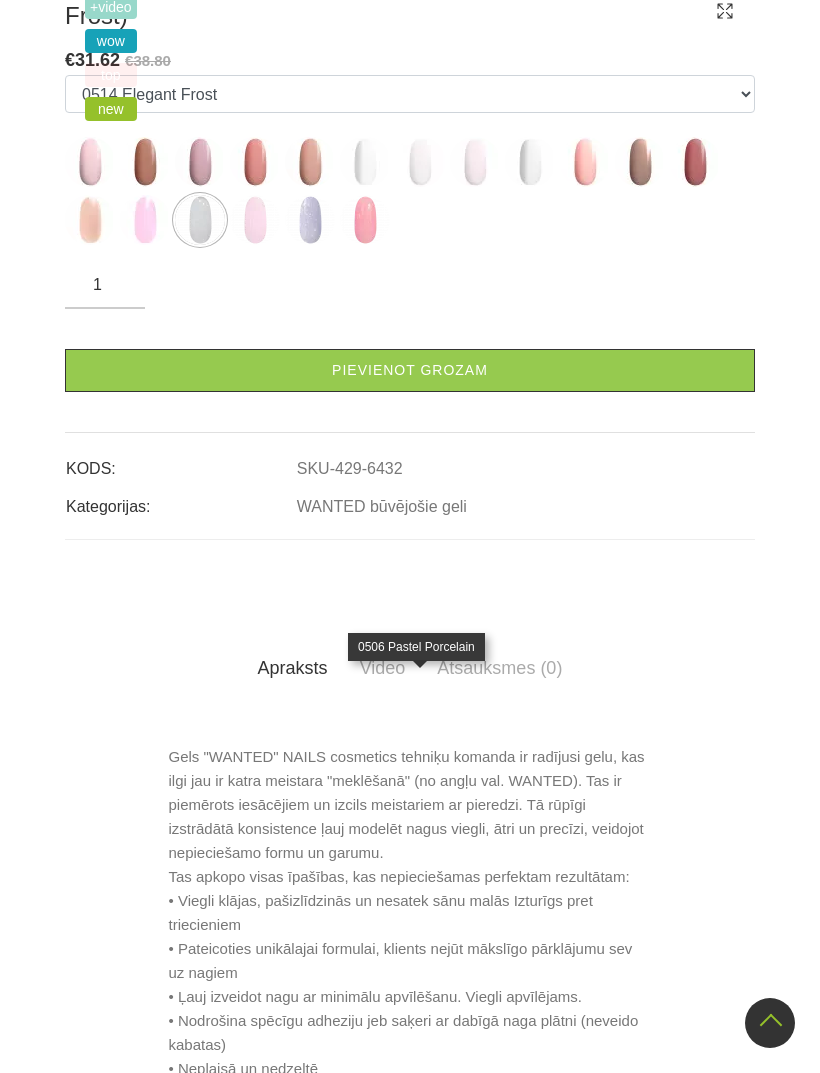 click at bounding box center [420, 162] 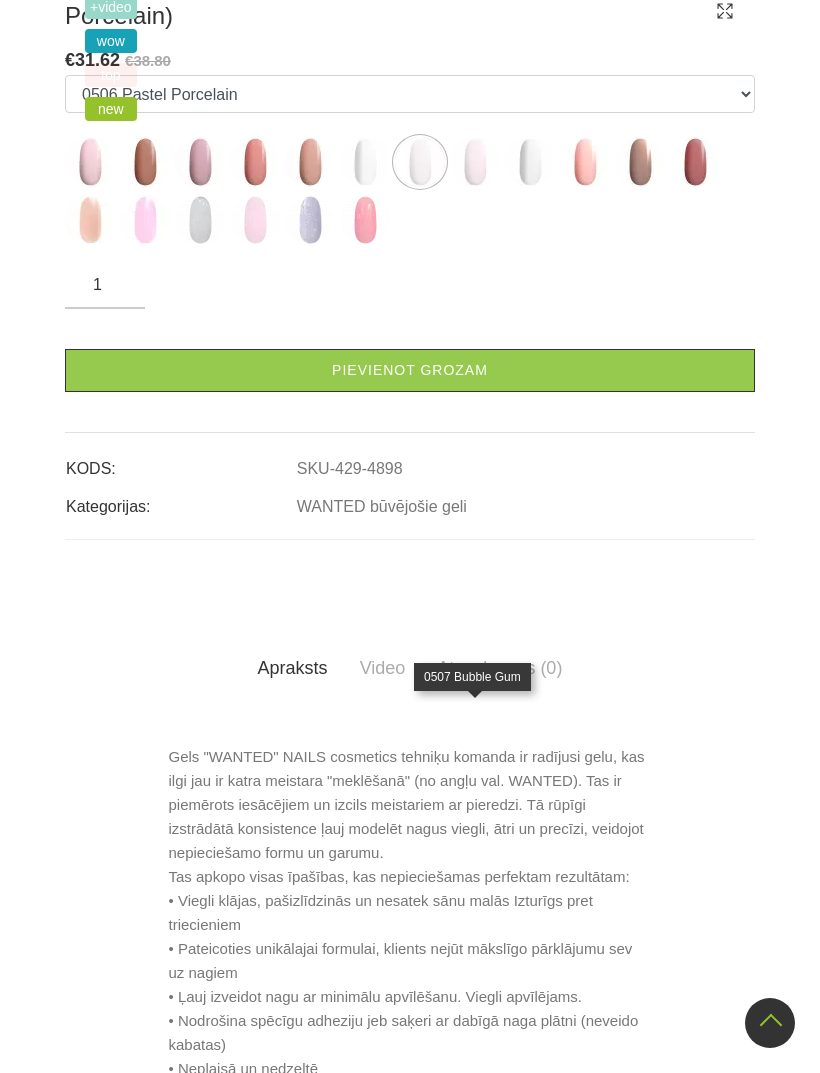click at bounding box center [475, 162] 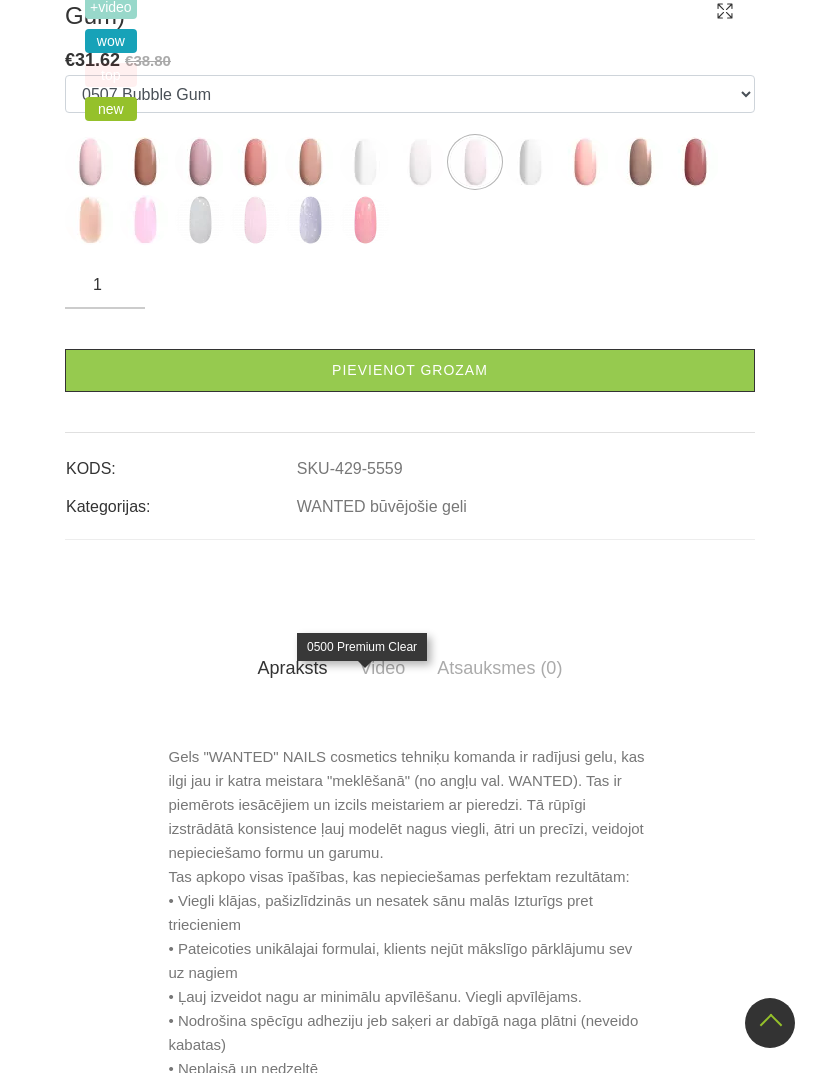 click at bounding box center (365, 162) 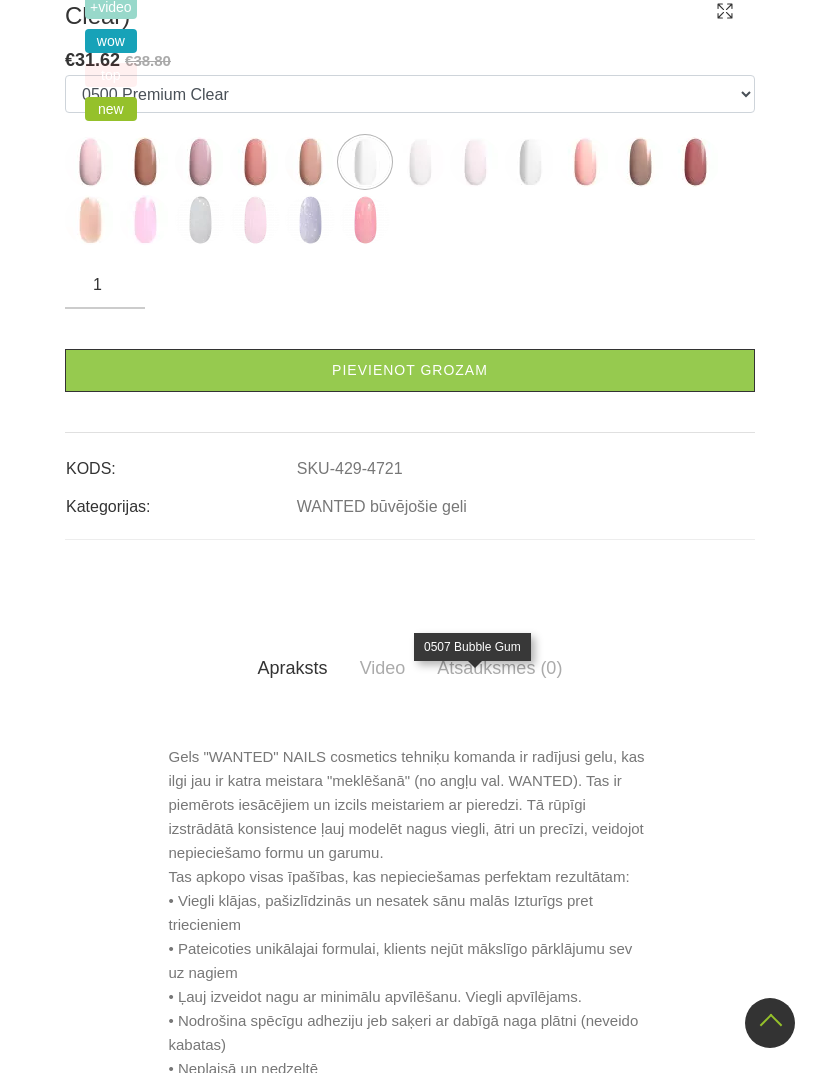 click at bounding box center (475, 162) 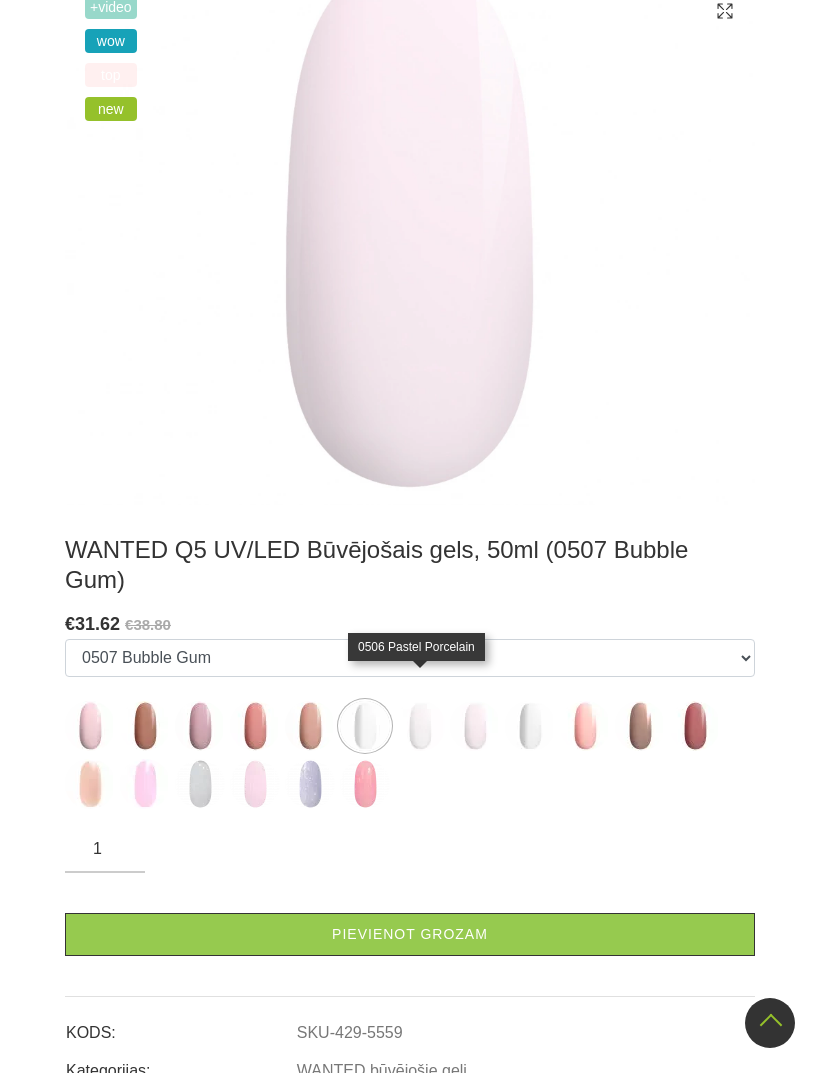 click at bounding box center [420, 726] 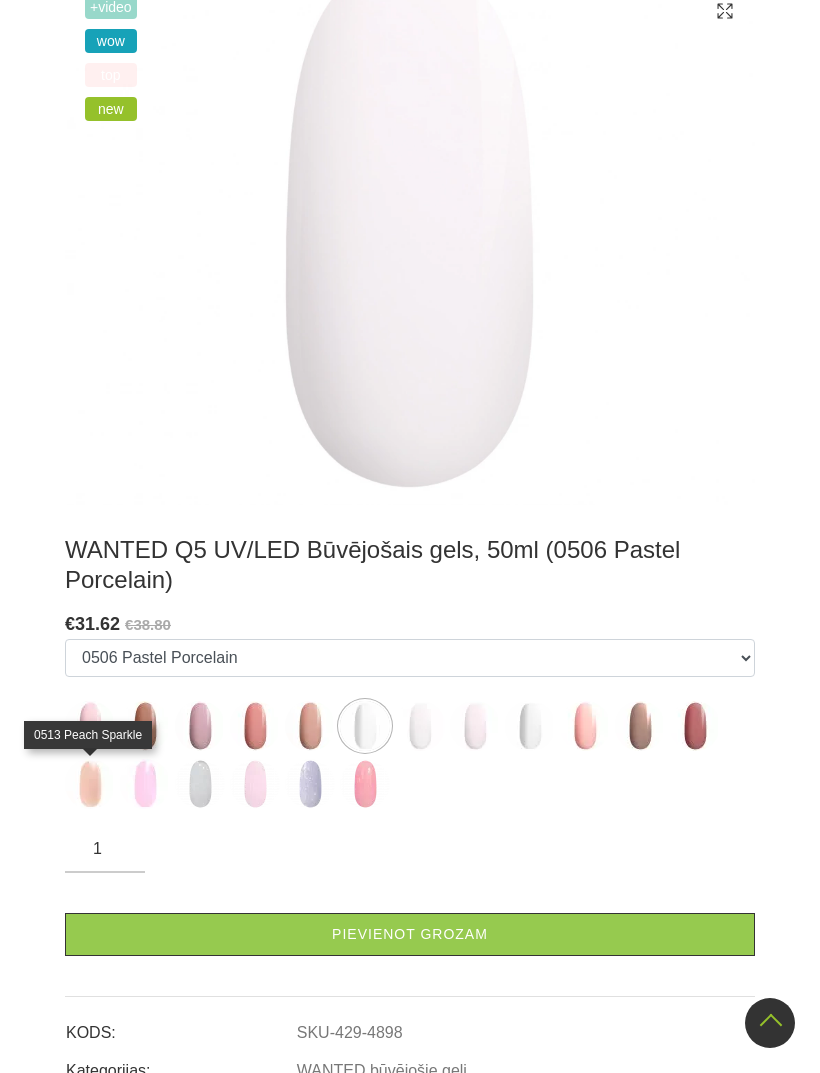 click at bounding box center [90, 784] 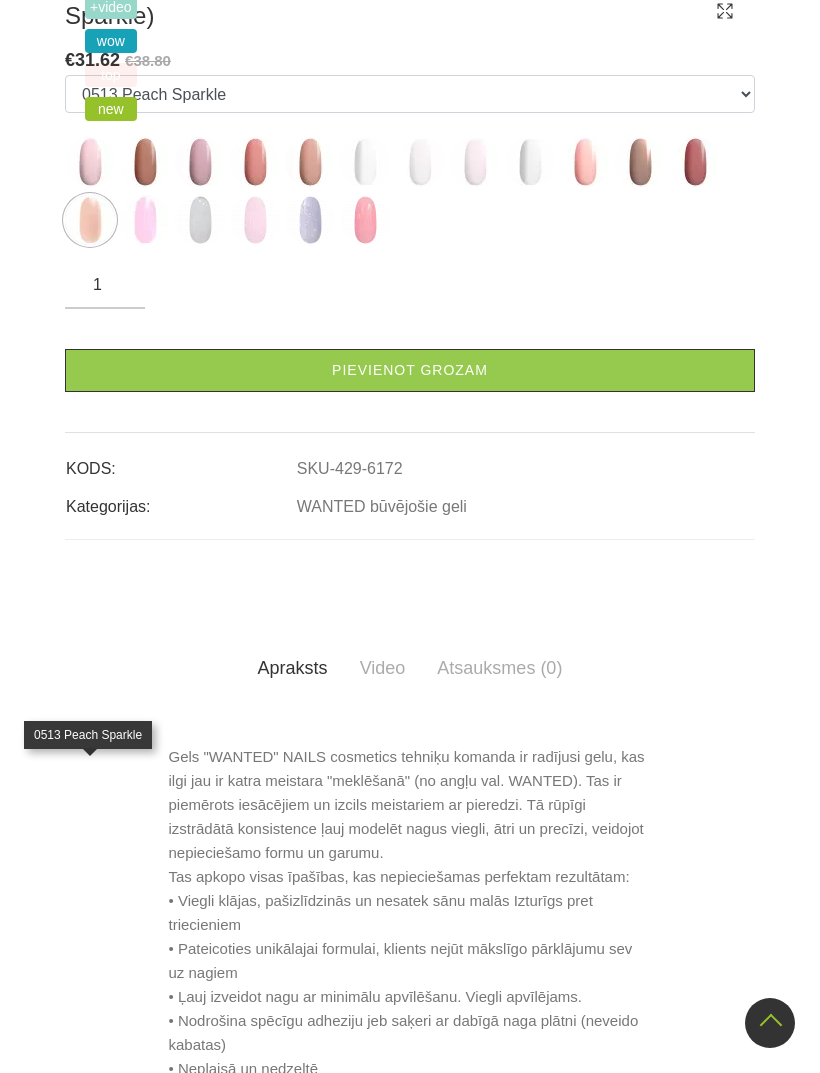 click at bounding box center (145, 220) 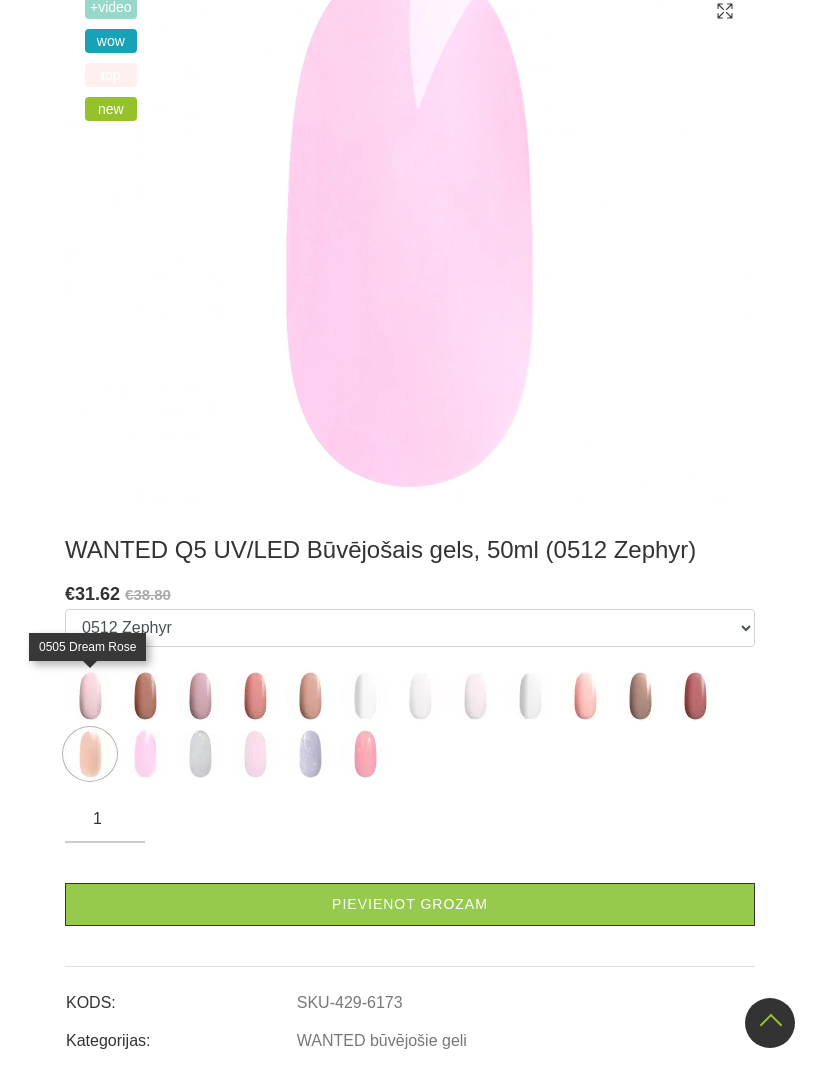 click at bounding box center (90, 696) 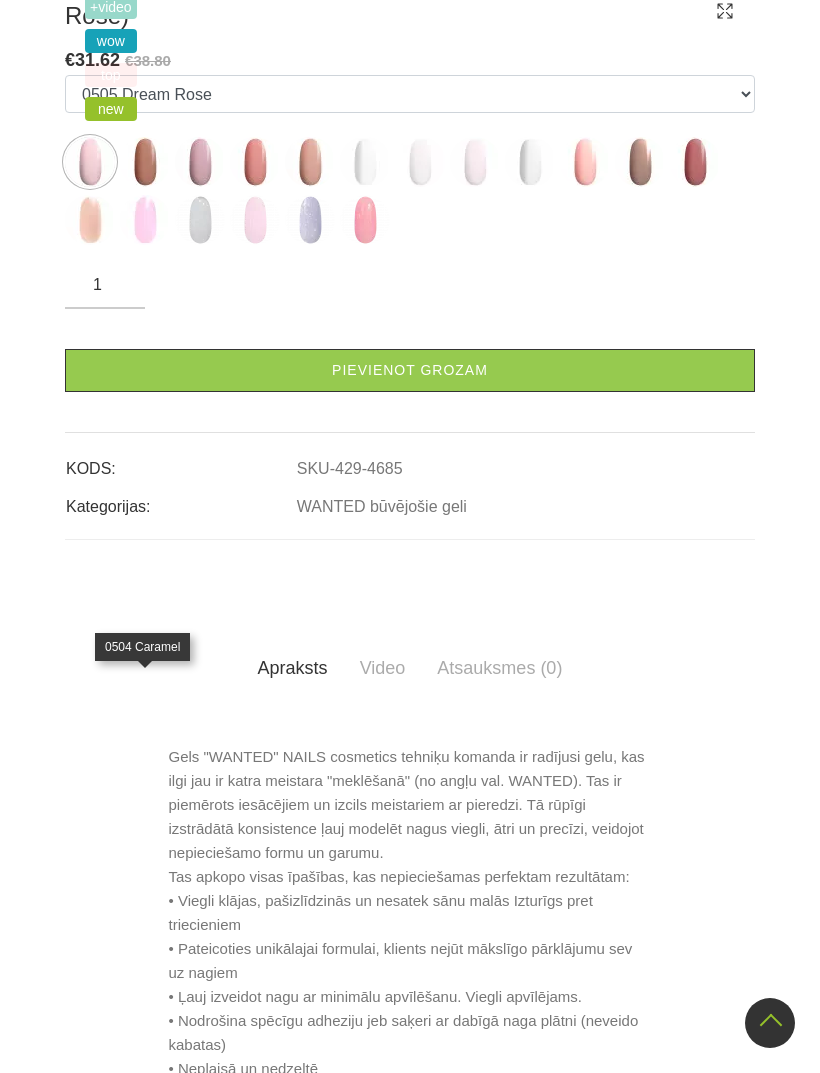 click at bounding box center [145, 162] 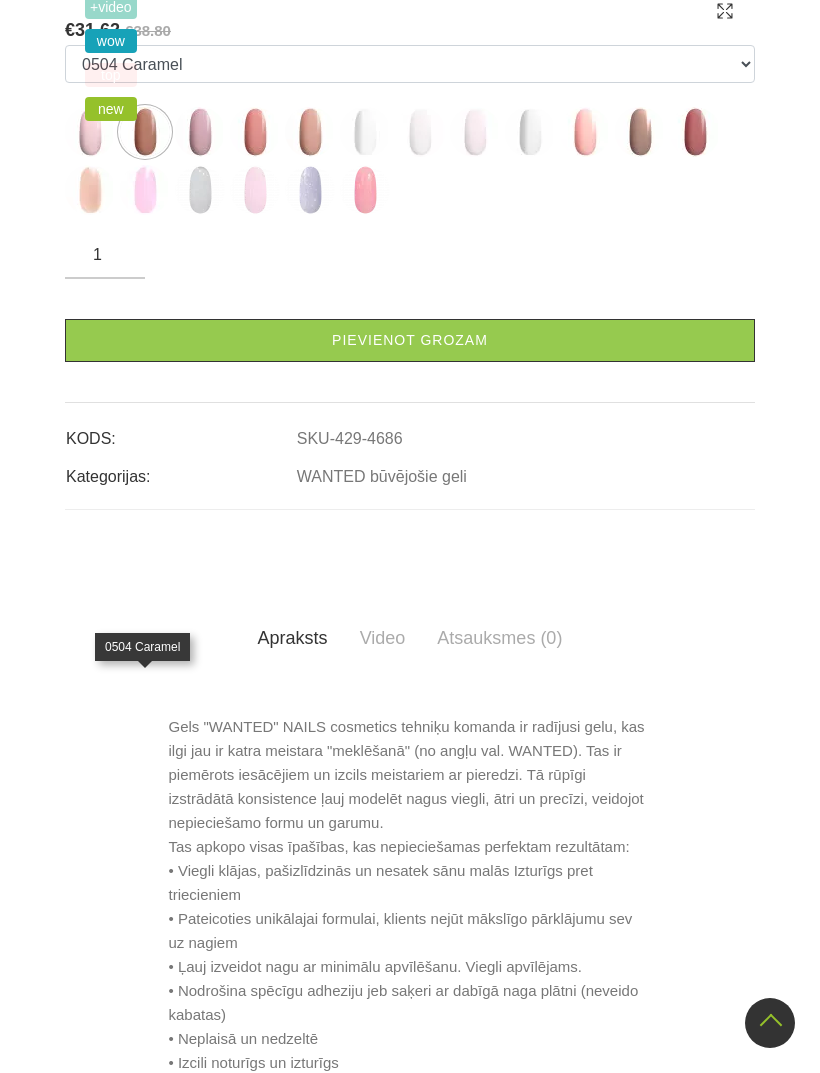 click at bounding box center [200, 132] 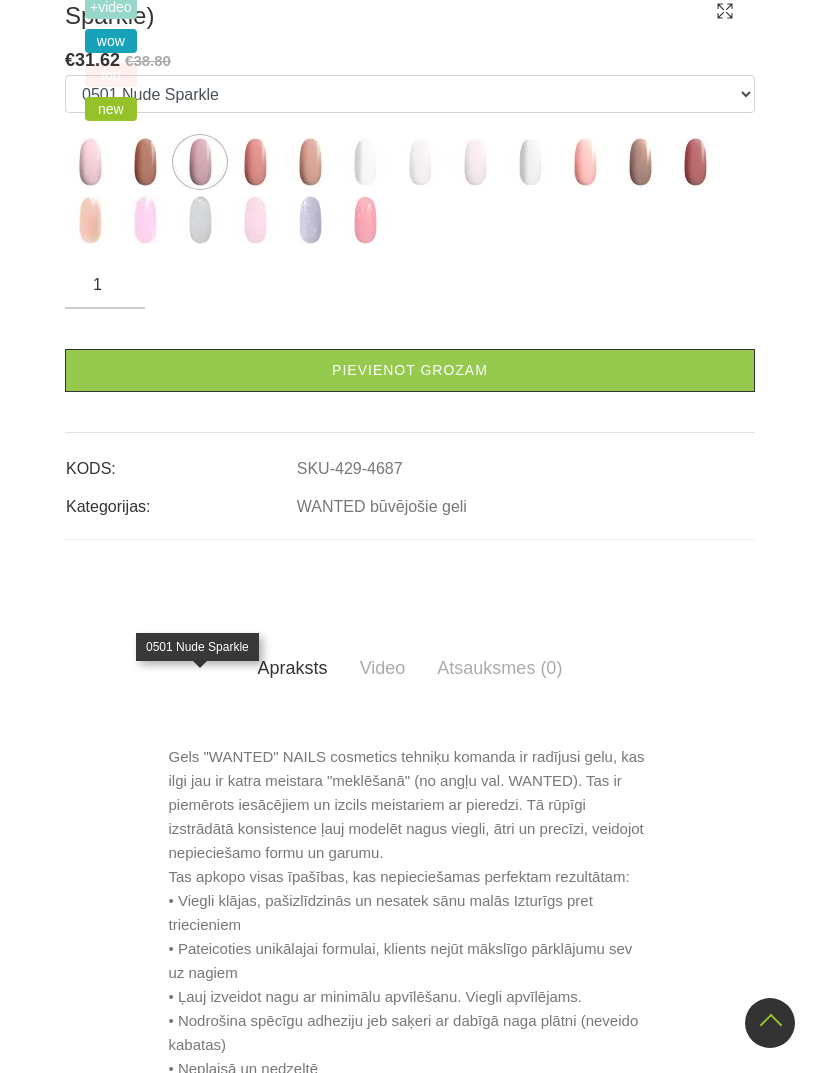 click at bounding box center [475, 162] 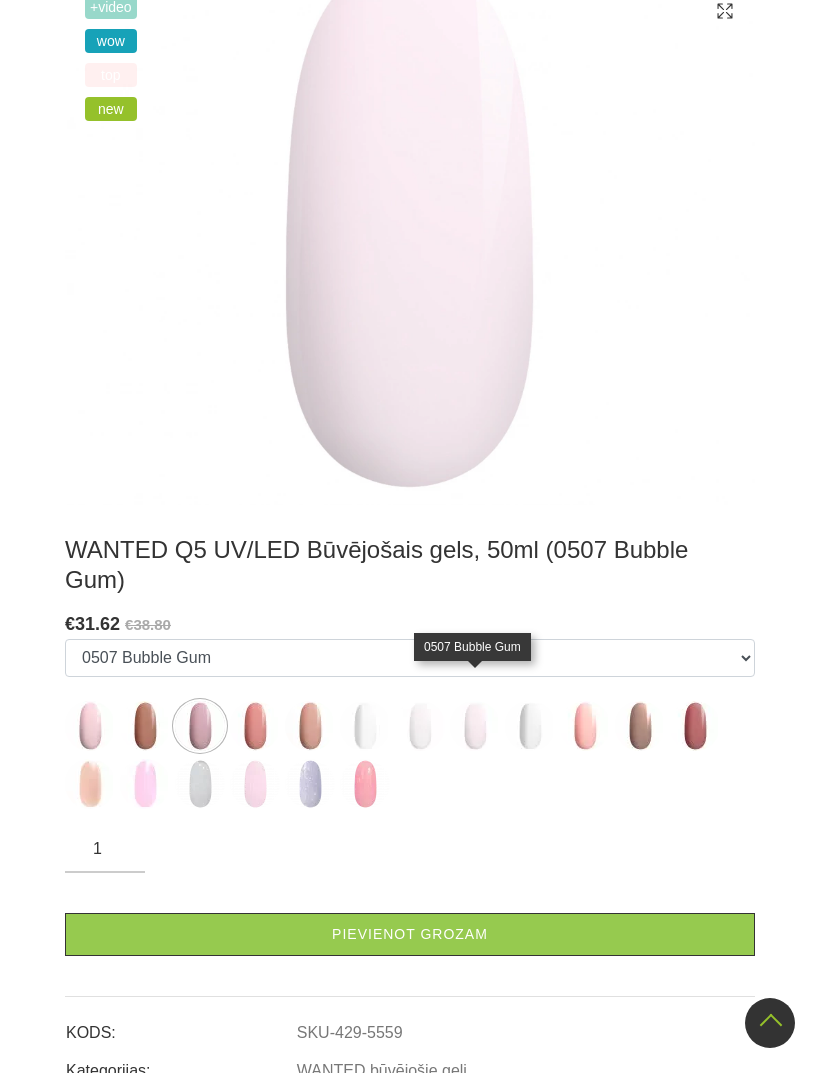 click at bounding box center (530, 726) 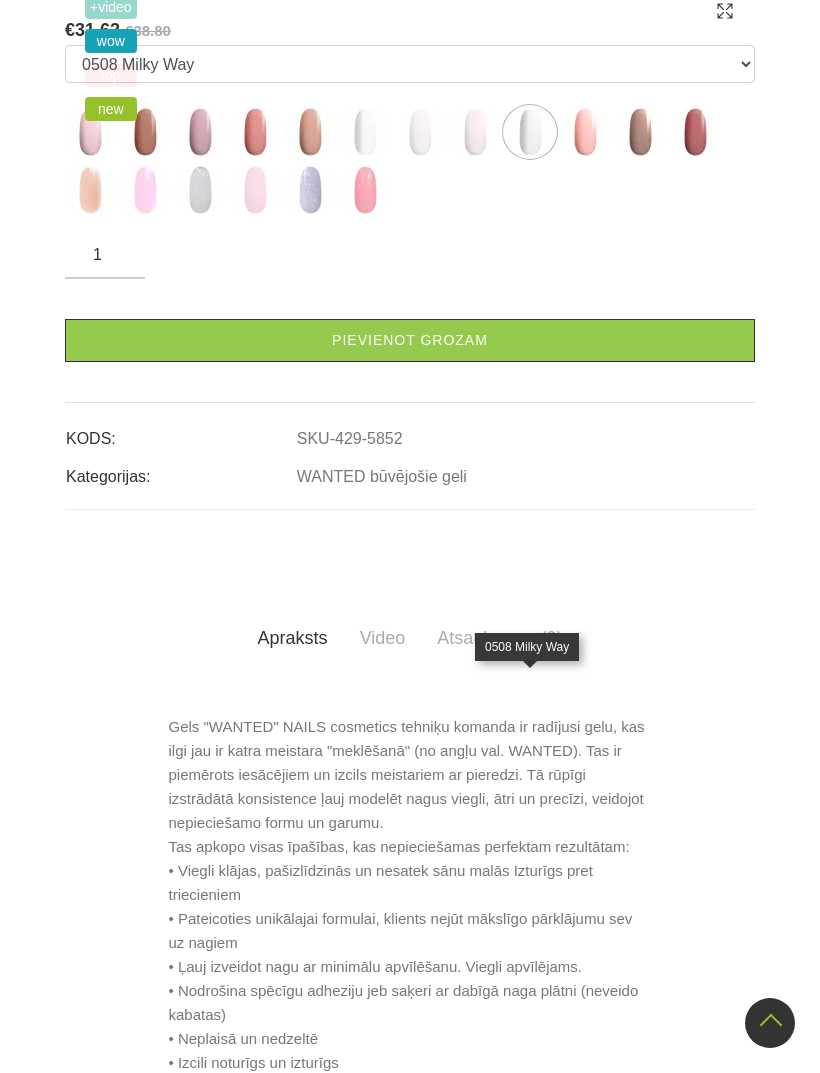click at bounding box center [585, 132] 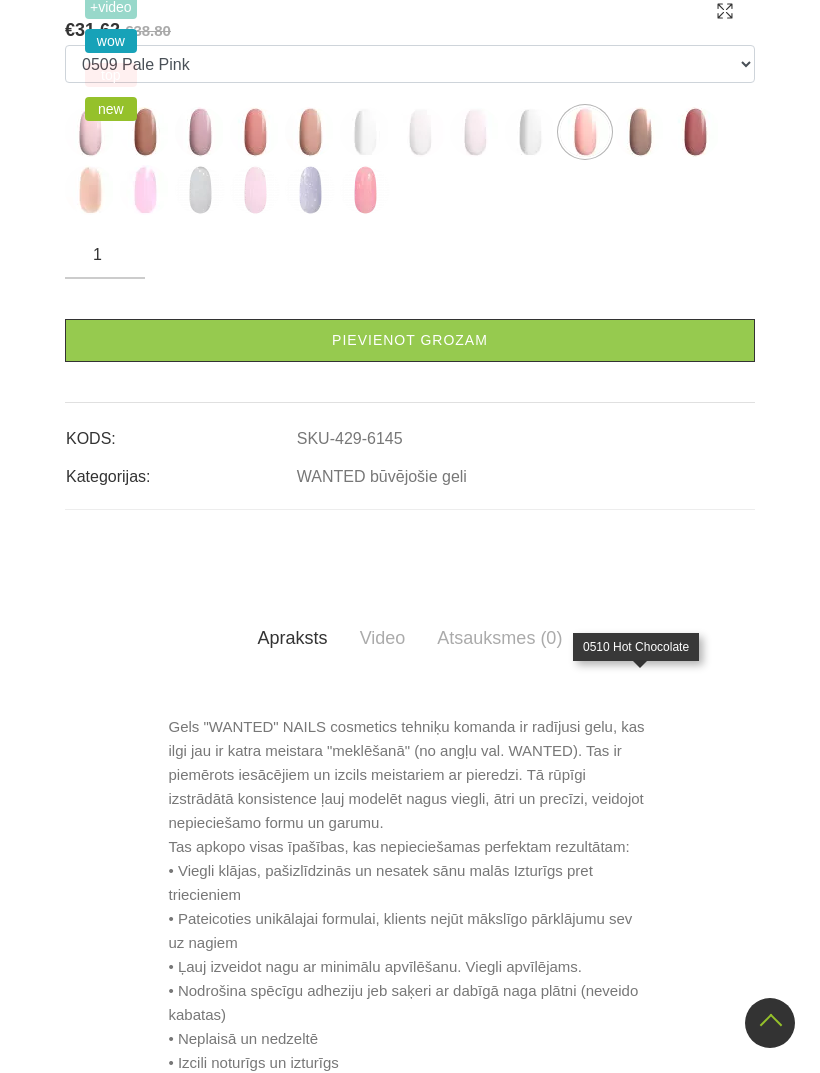 click at bounding box center [640, 132] 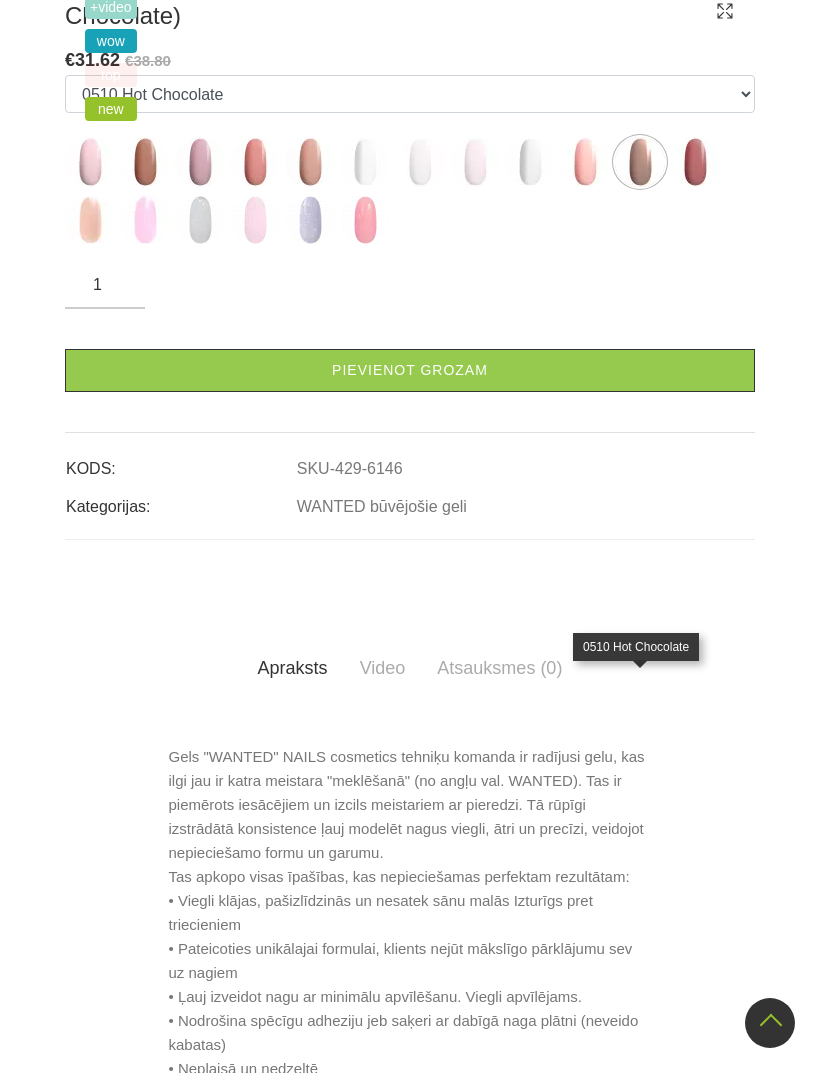 click at bounding box center [695, 162] 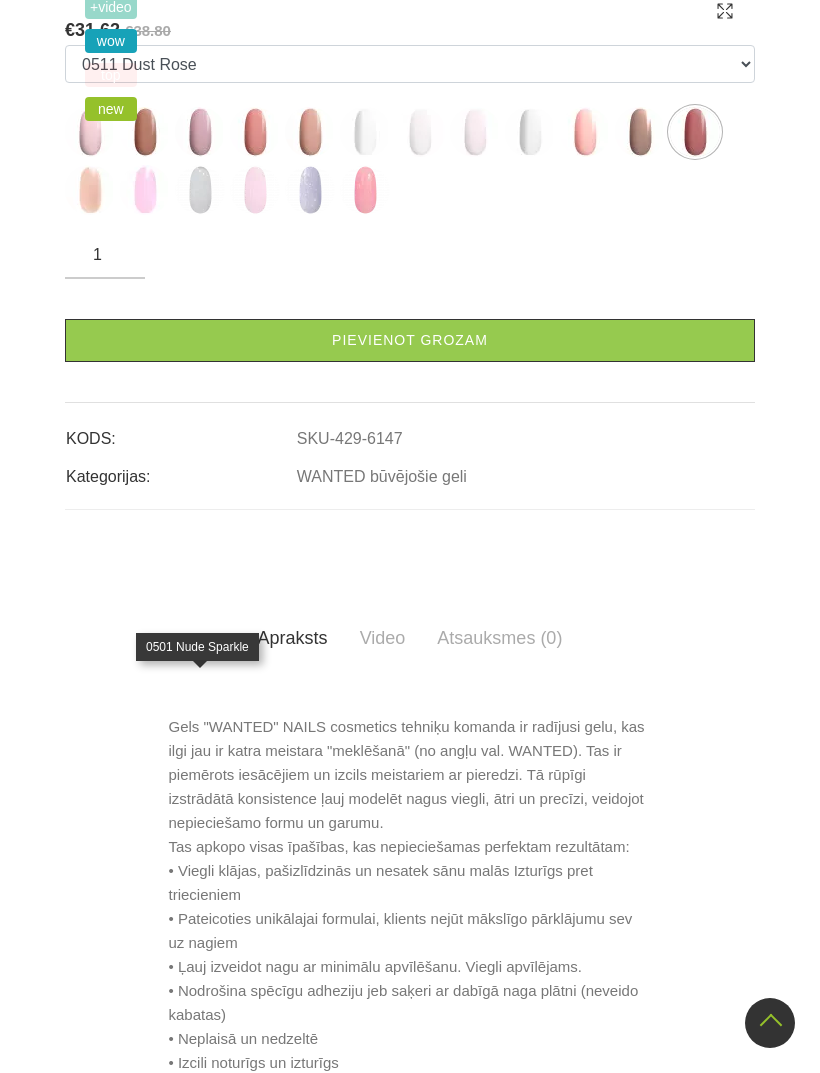 click at bounding box center [200, 132] 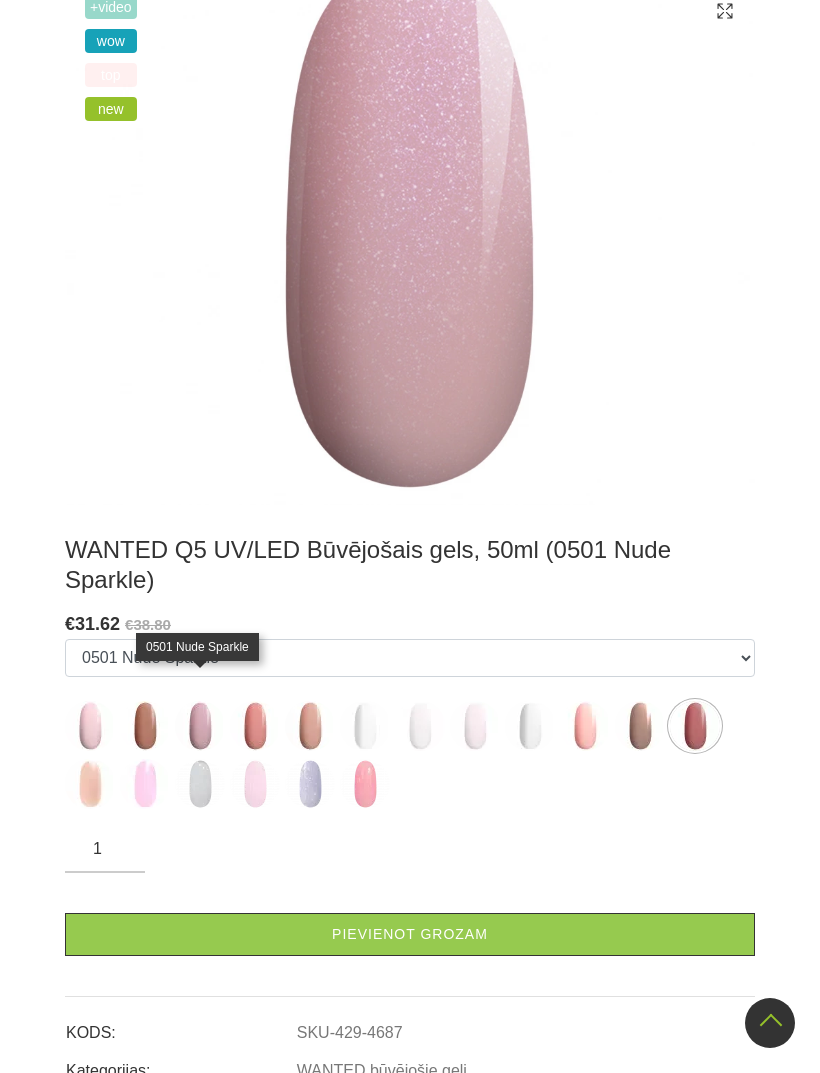 click at bounding box center (255, 726) 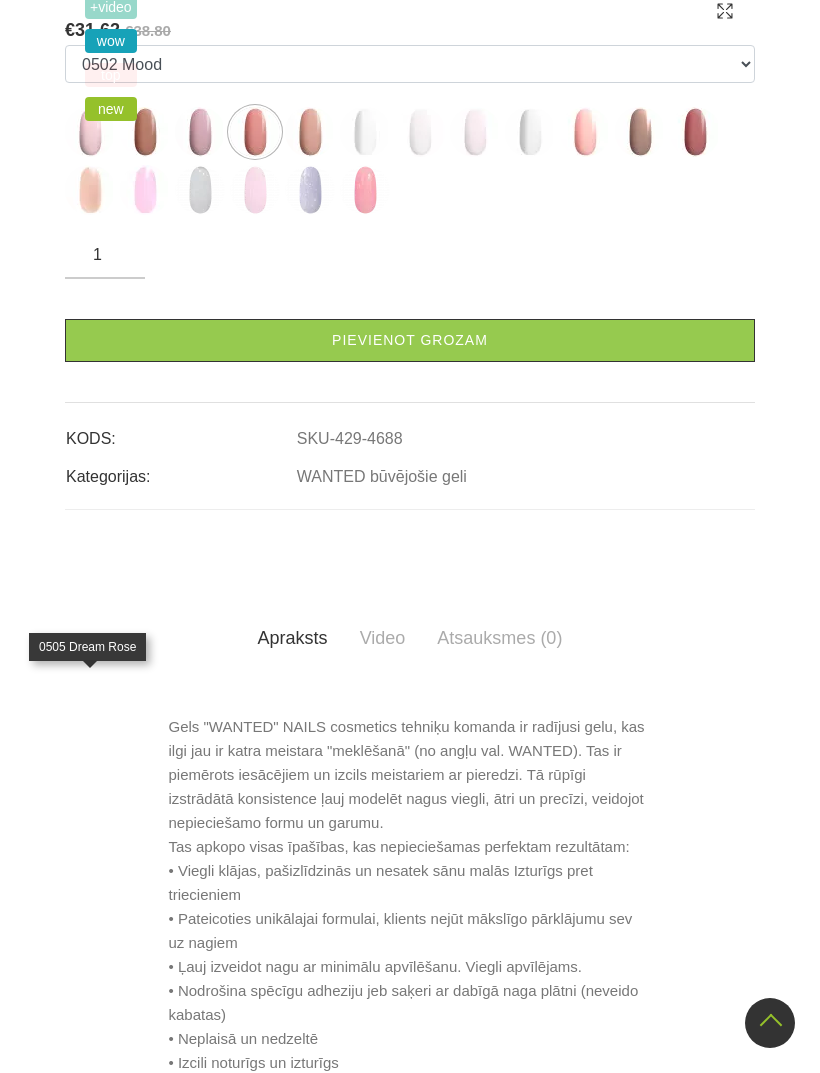 click at bounding box center (90, 132) 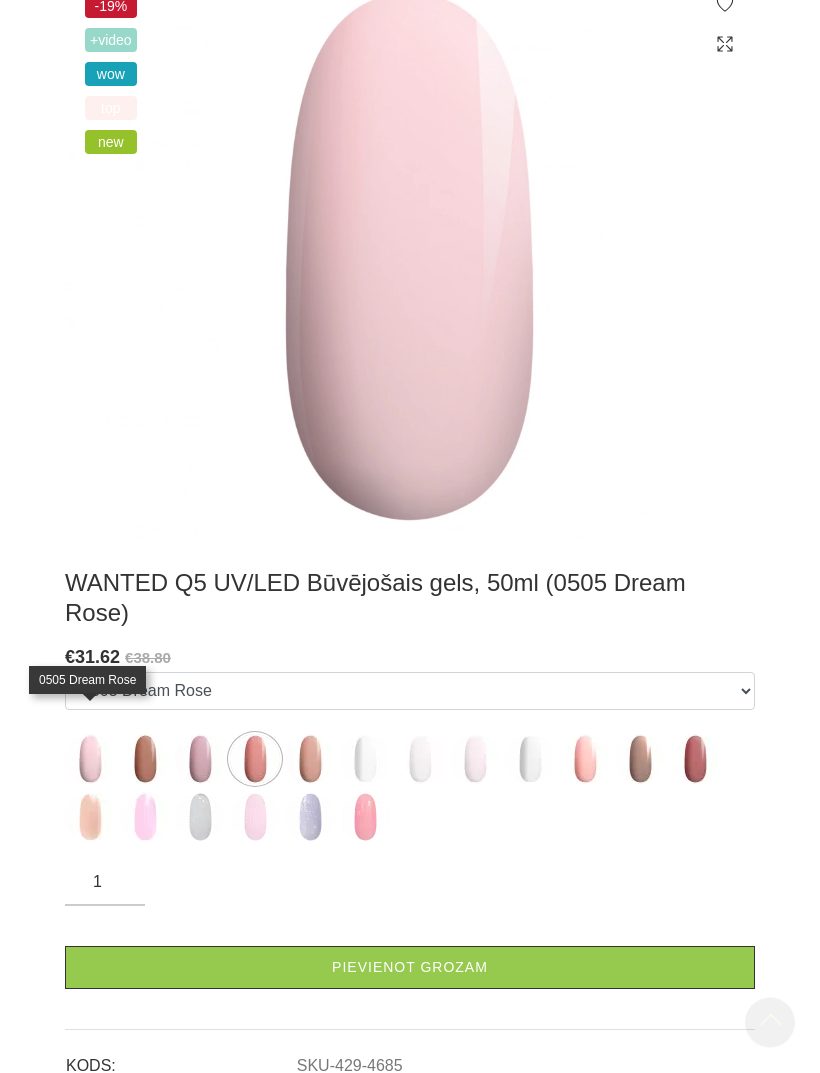scroll, scrollTop: 557, scrollLeft: 0, axis: vertical 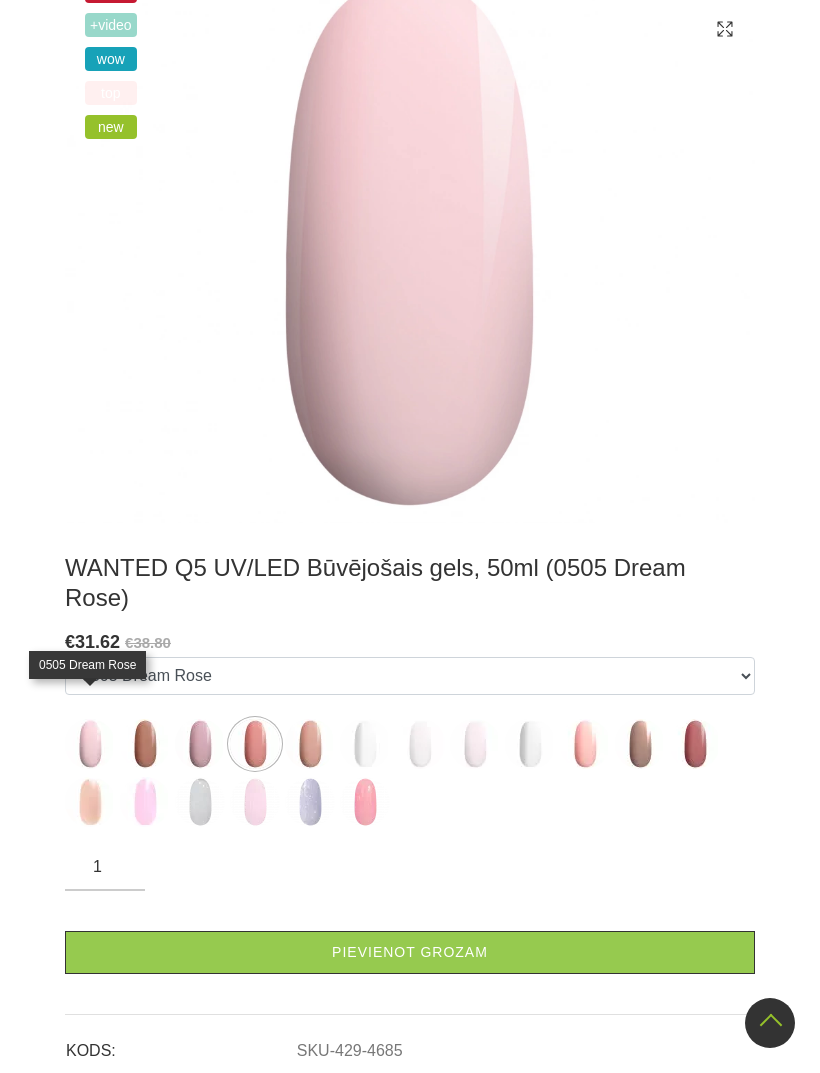 click on "Pievienot grozam" at bounding box center [410, 952] 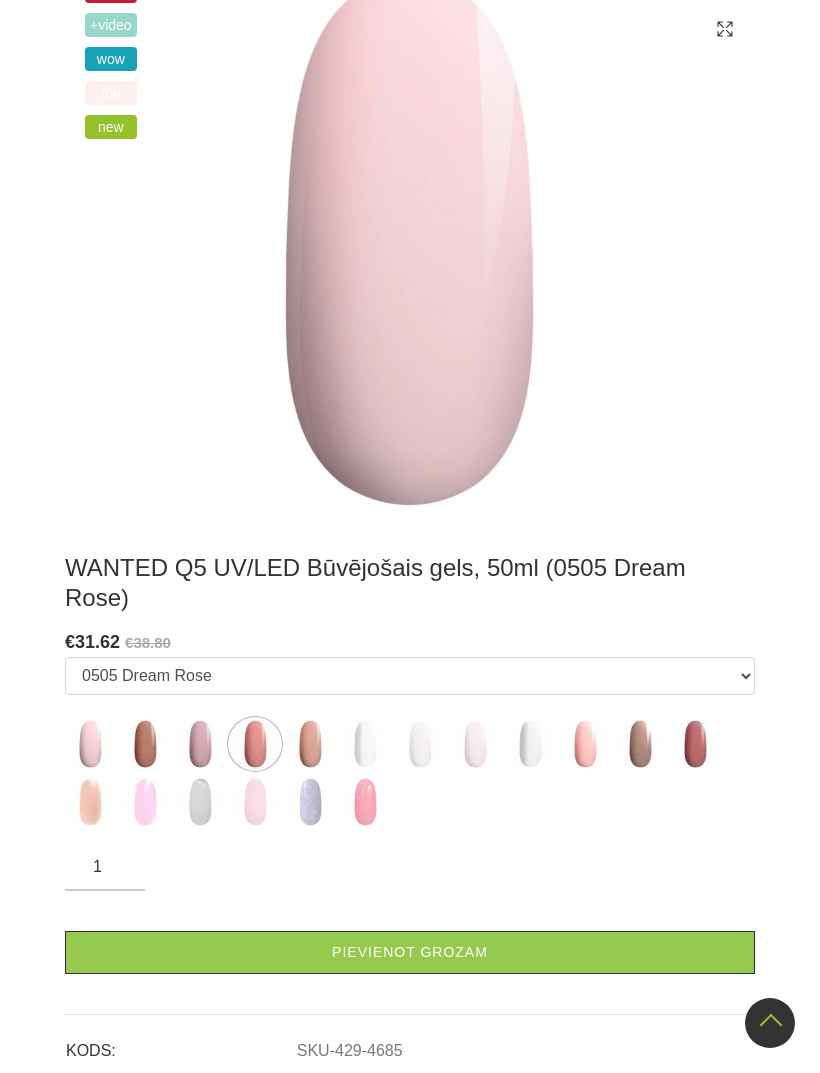click at bounding box center [90, 744] 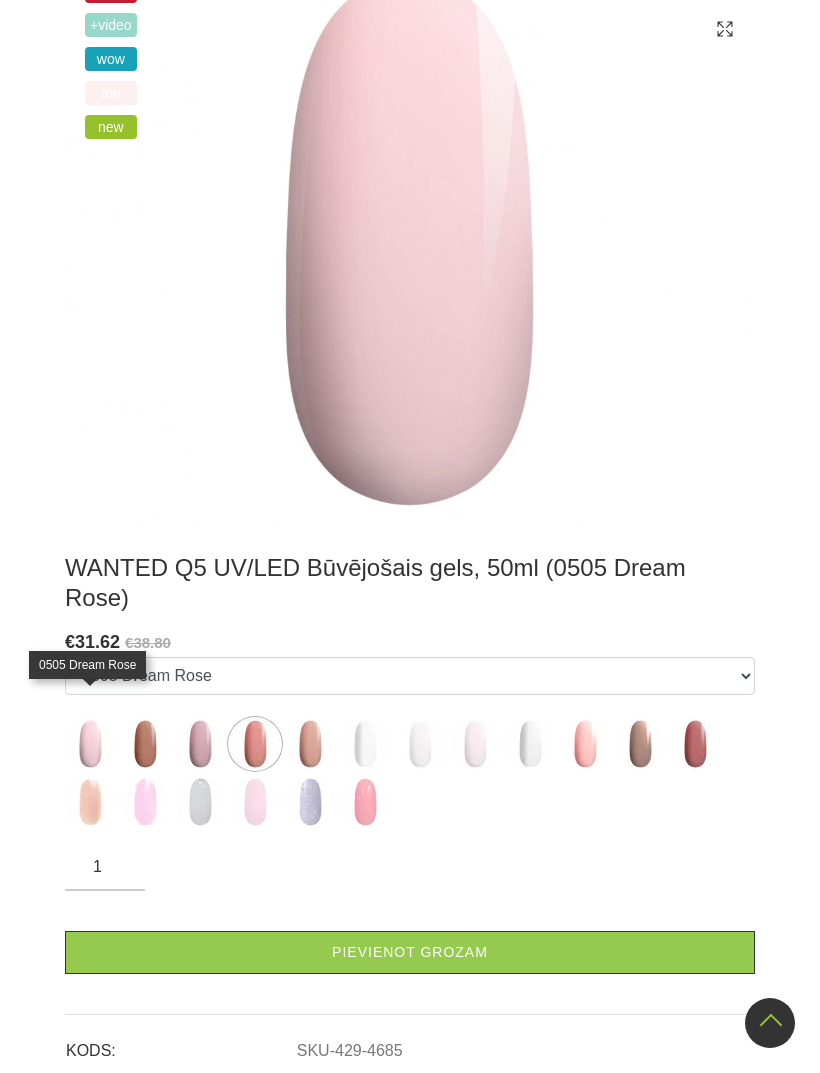 click at bounding box center (255, 744) 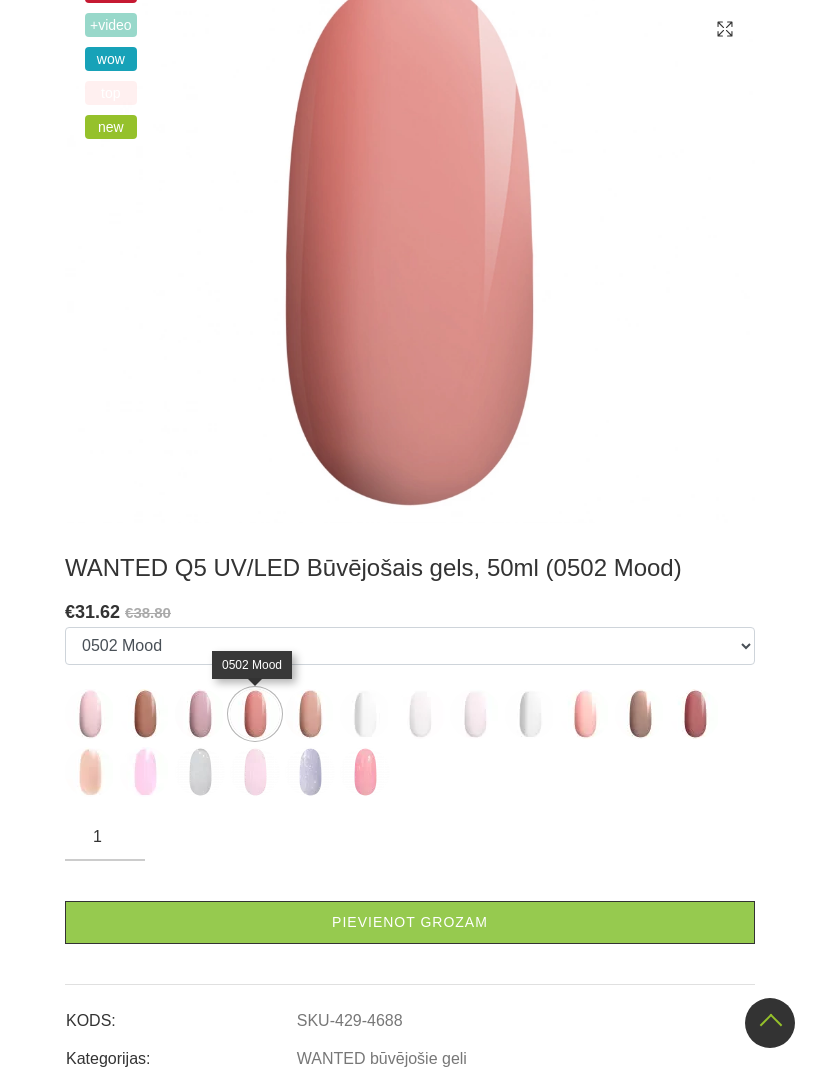 click on "Pievienot grozam" at bounding box center (410, 922) 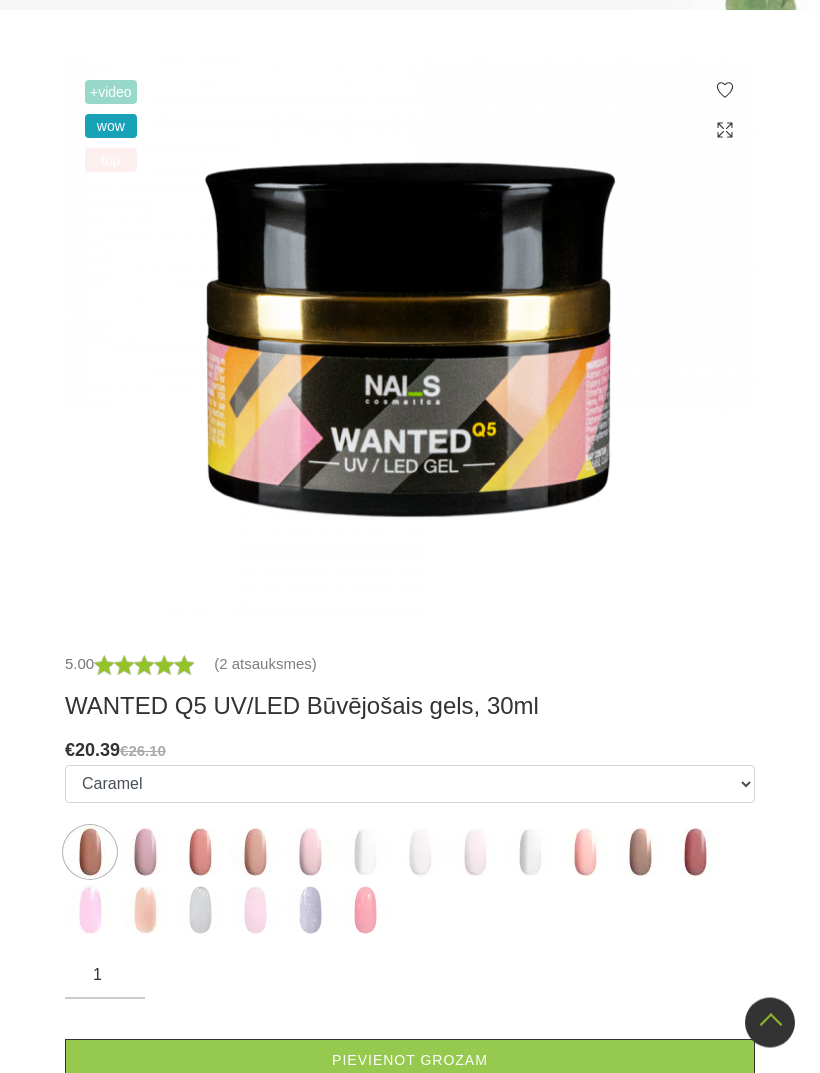 scroll, scrollTop: 456, scrollLeft: 0, axis: vertical 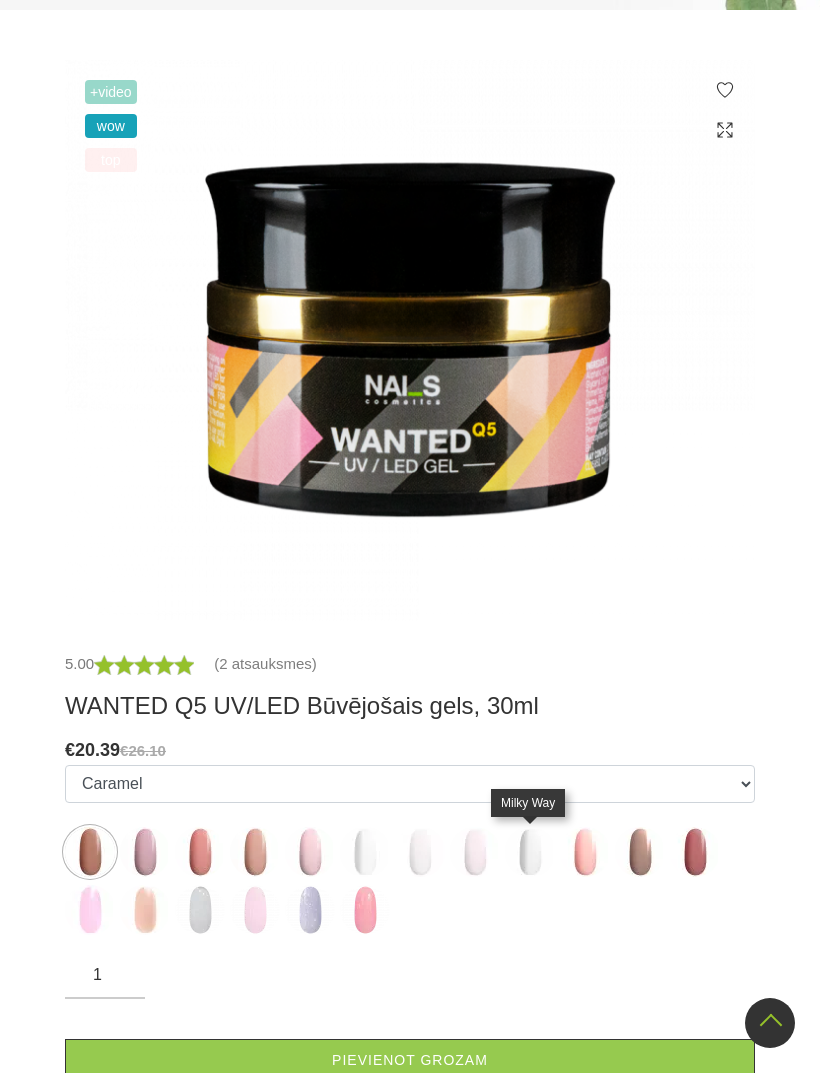 click at bounding box center (530, 852) 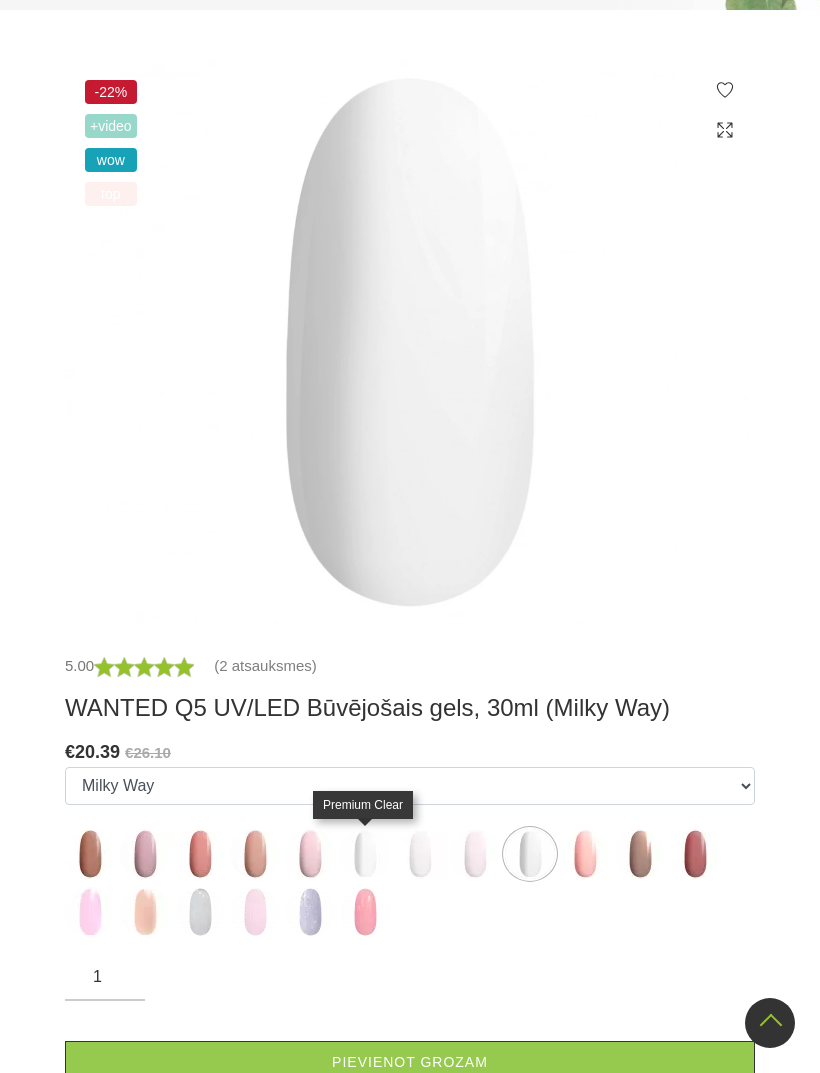 click at bounding box center [365, 854] 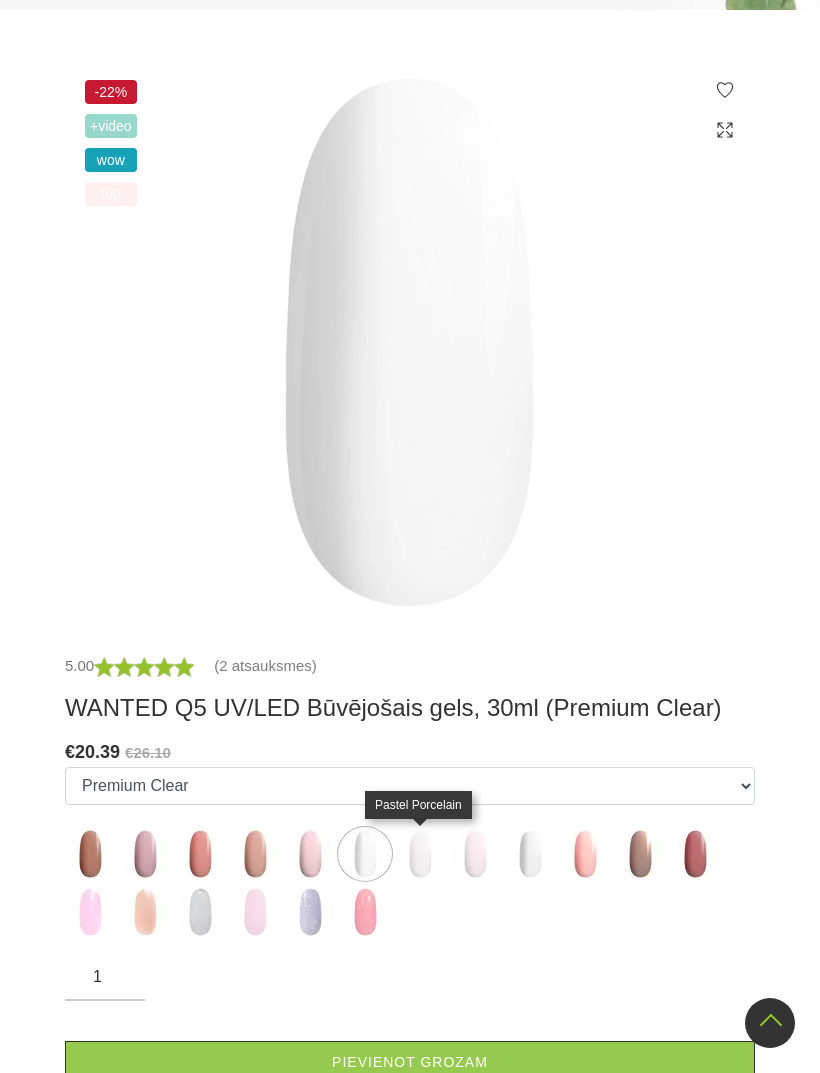 click at bounding box center [420, 854] 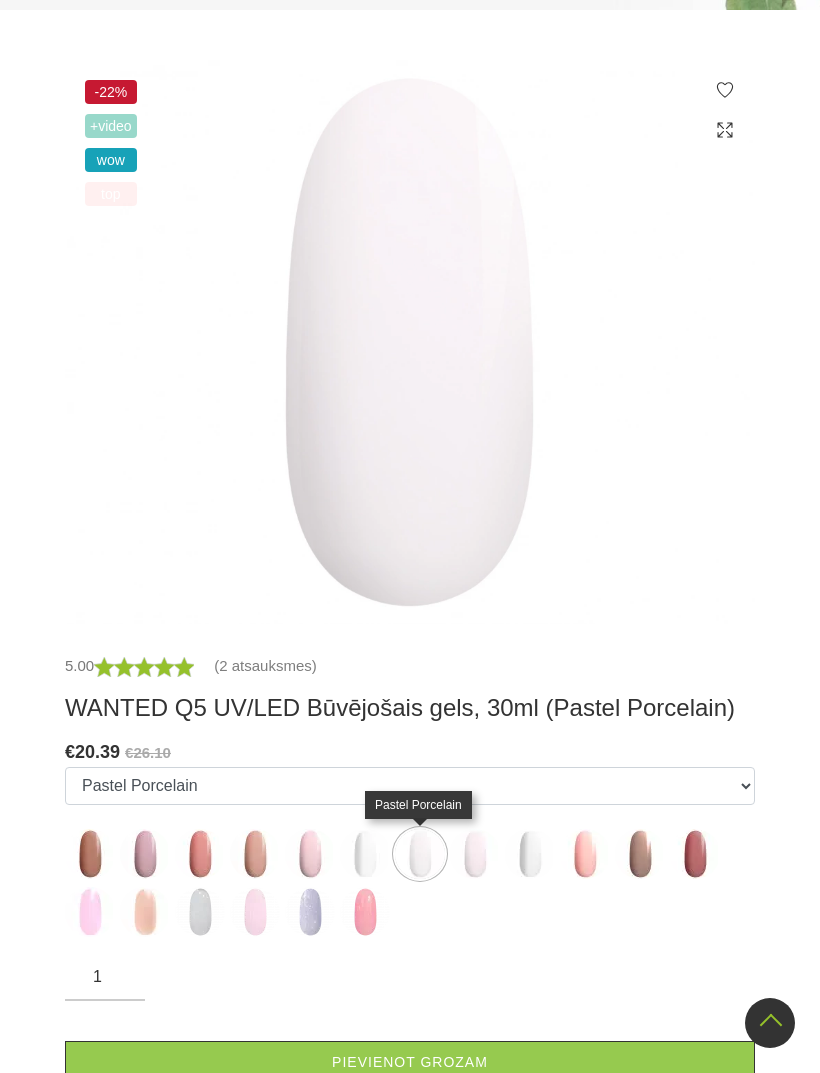 click at bounding box center [530, 854] 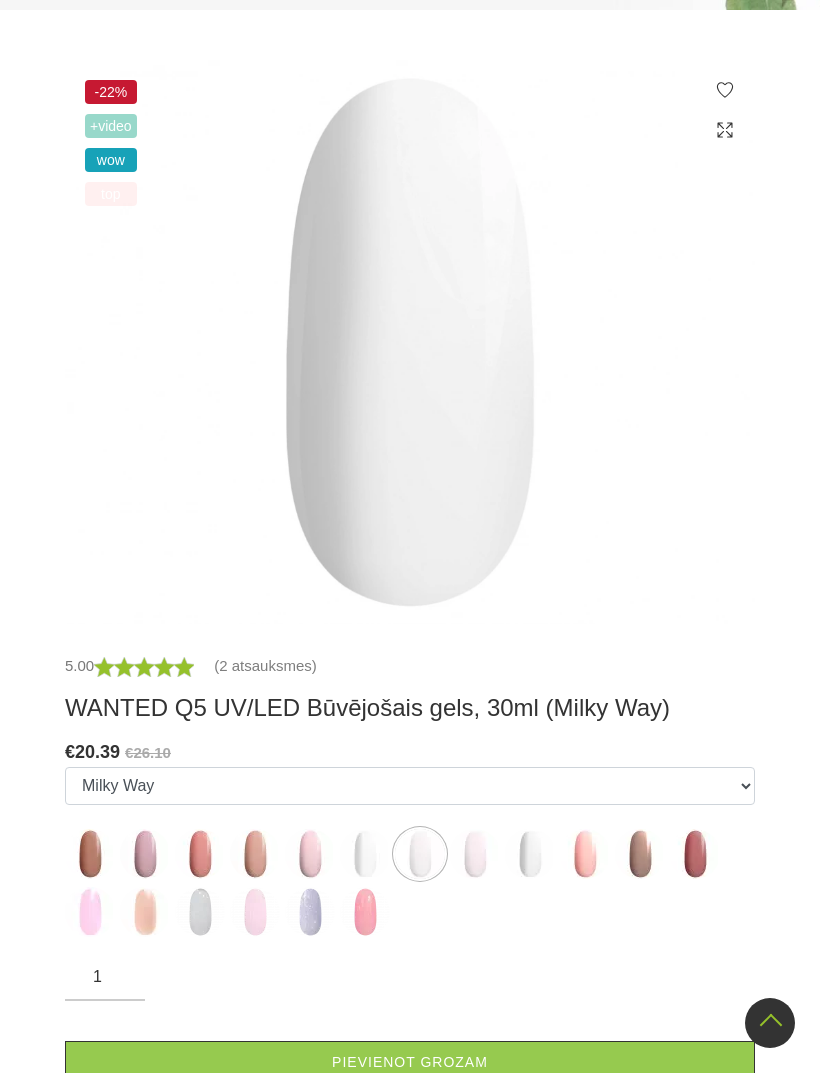 click on "Pievienot grozam" at bounding box center (410, 1062) 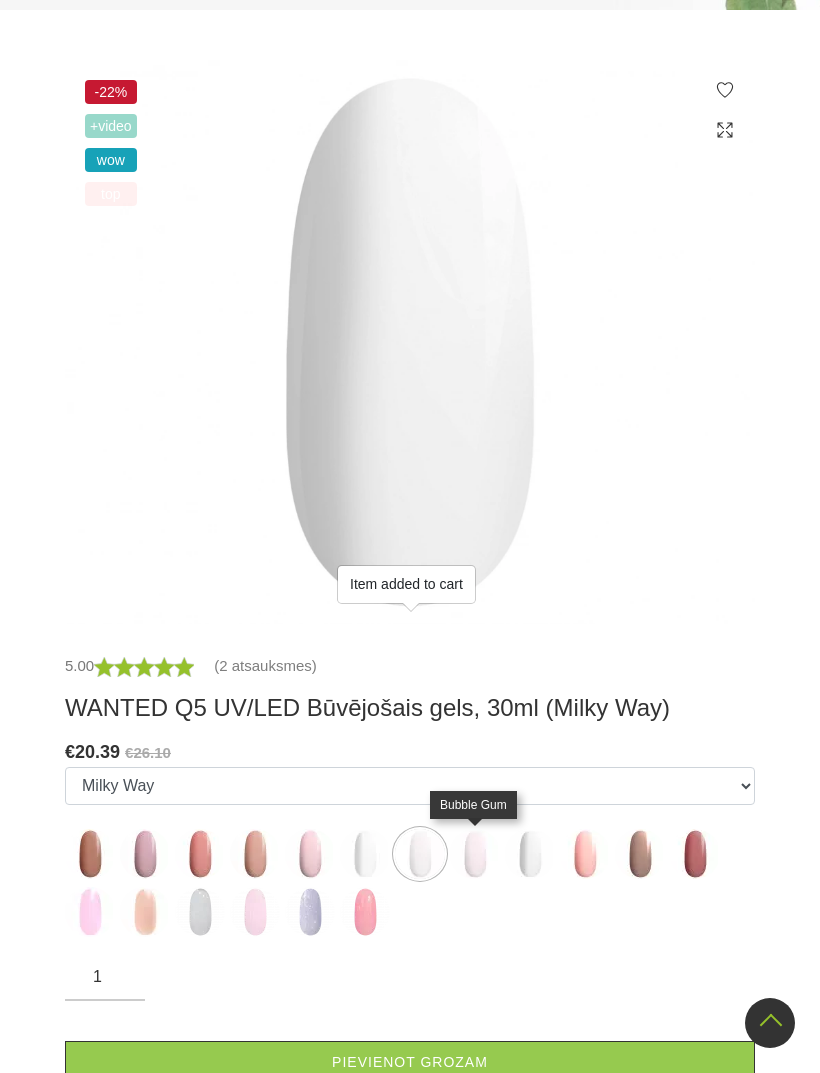 click at bounding box center (475, 854) 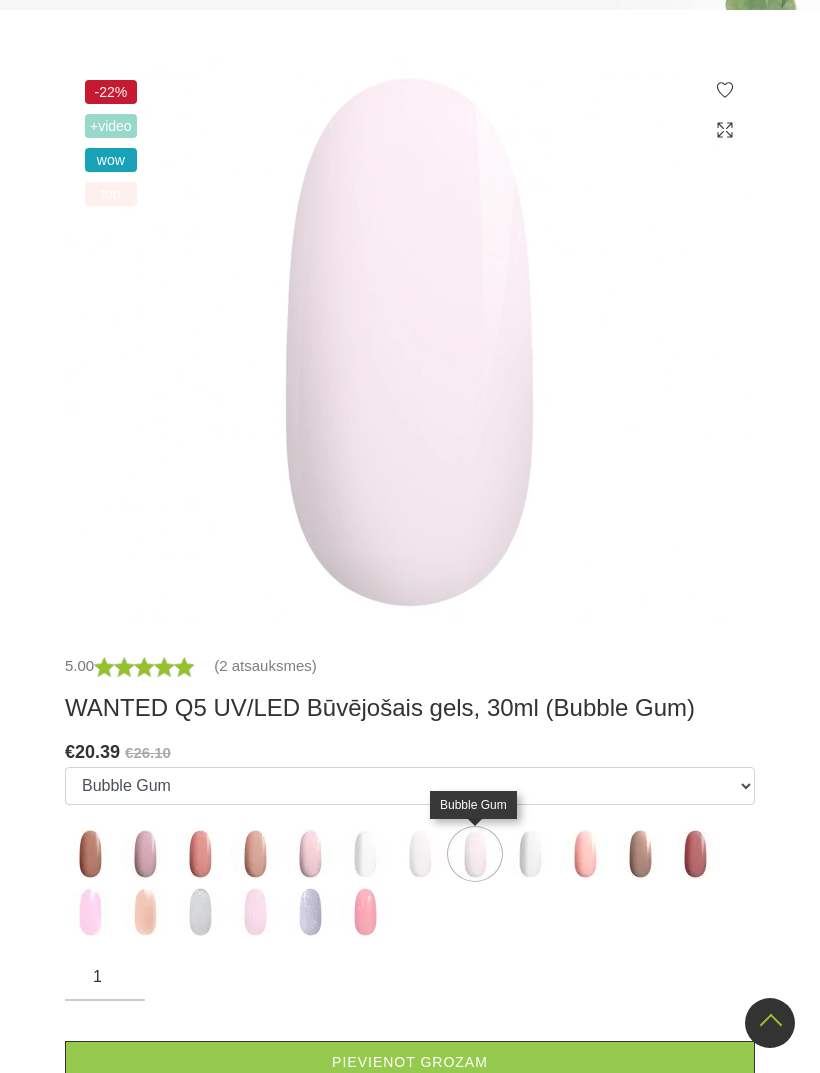 click at bounding box center [530, 854] 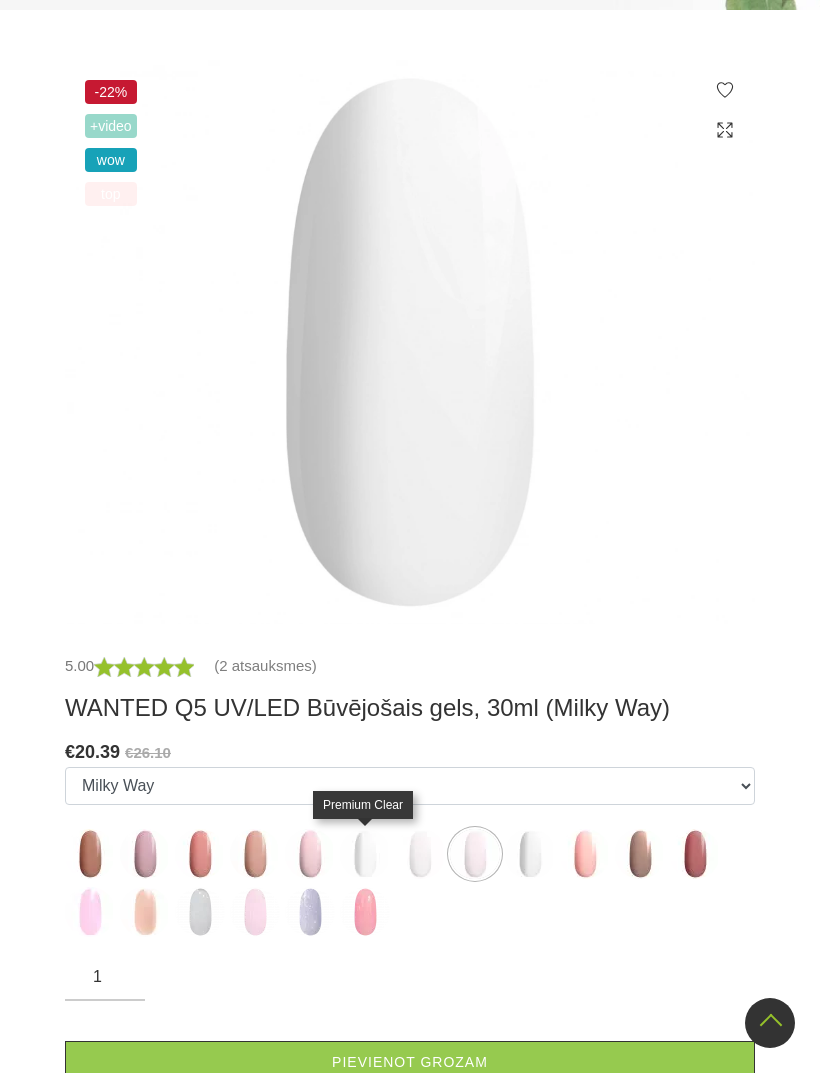 click at bounding box center (365, 854) 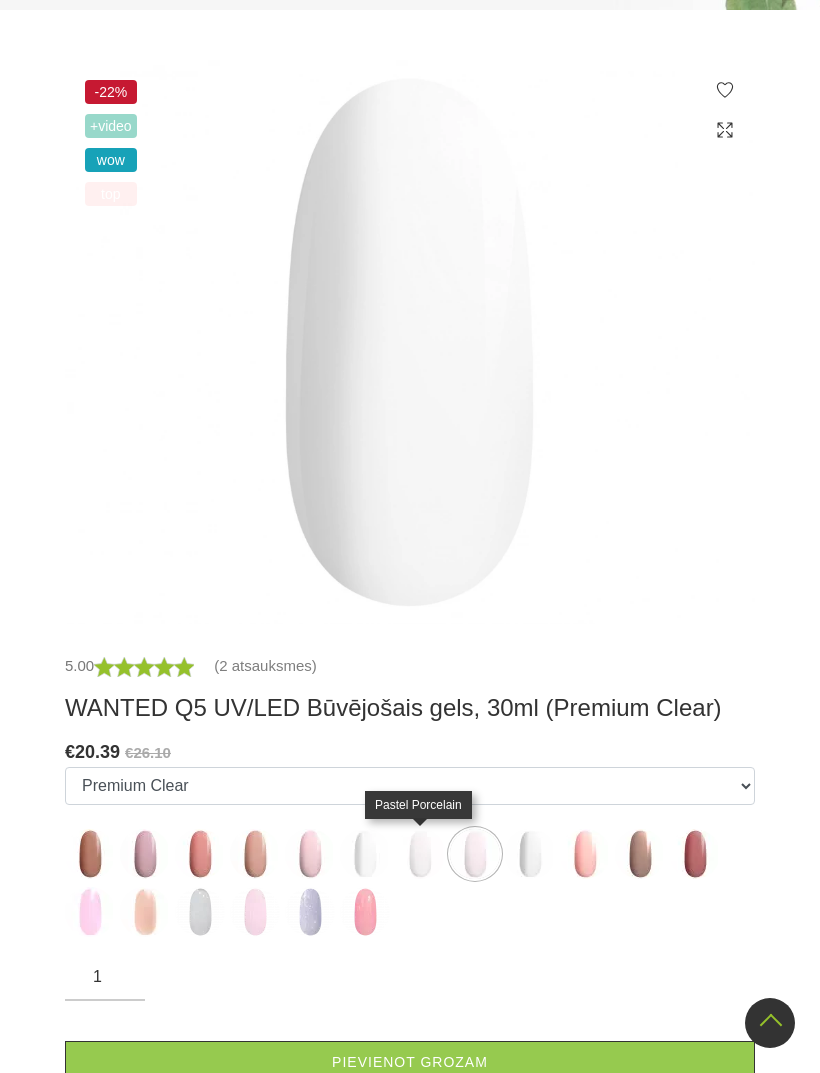 click at bounding box center [420, 854] 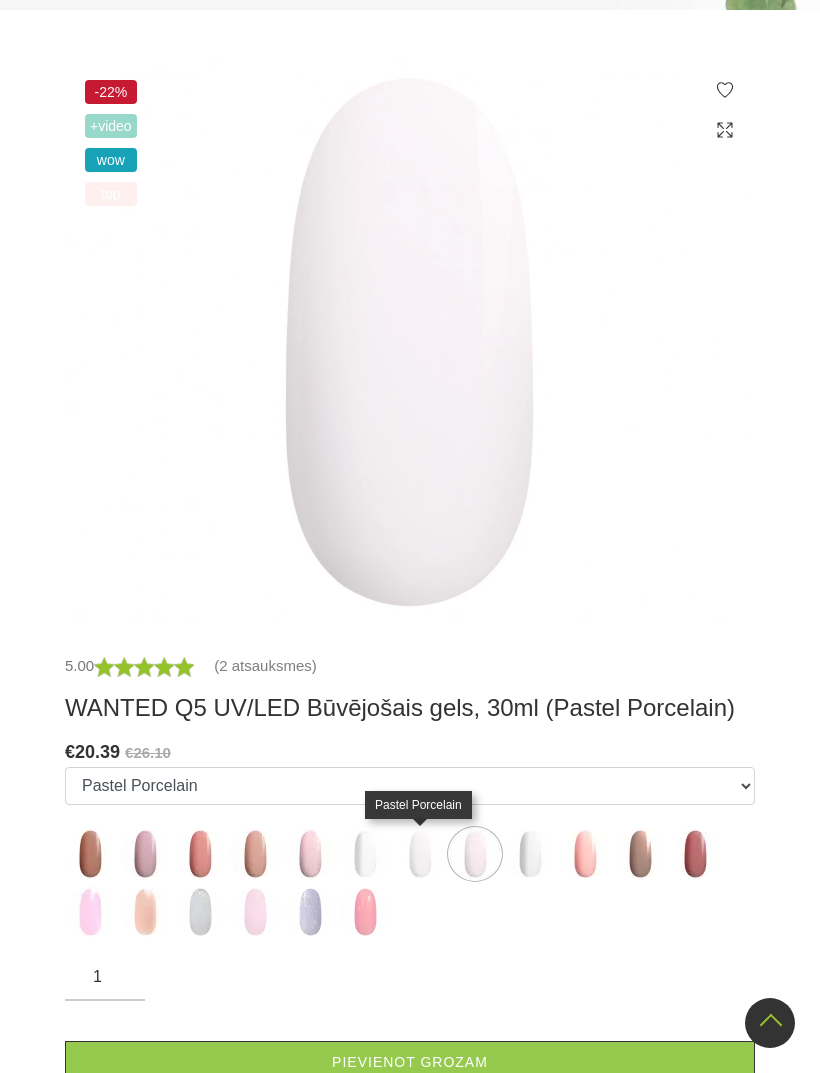 click at bounding box center (200, 912) 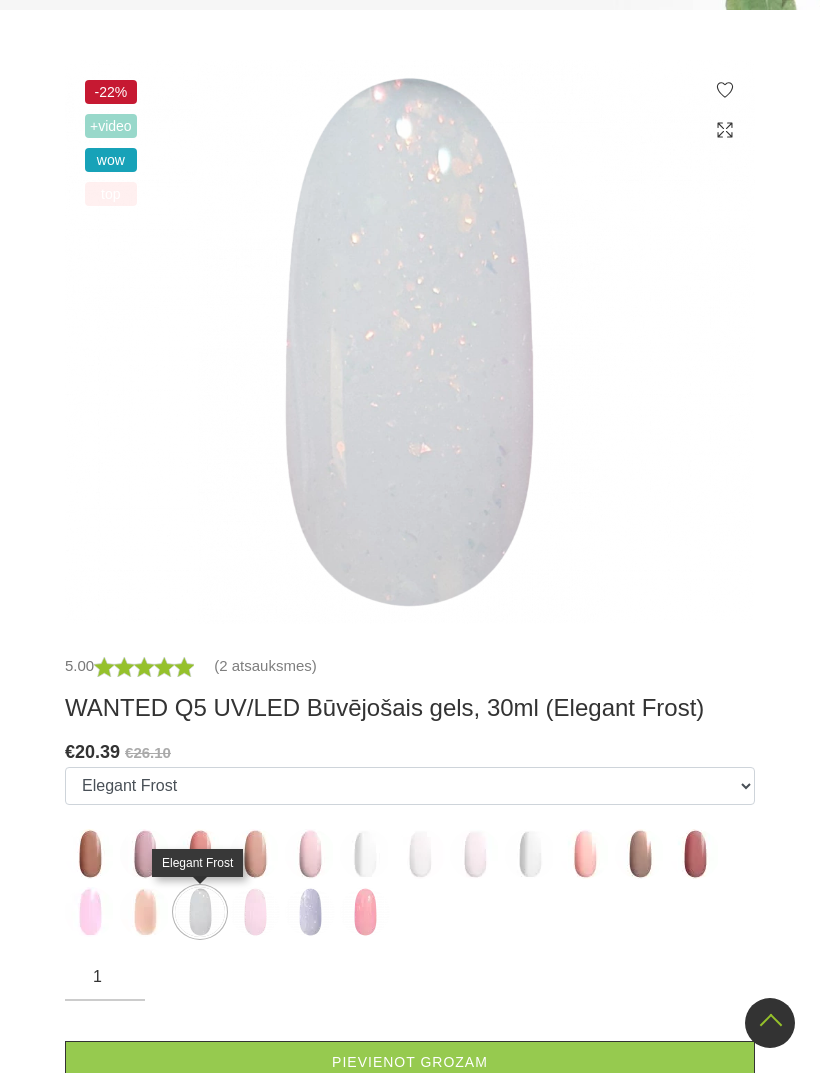 click at bounding box center (365, 854) 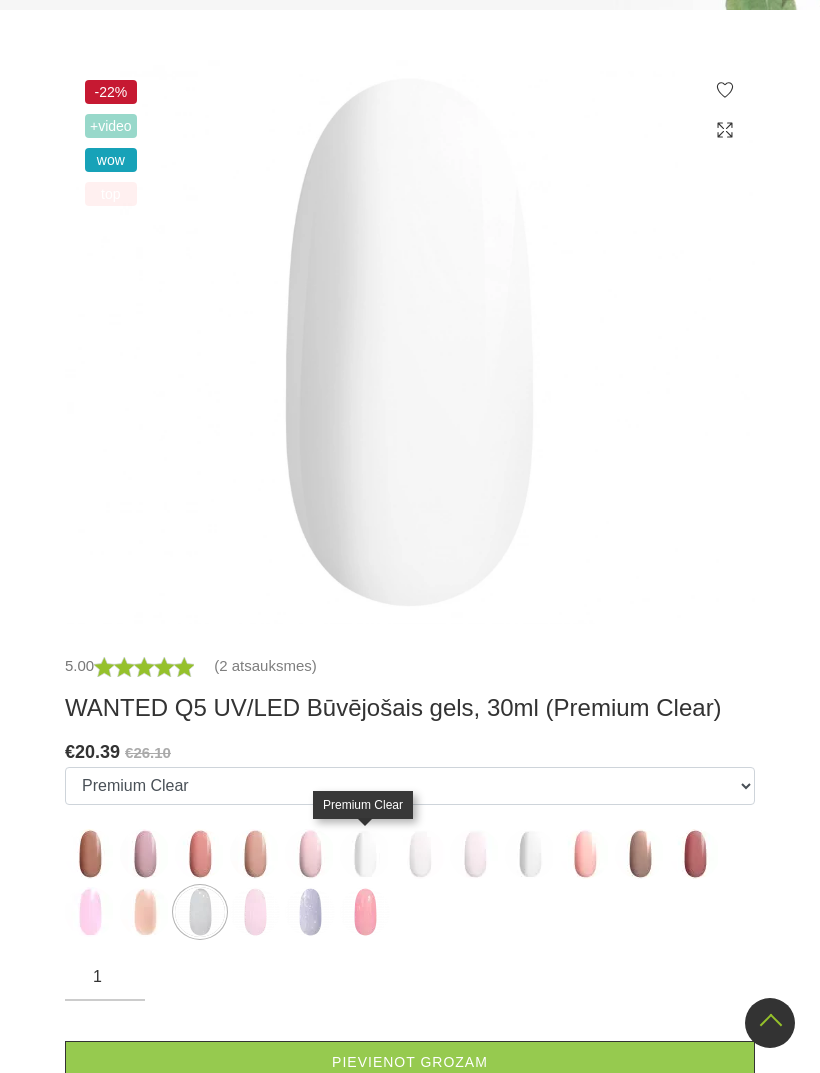 click at bounding box center (420, 854) 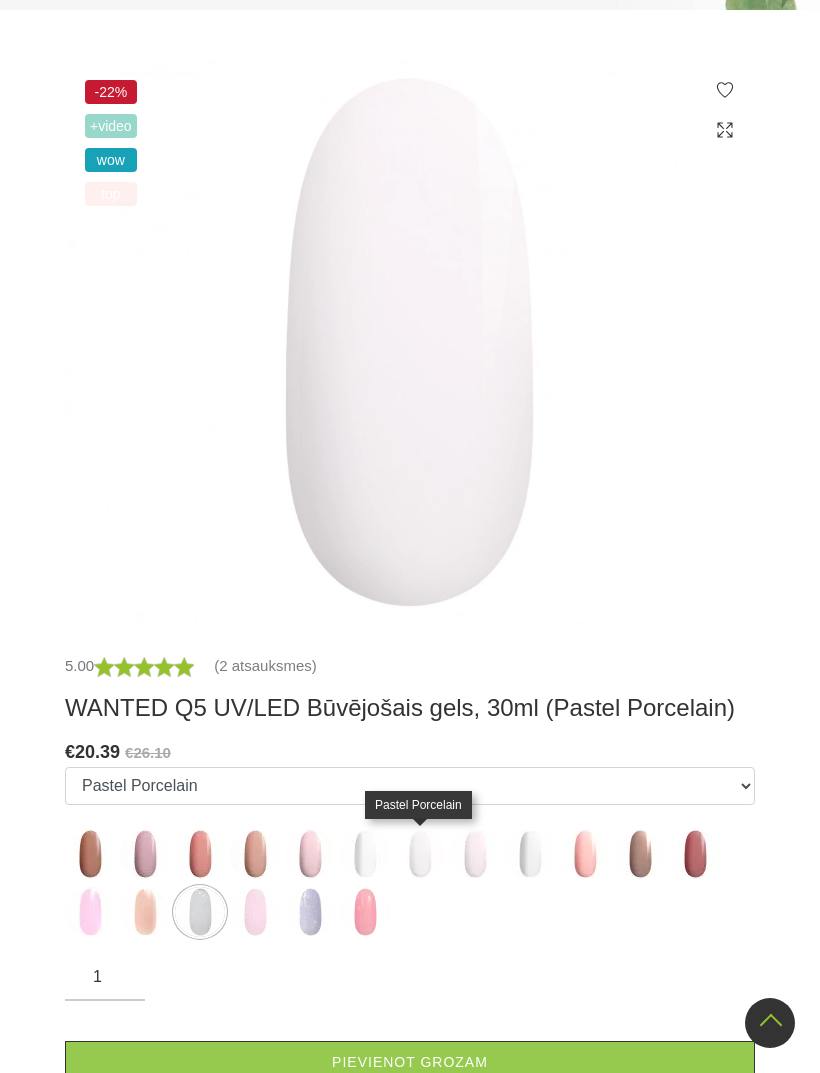 click at bounding box center (475, 854) 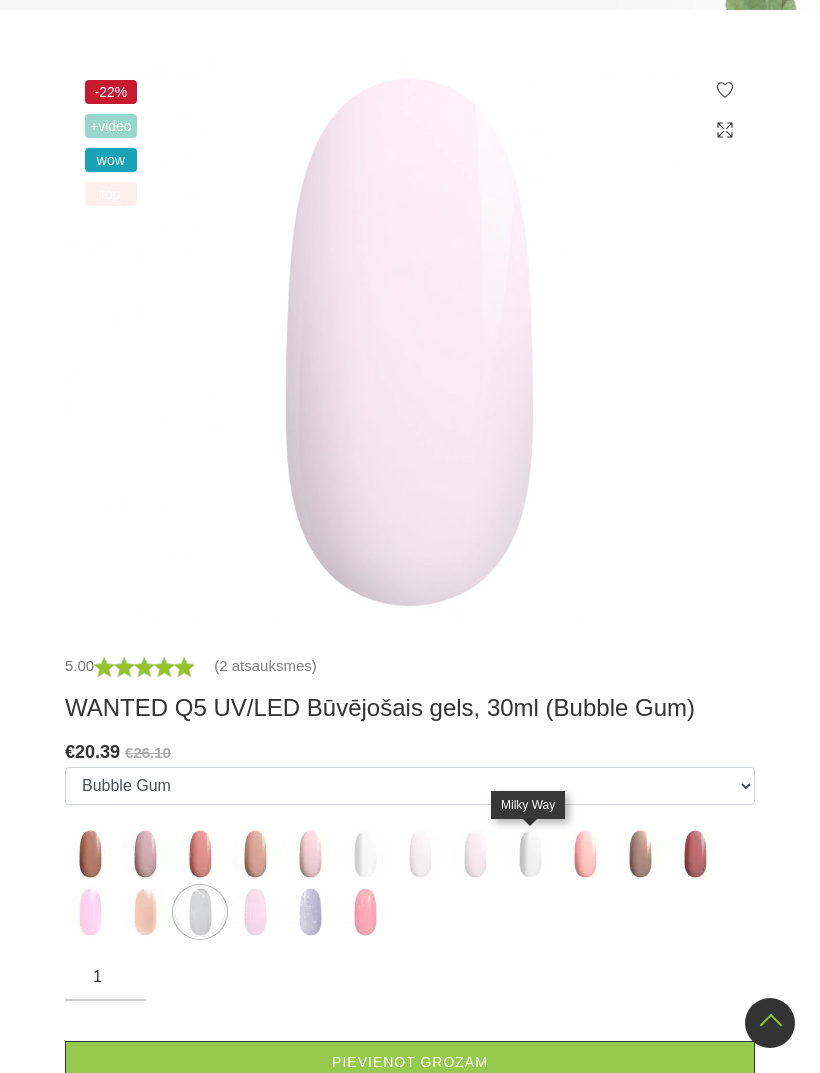 click at bounding box center [530, 854] 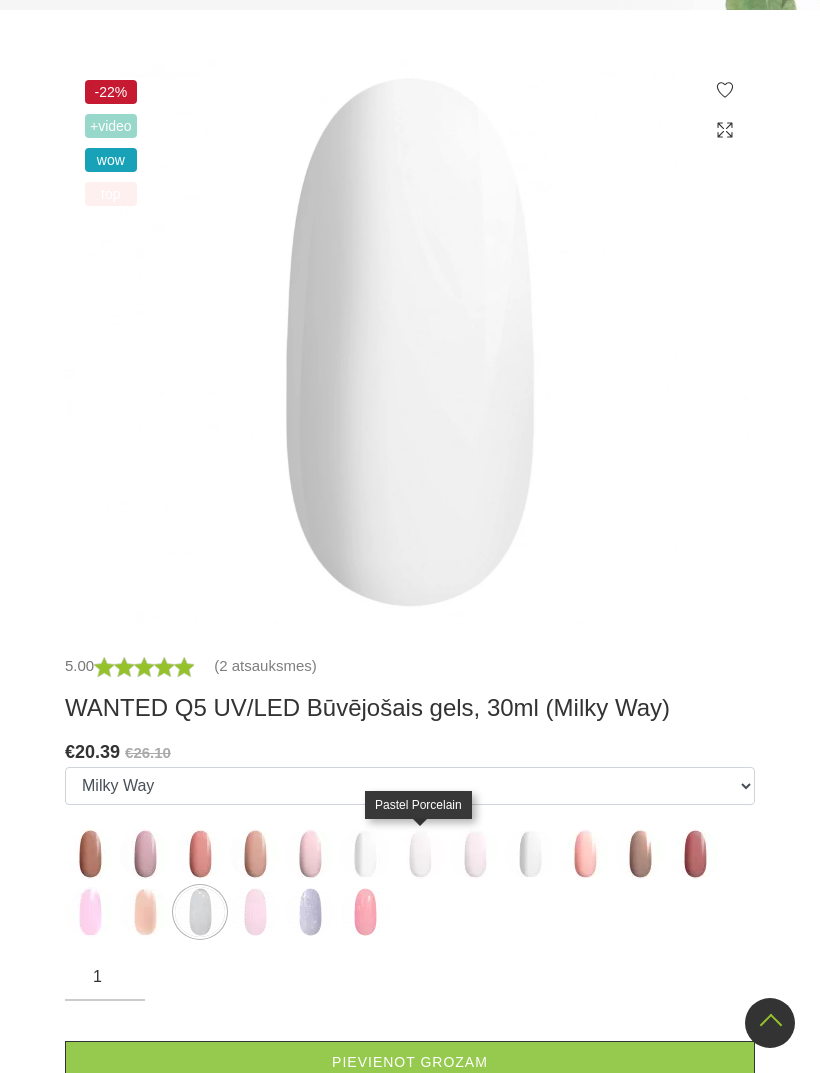 click at bounding box center (420, 854) 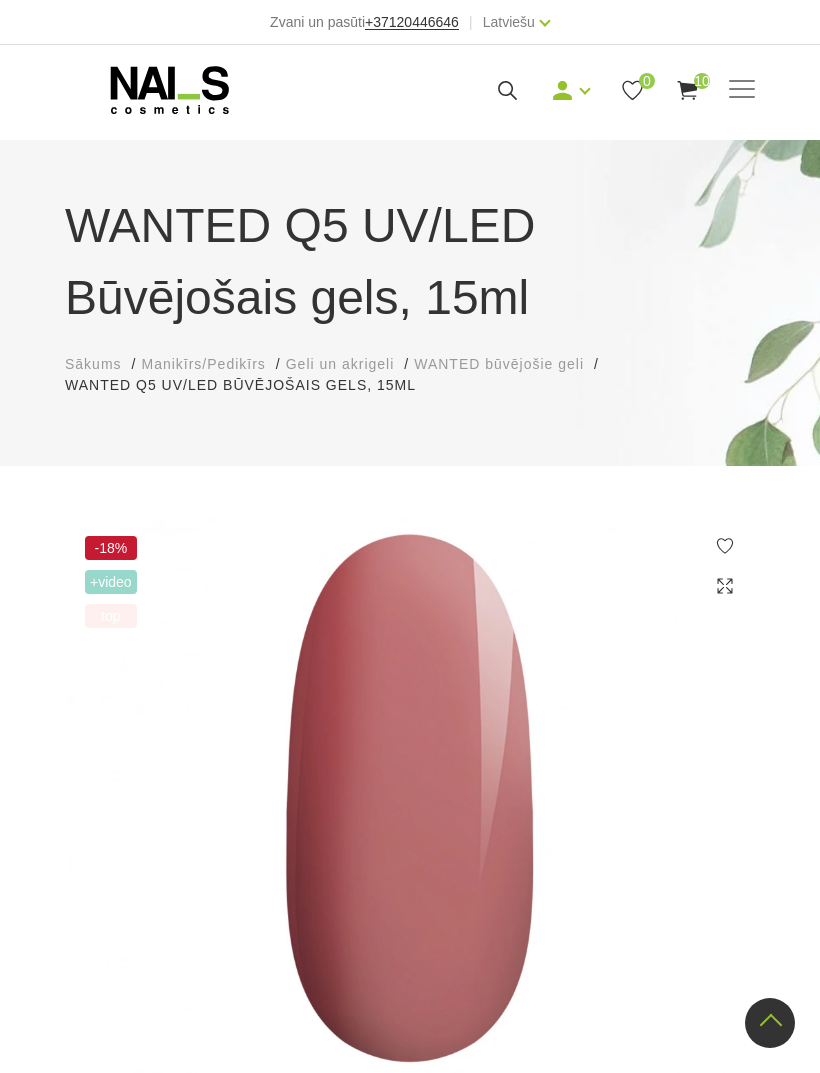 scroll, scrollTop: 419, scrollLeft: 0, axis: vertical 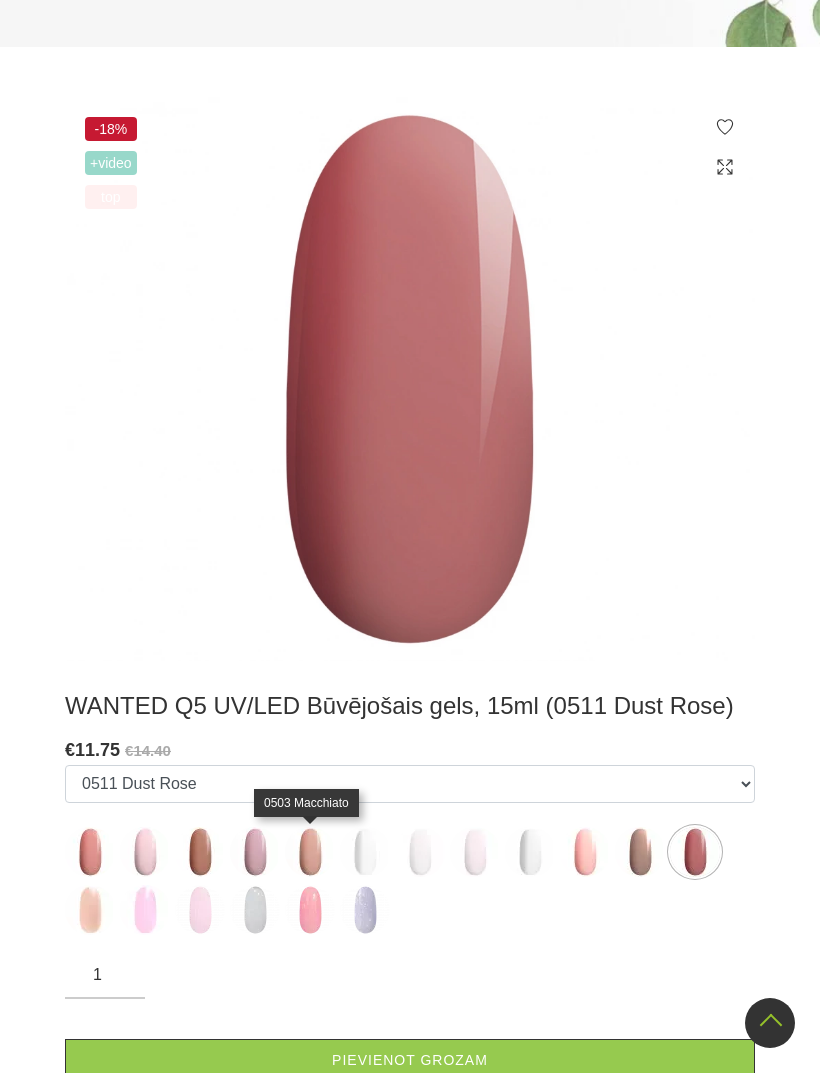click at bounding box center [310, 852] 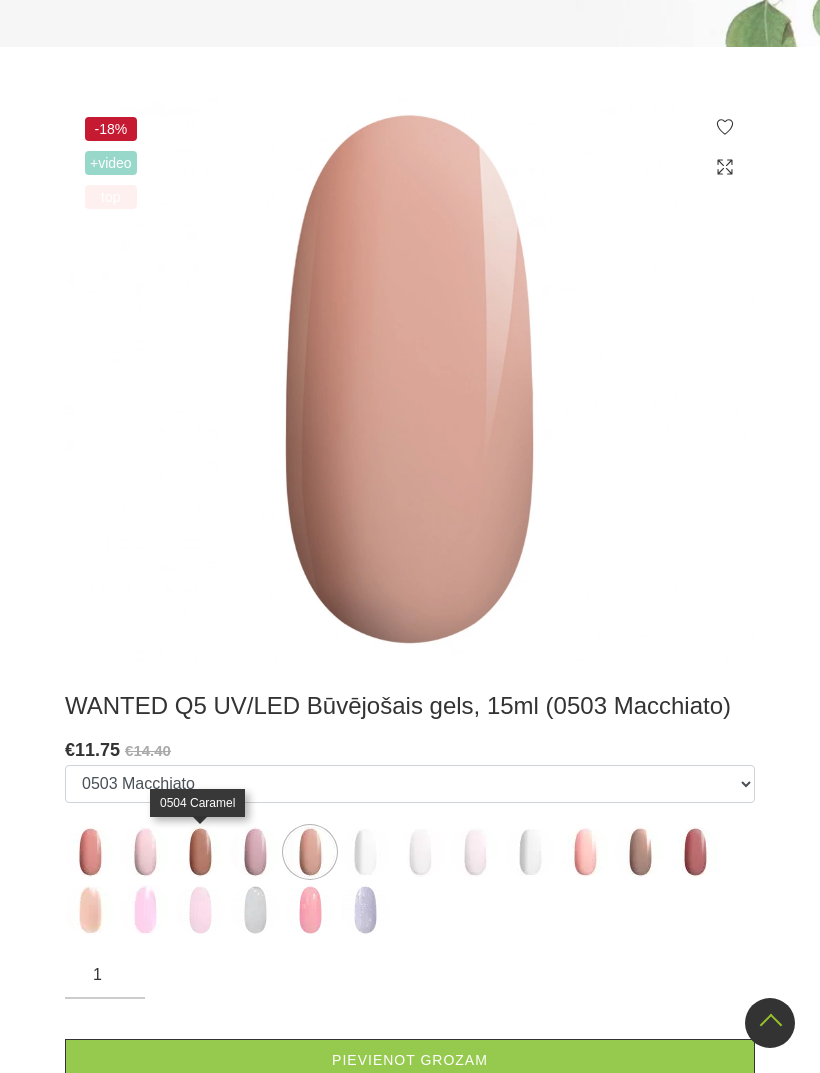 click at bounding box center [200, 852] 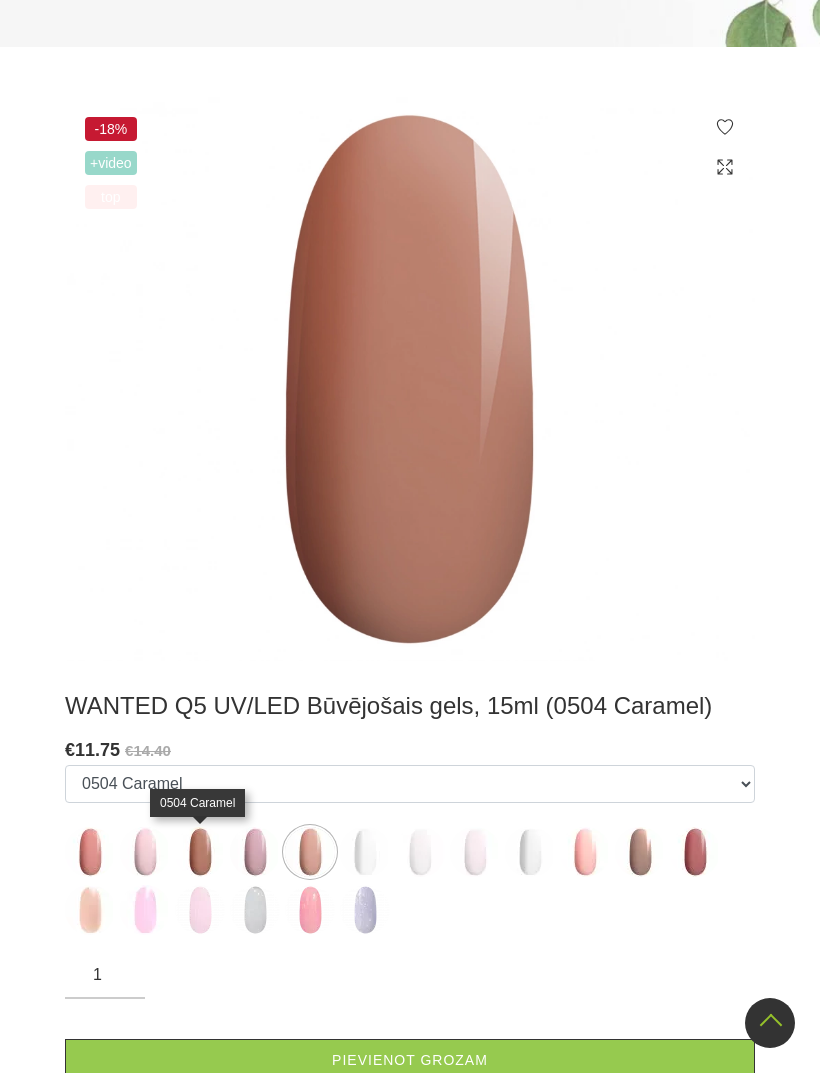 click on "Pievienot grozam" at bounding box center (410, 1060) 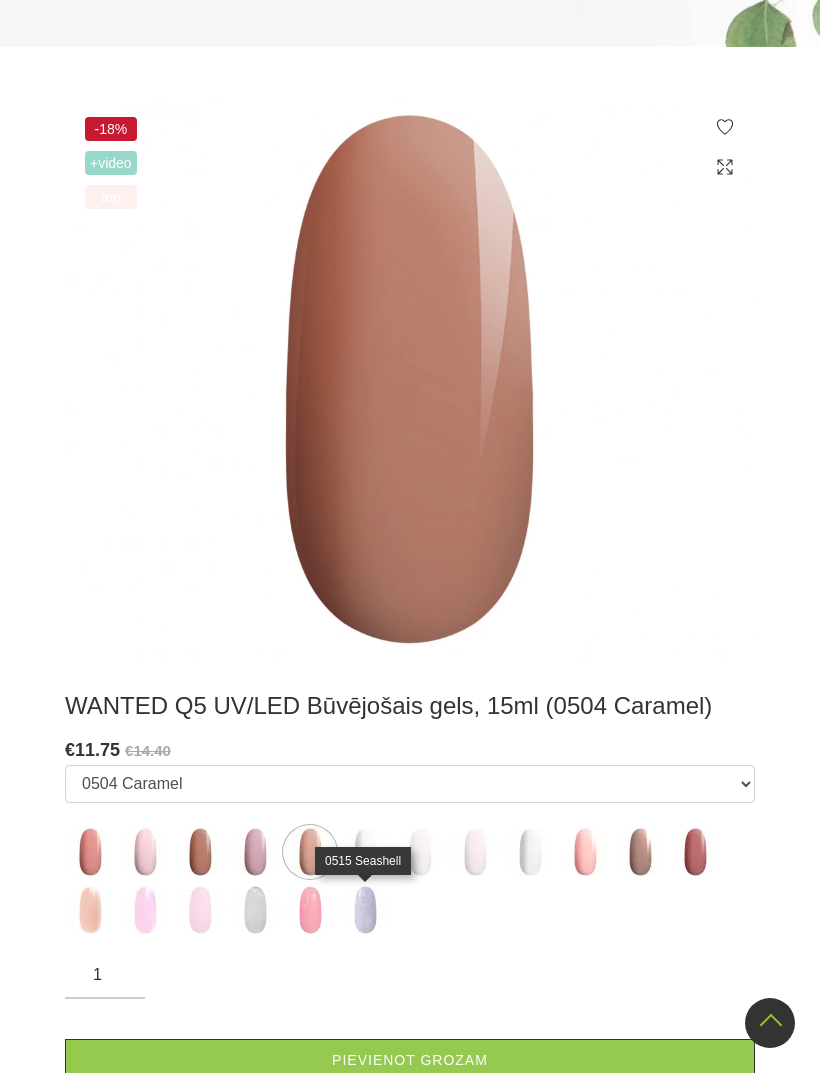 click at bounding box center [365, 910] 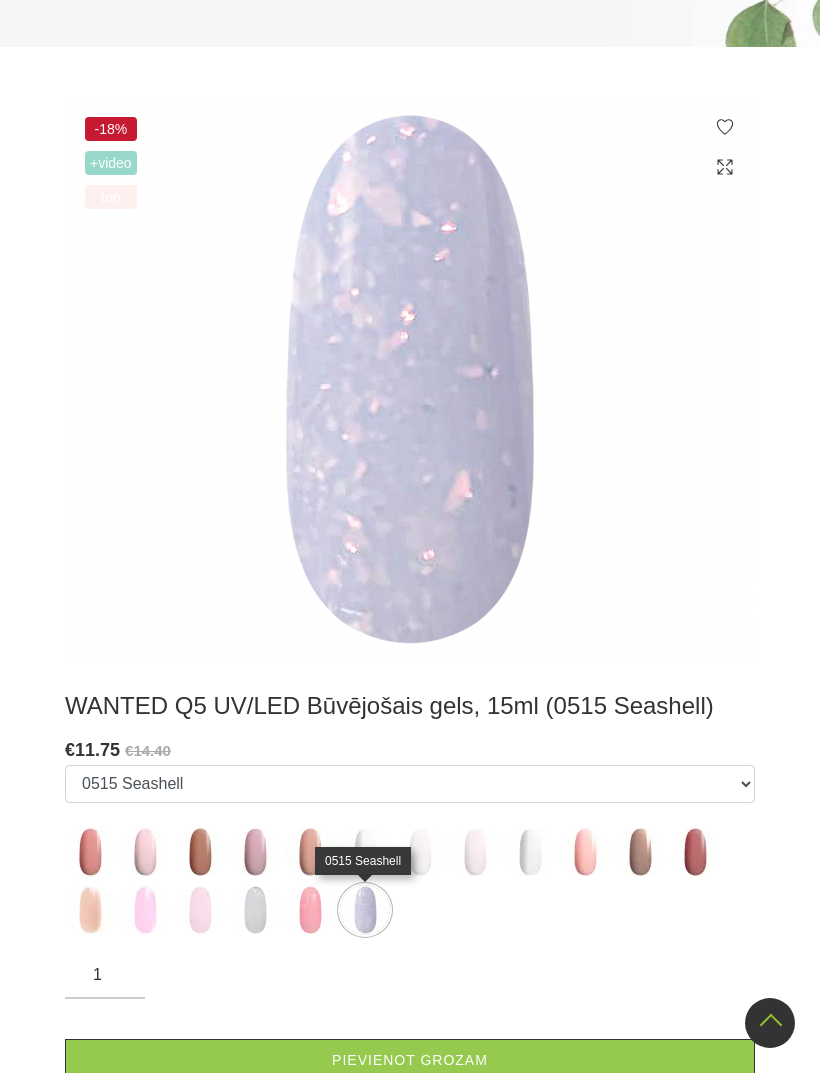 click on "Pievienot grozam" at bounding box center (410, 1060) 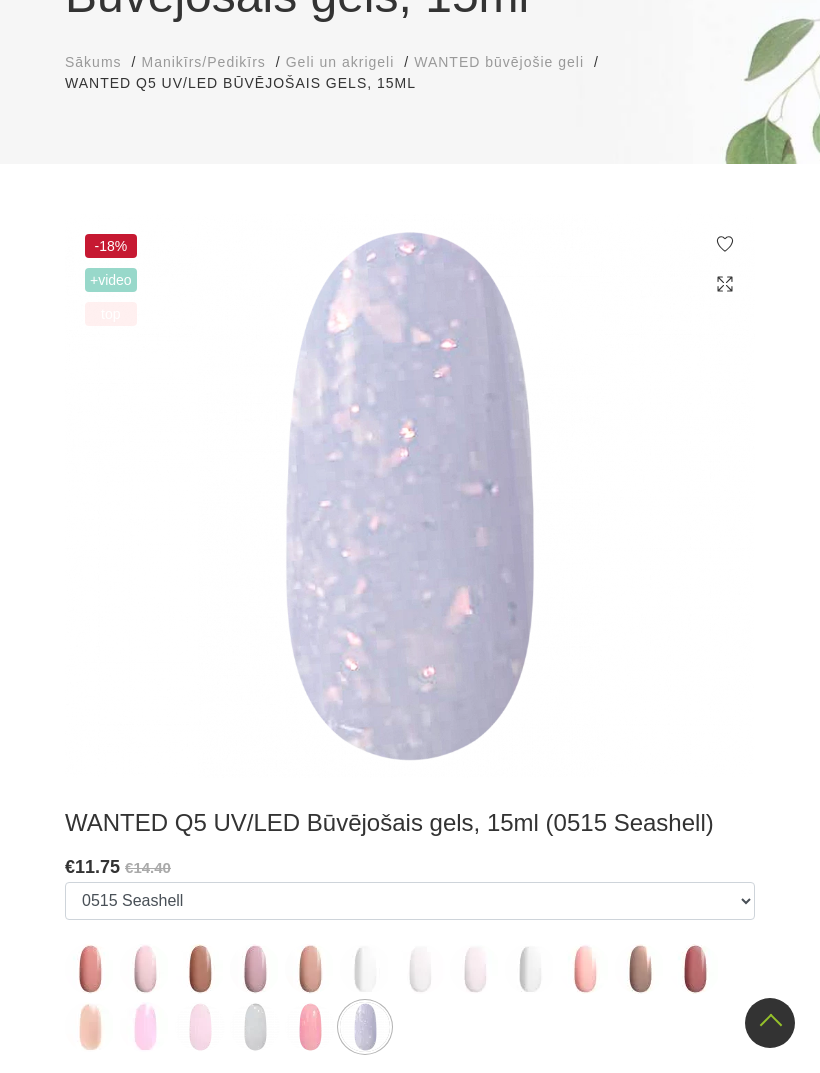 scroll, scrollTop: 0, scrollLeft: 0, axis: both 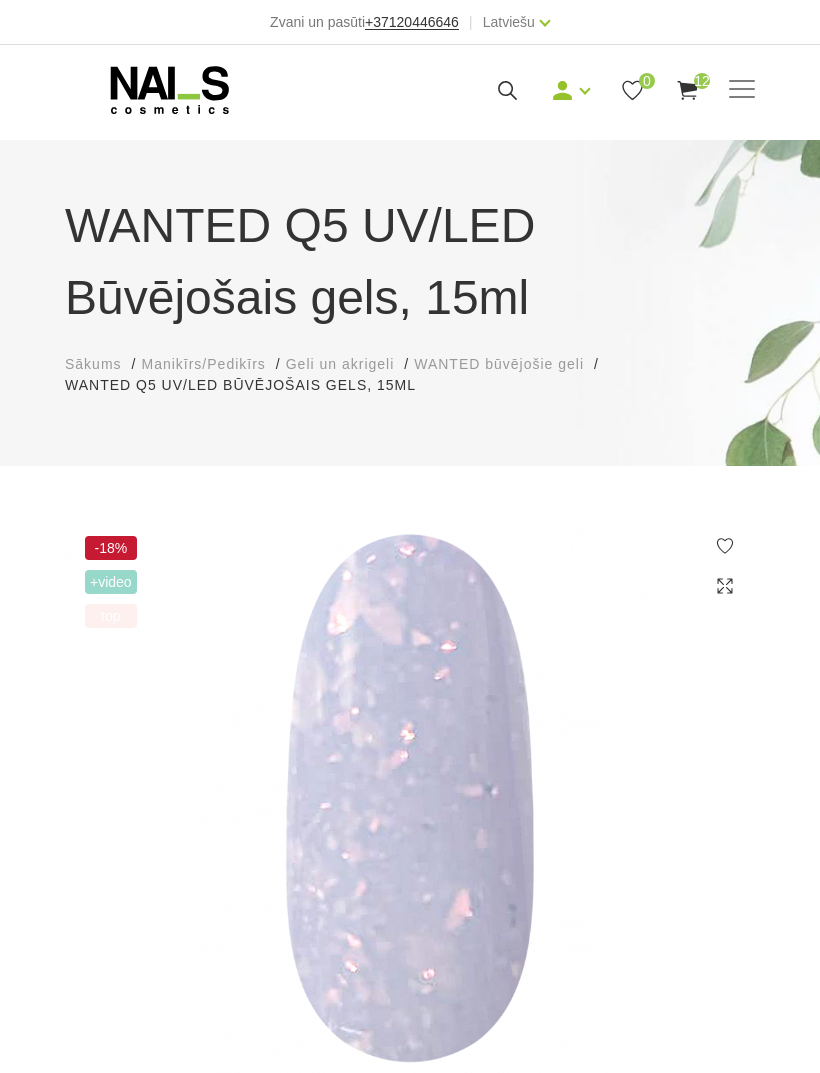 click on "Mani pasūtījumi Labot profilu Iziet
0
12" at bounding box center [520, 90] 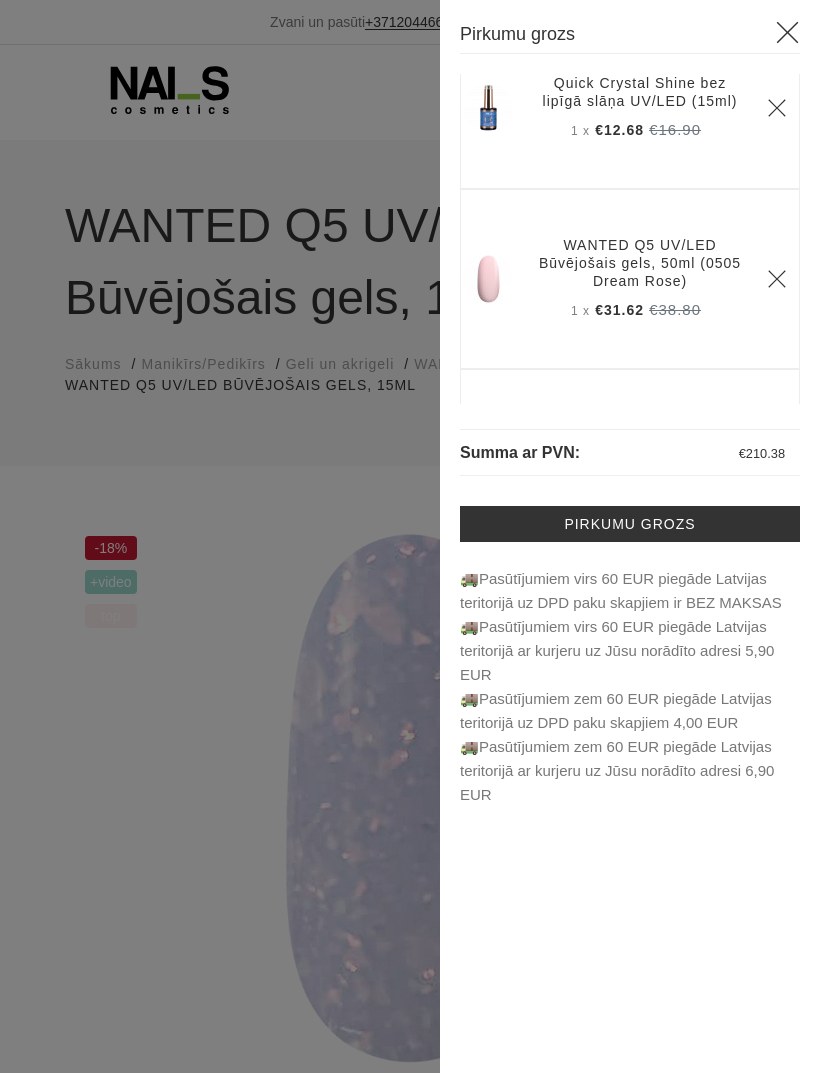 click 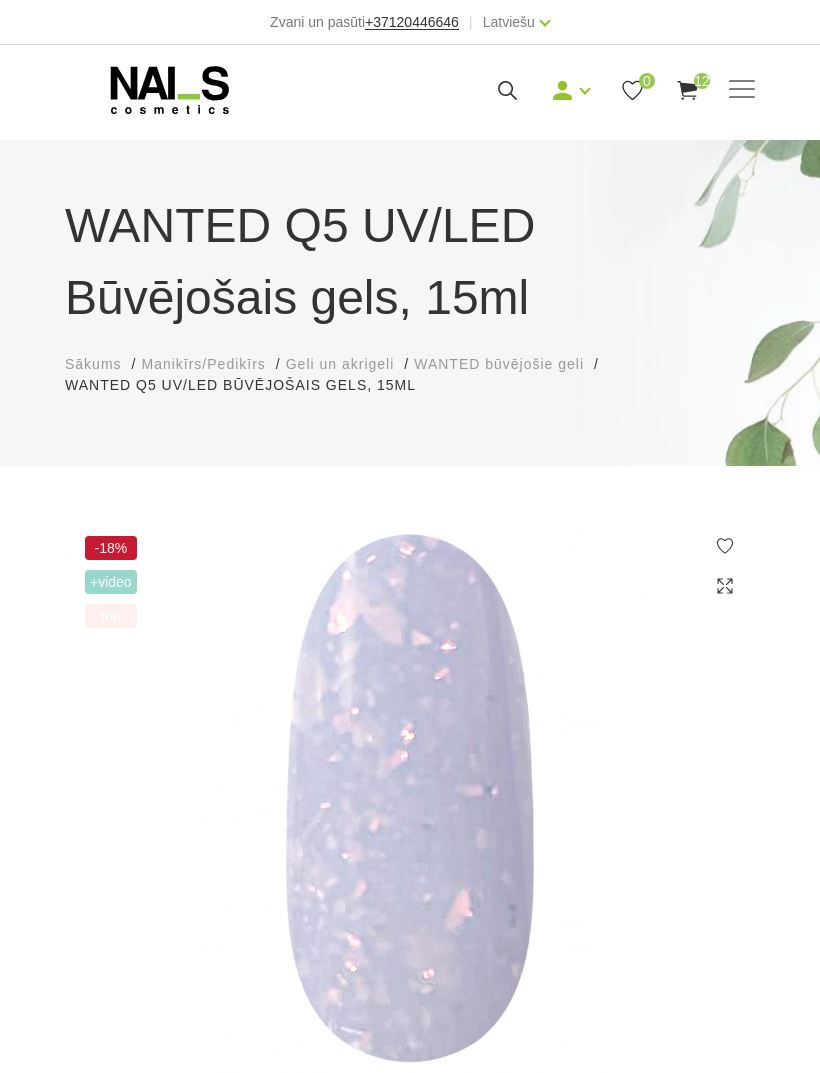 scroll, scrollTop: 918, scrollLeft: 0, axis: vertical 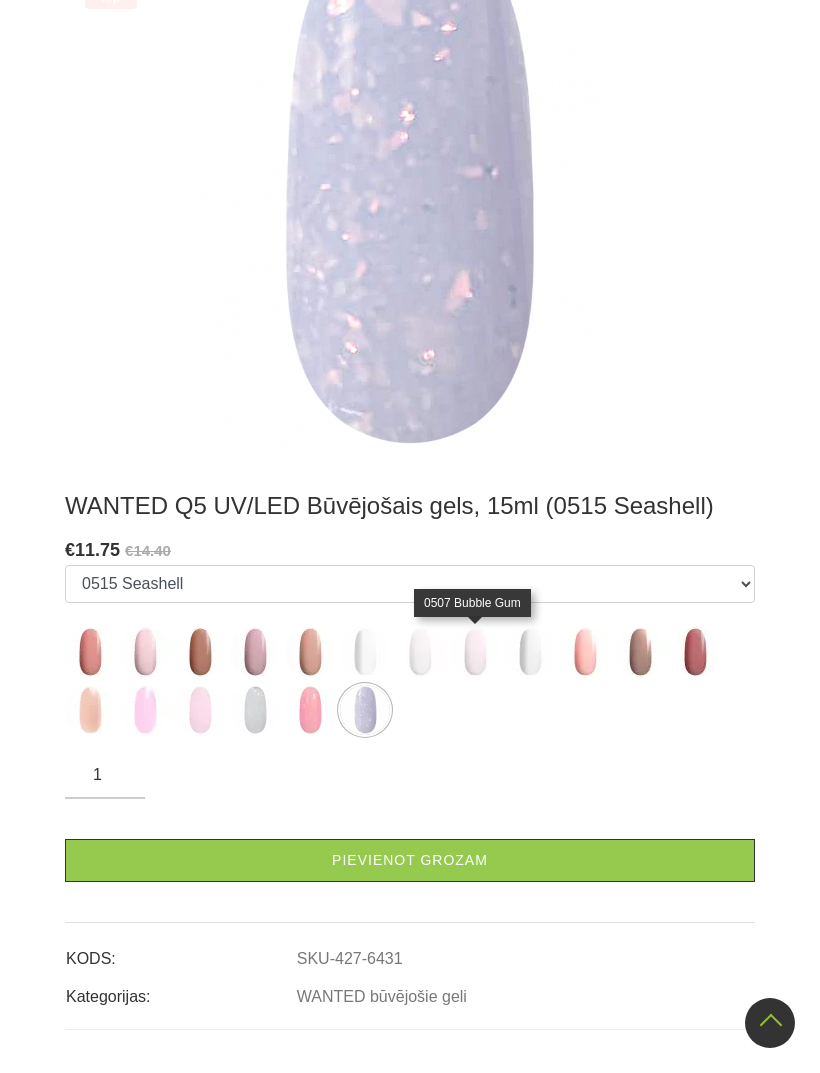 click at bounding box center [475, 652] 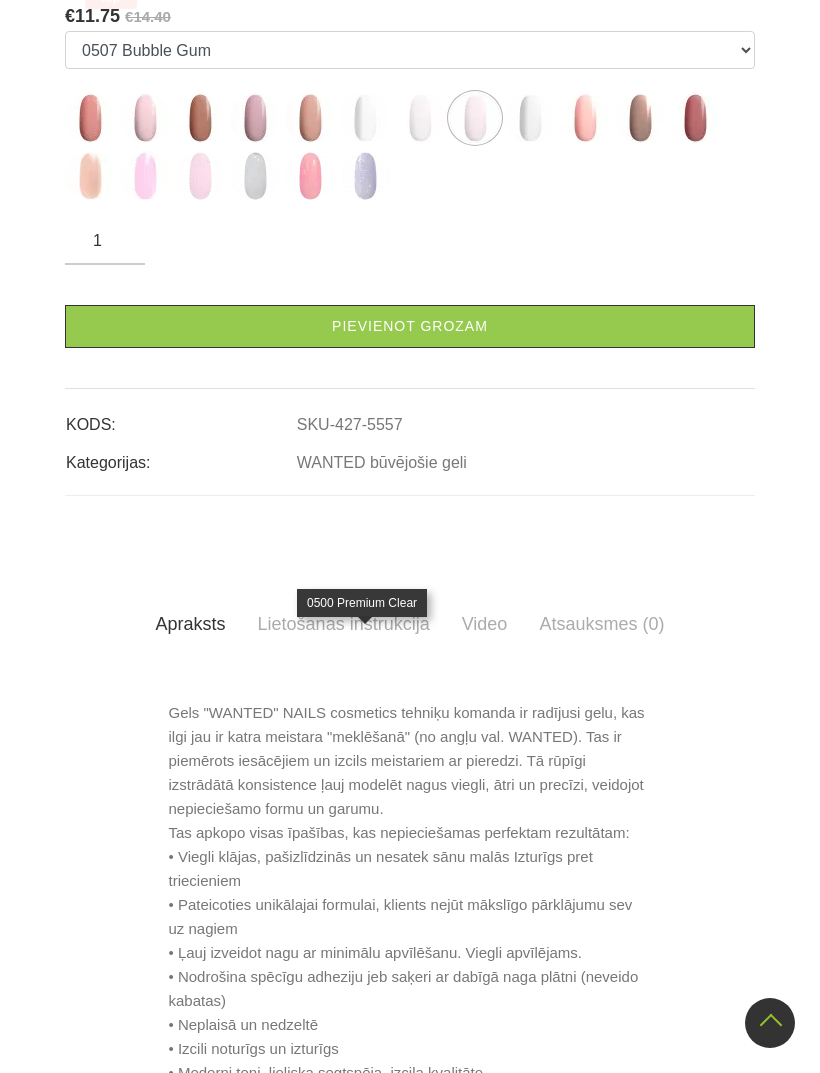 click at bounding box center [365, 118] 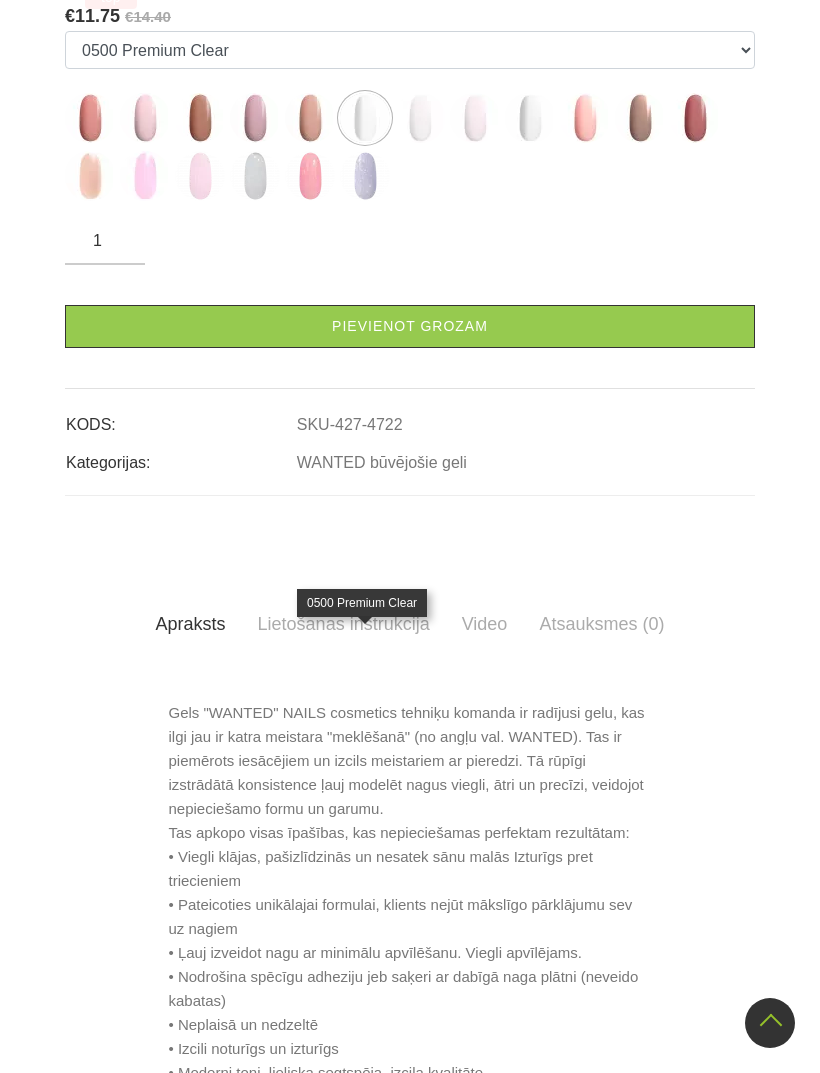 click at bounding box center (420, 118) 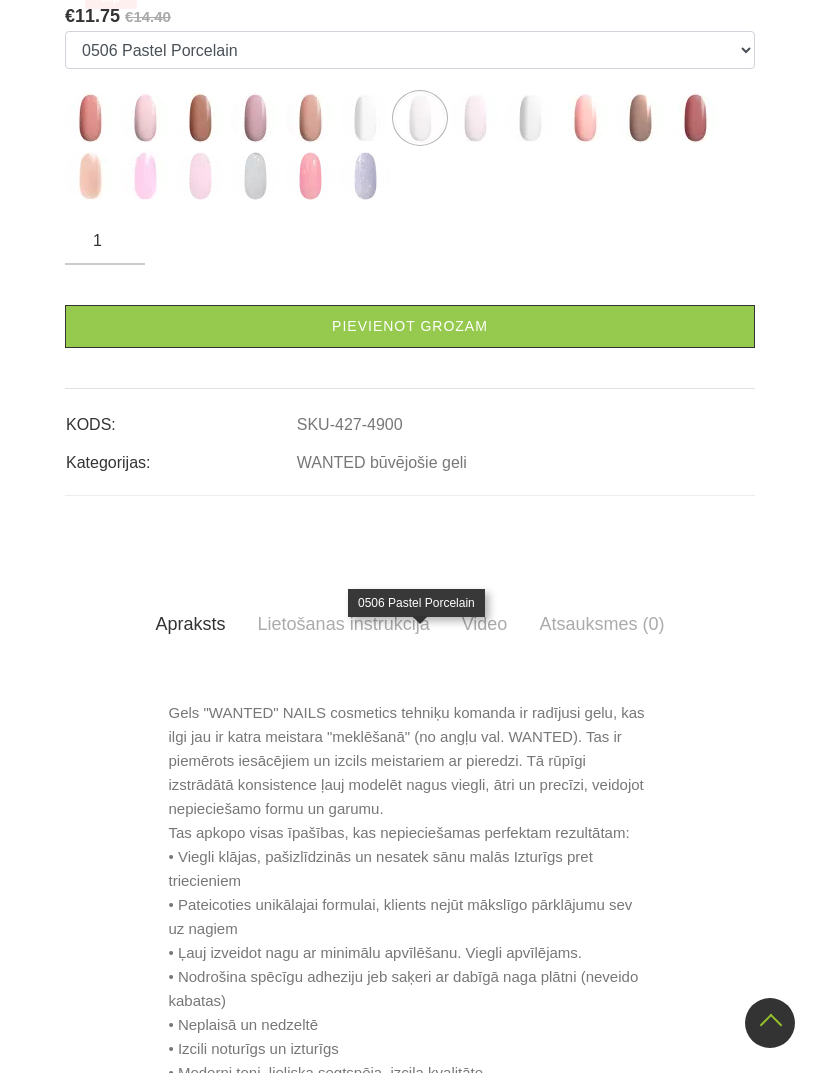 click on "Pievienot grozam" at bounding box center [410, 326] 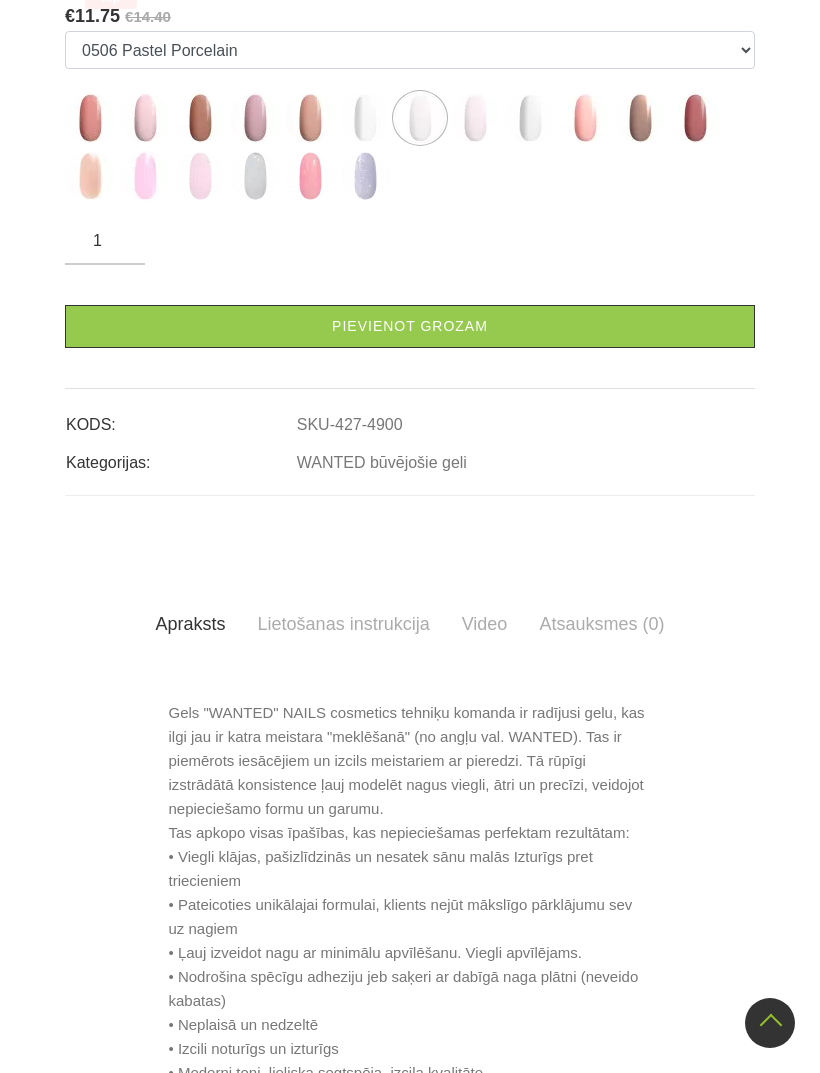click at bounding box center [200, 176] 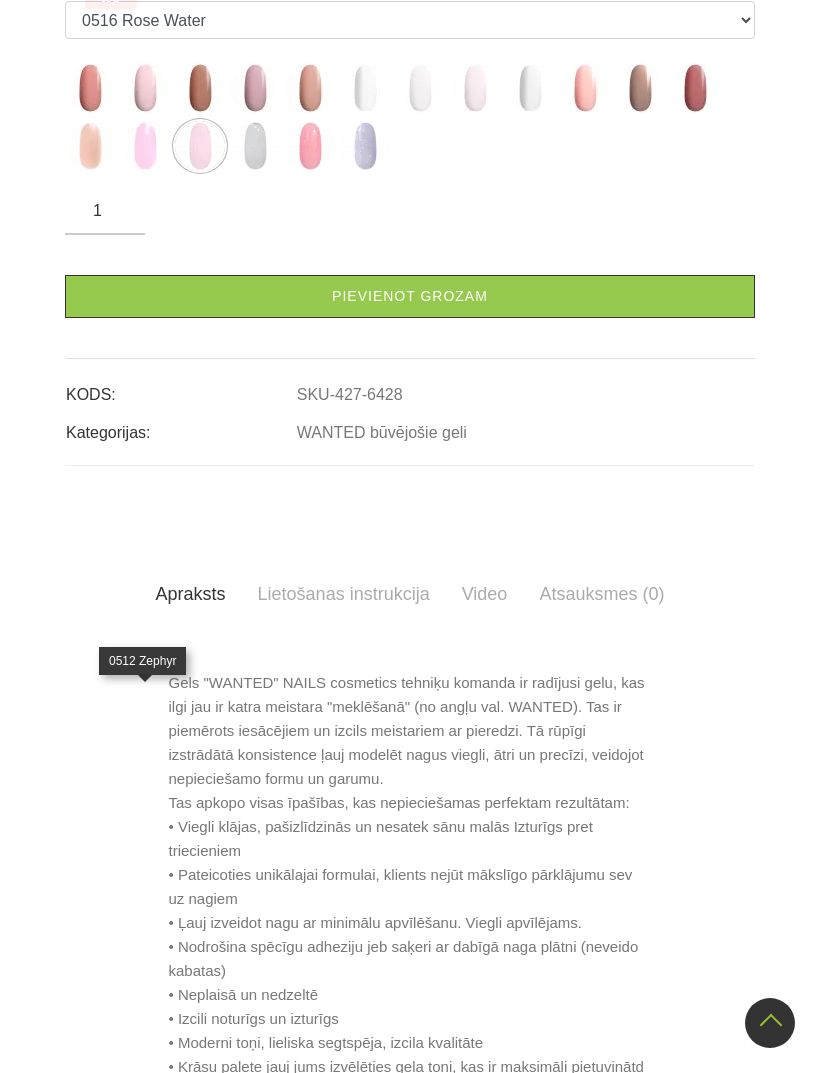 click at bounding box center [145, 146] 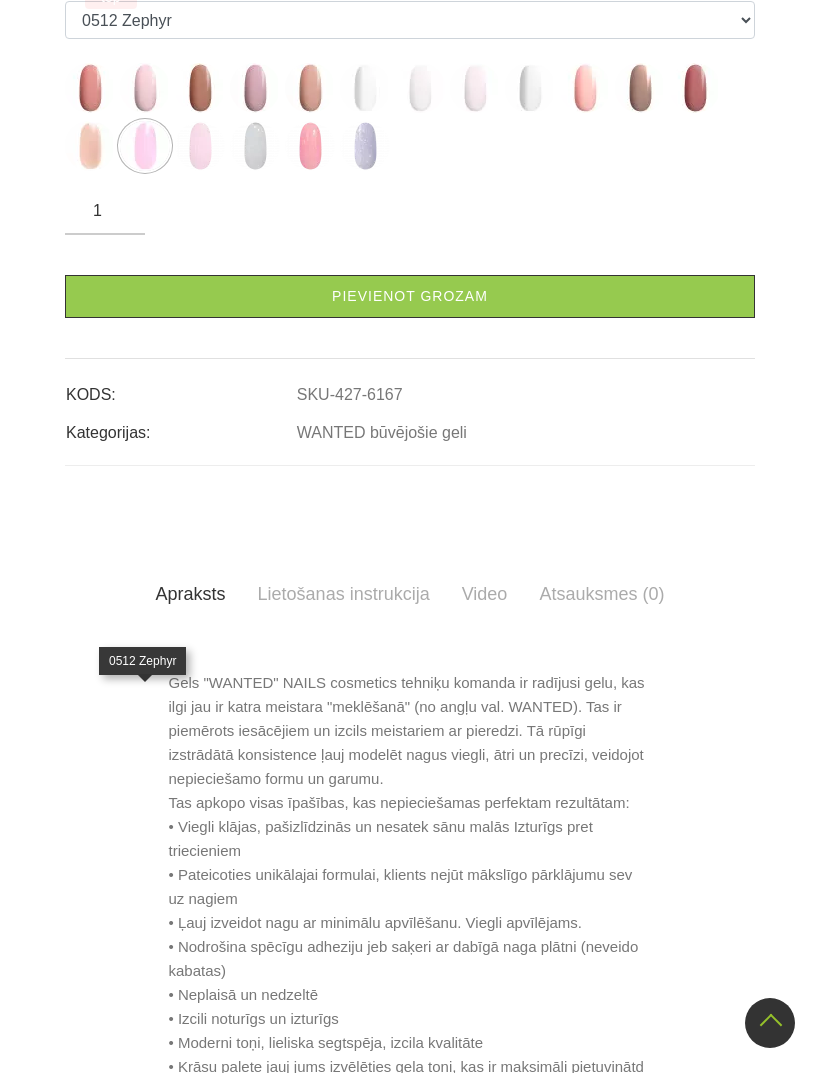click at bounding box center [90, 146] 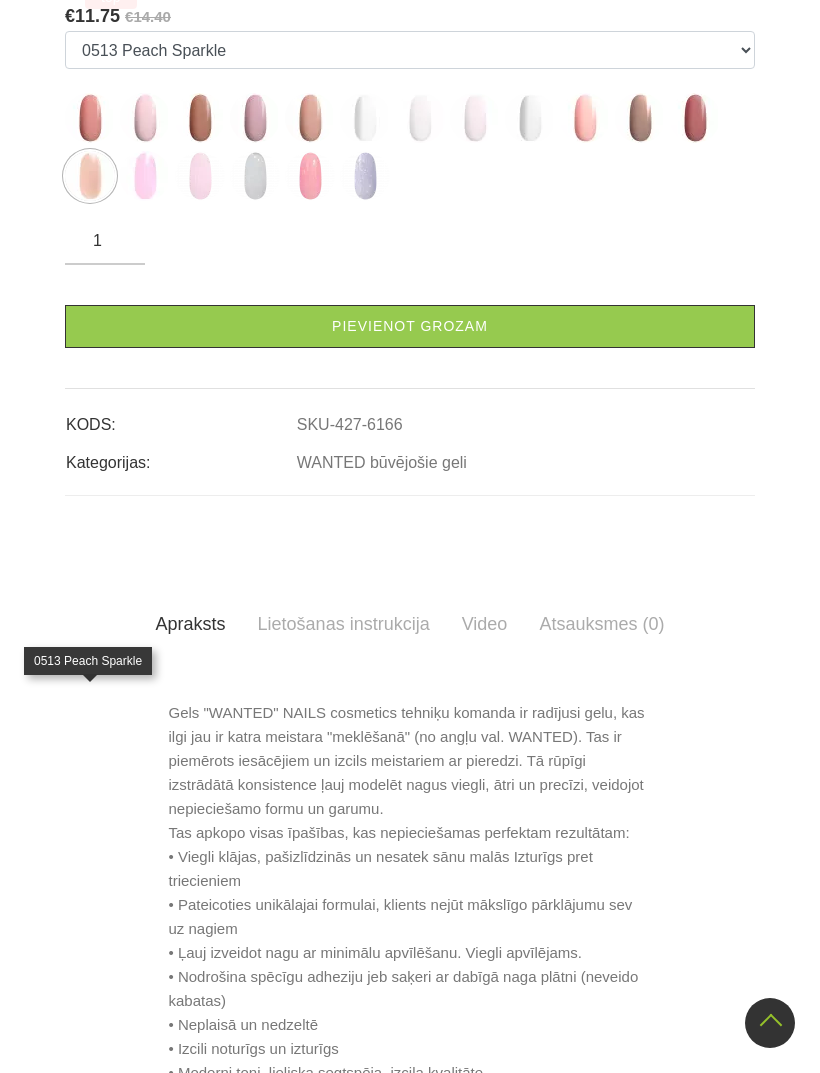 click at bounding box center (475, 118) 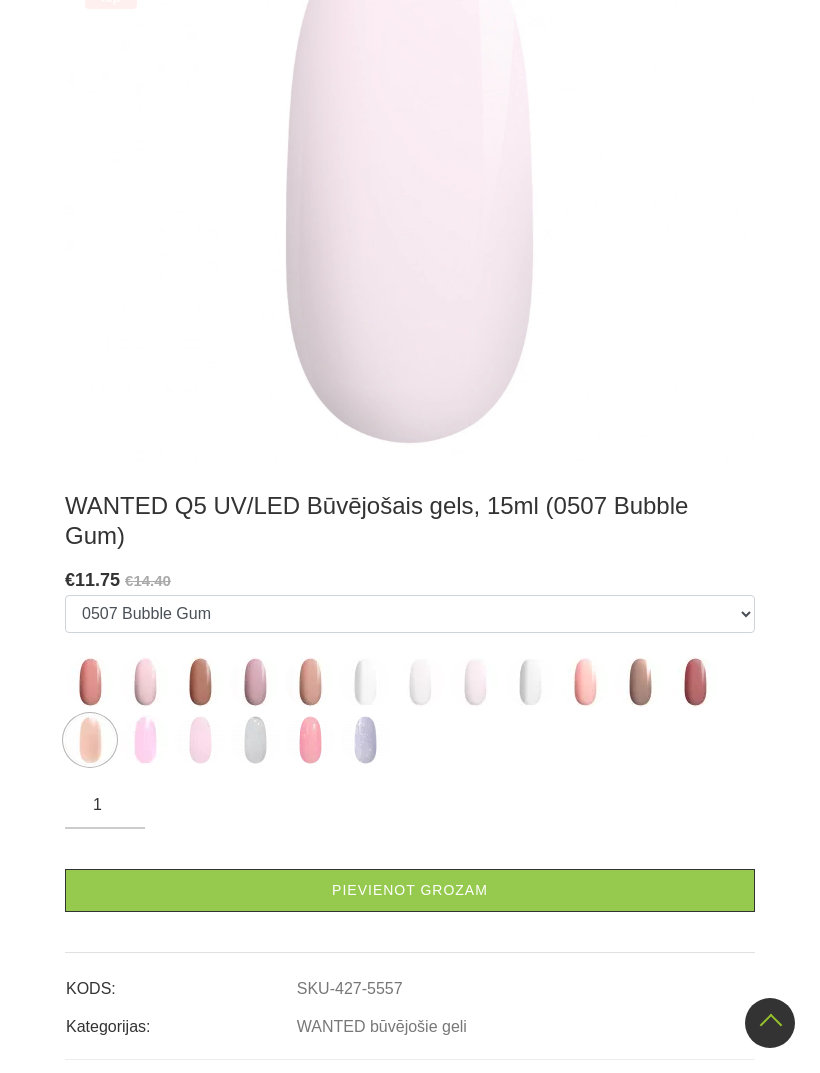click on "Pievienot grozam" at bounding box center [410, 890] 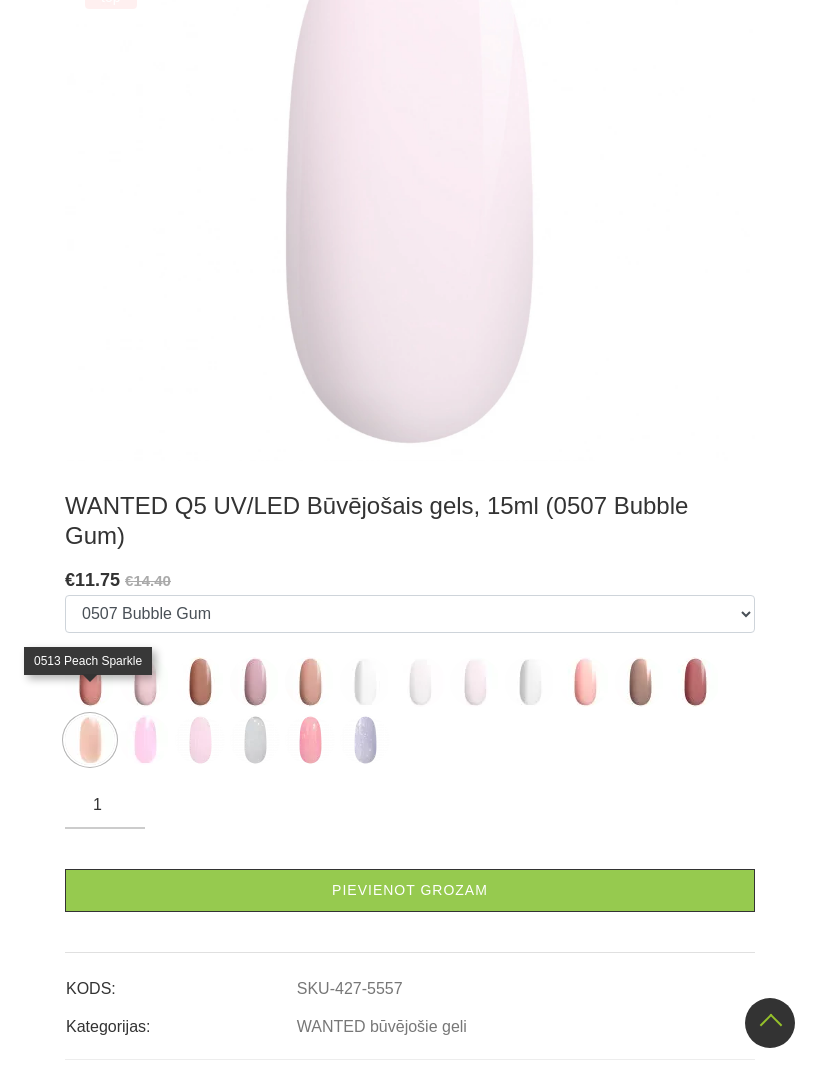 click at bounding box center [90, 740] 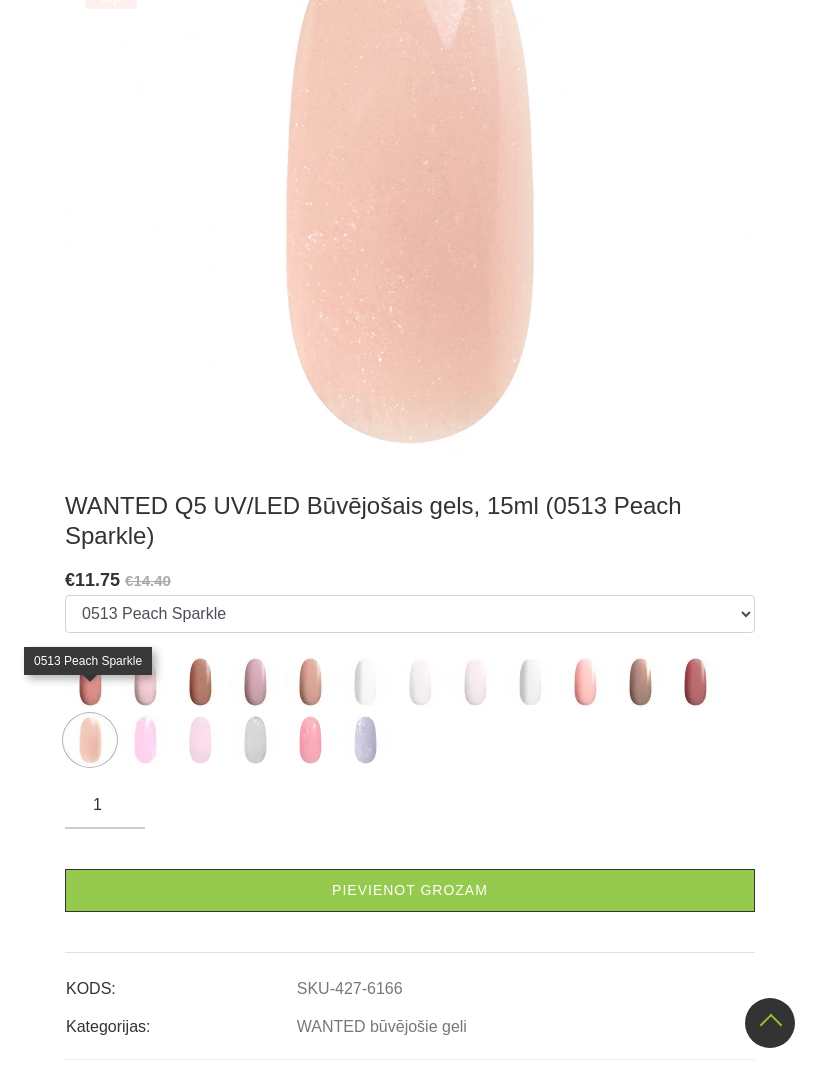 click at bounding box center [200, 682] 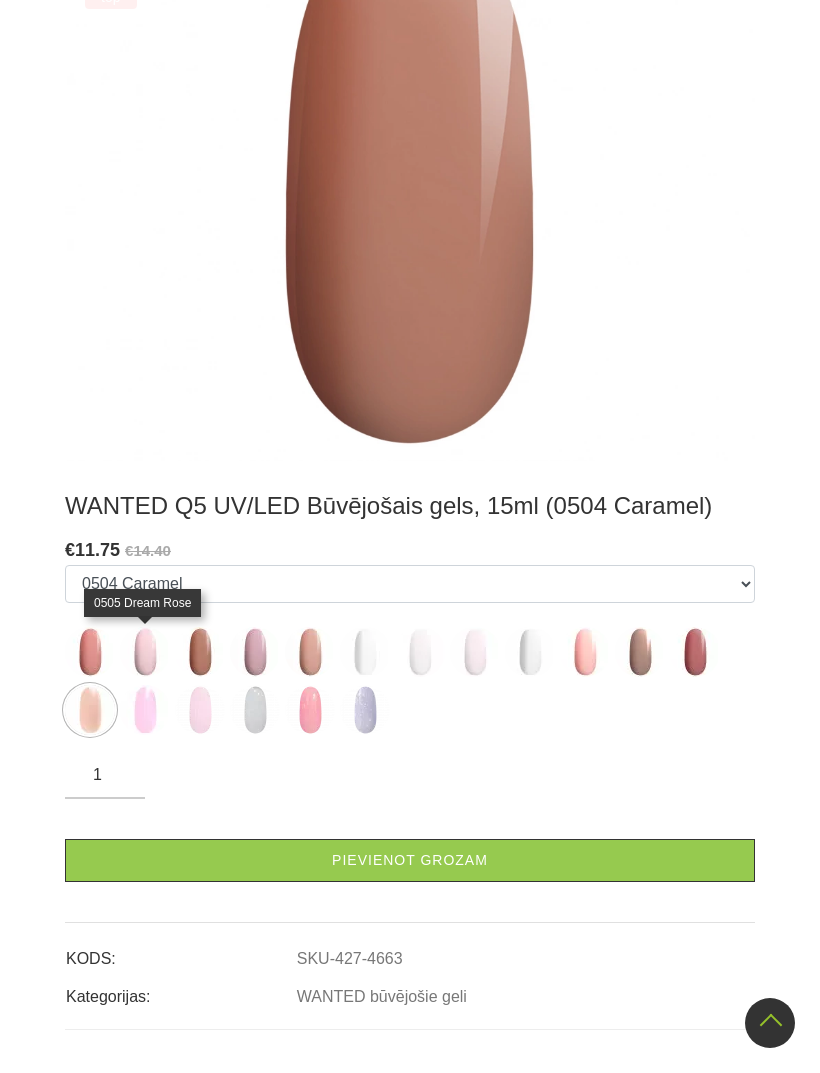 click at bounding box center [145, 652] 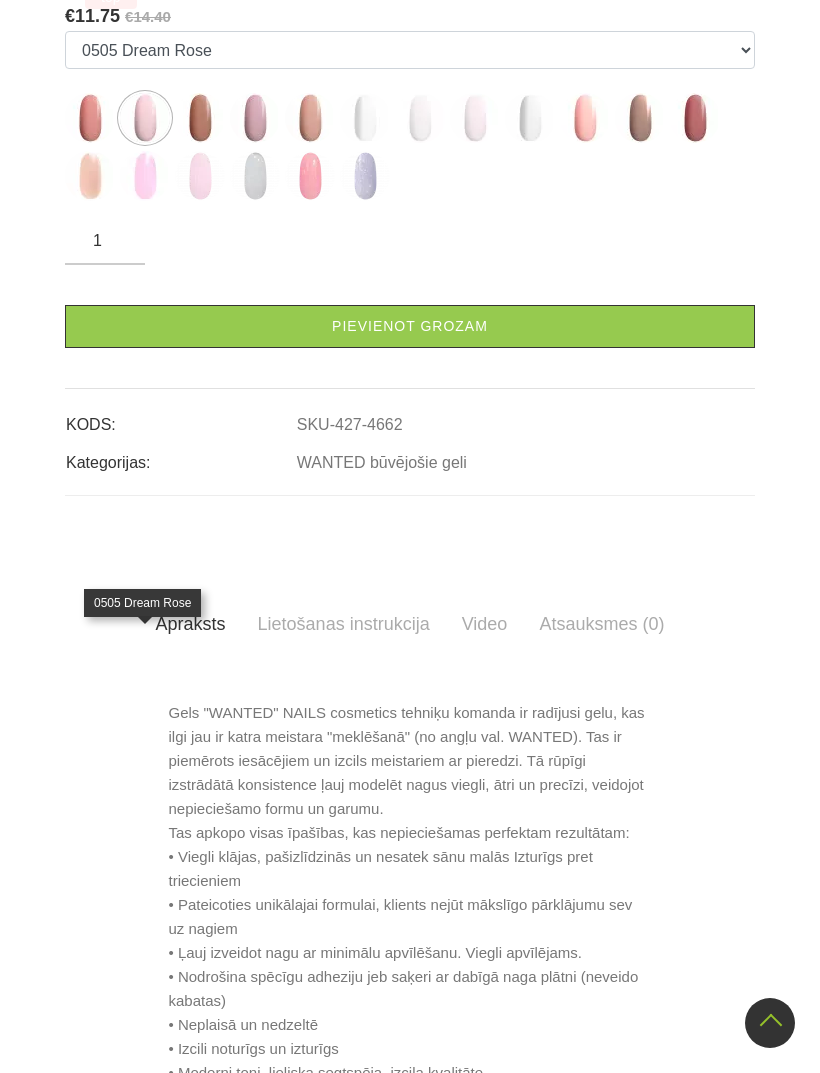 click at bounding box center [90, 118] 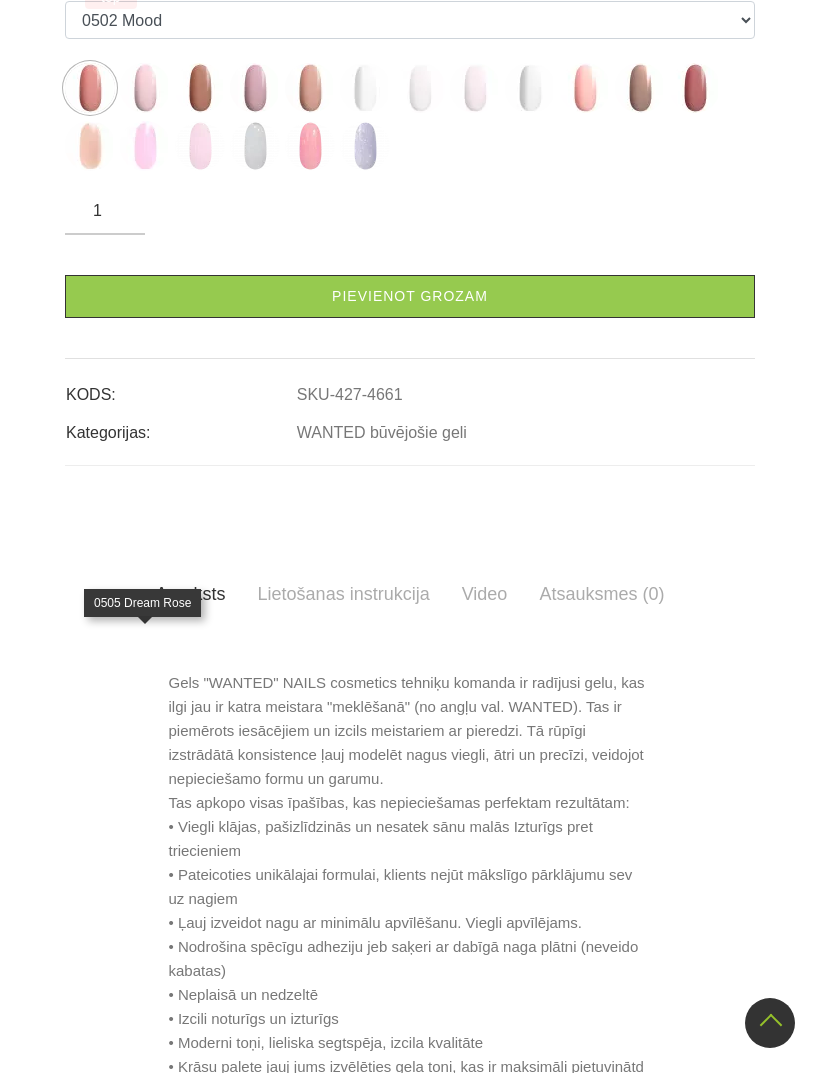 click at bounding box center [145, 88] 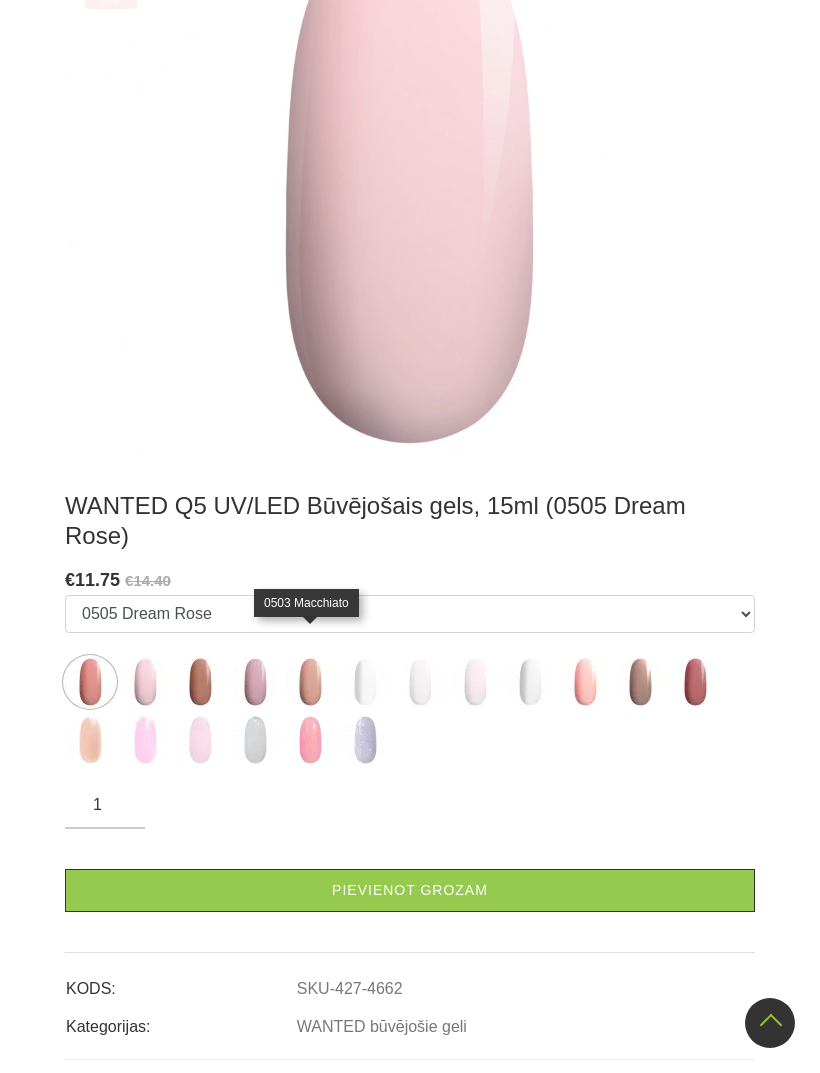 click at bounding box center (310, 682) 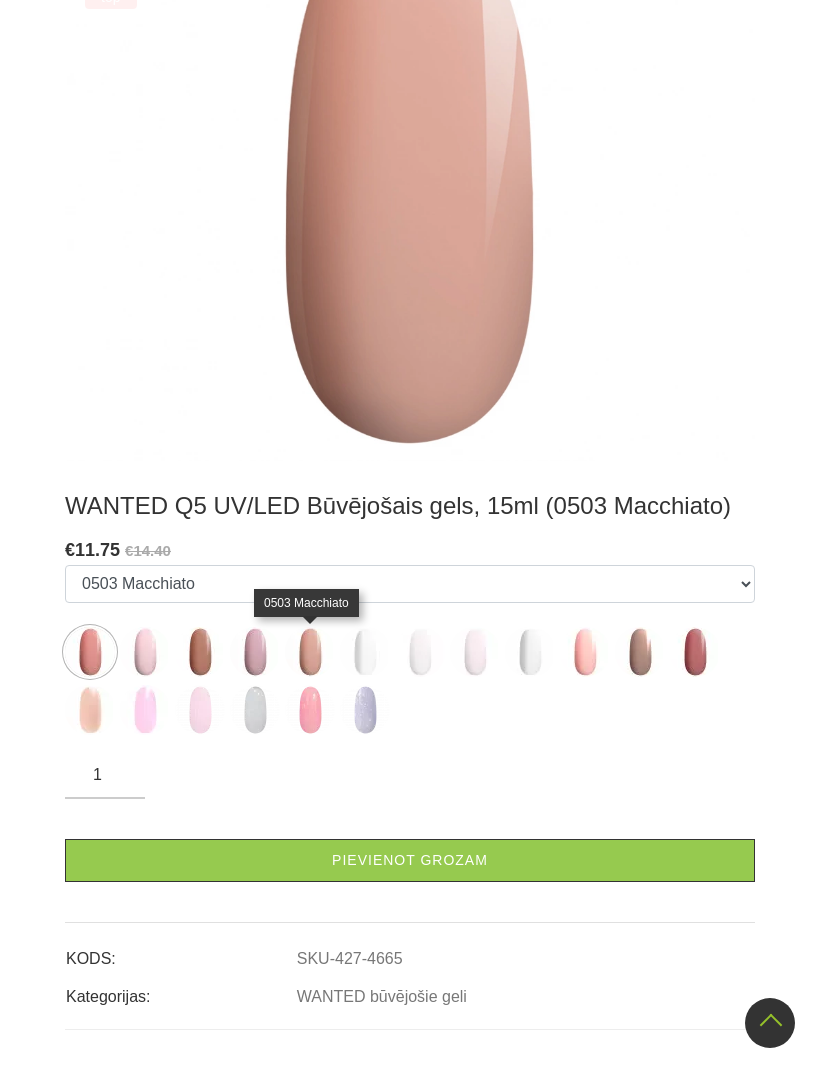 click at bounding box center (255, 652) 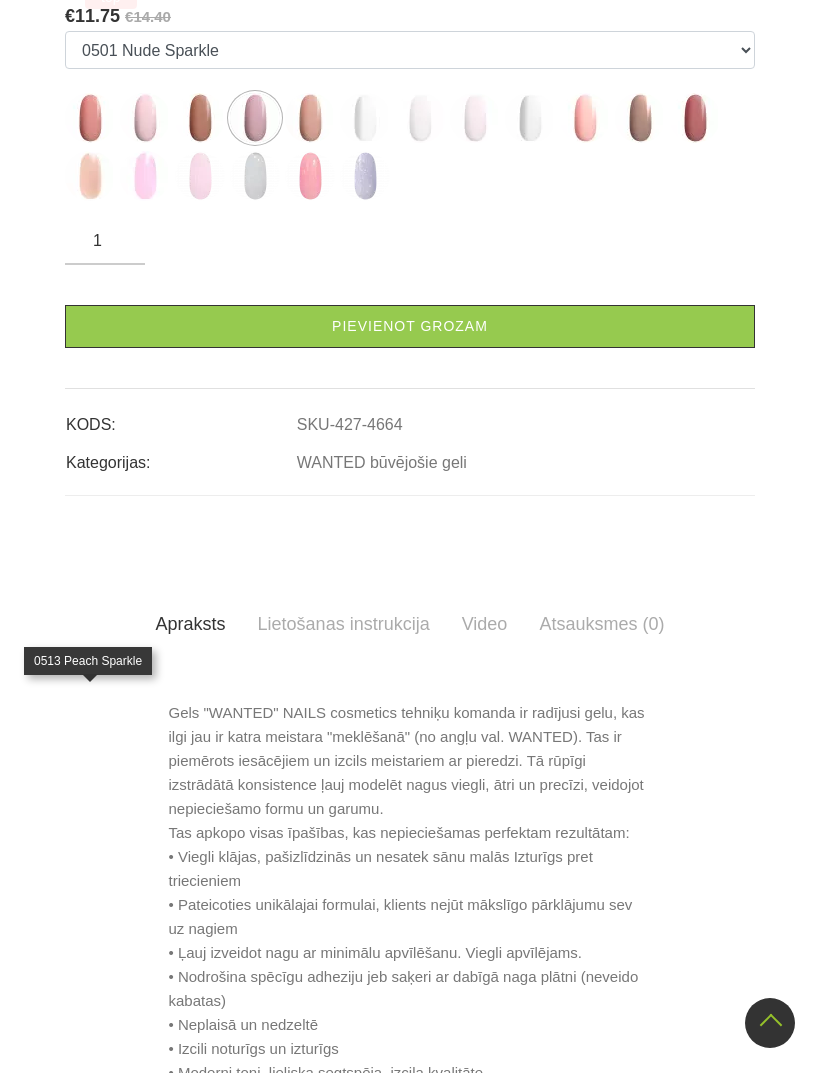 click at bounding box center (90, 176) 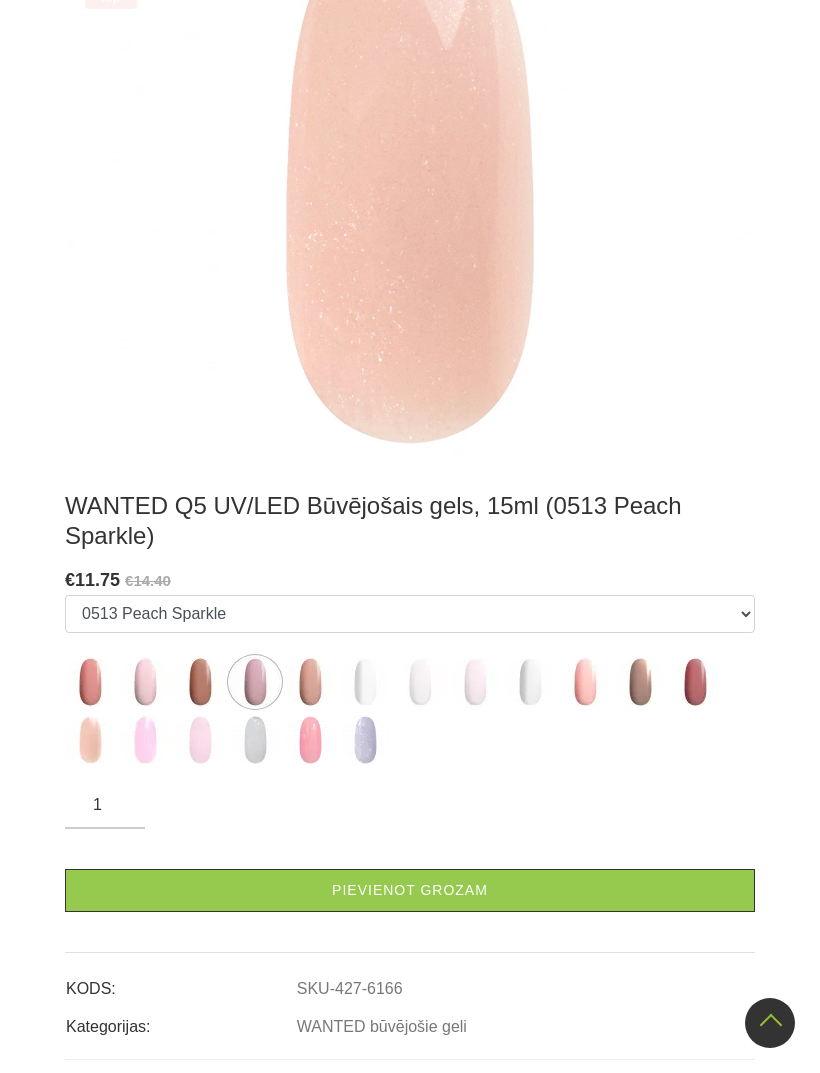 click on "Pievienot grozam" at bounding box center (410, 890) 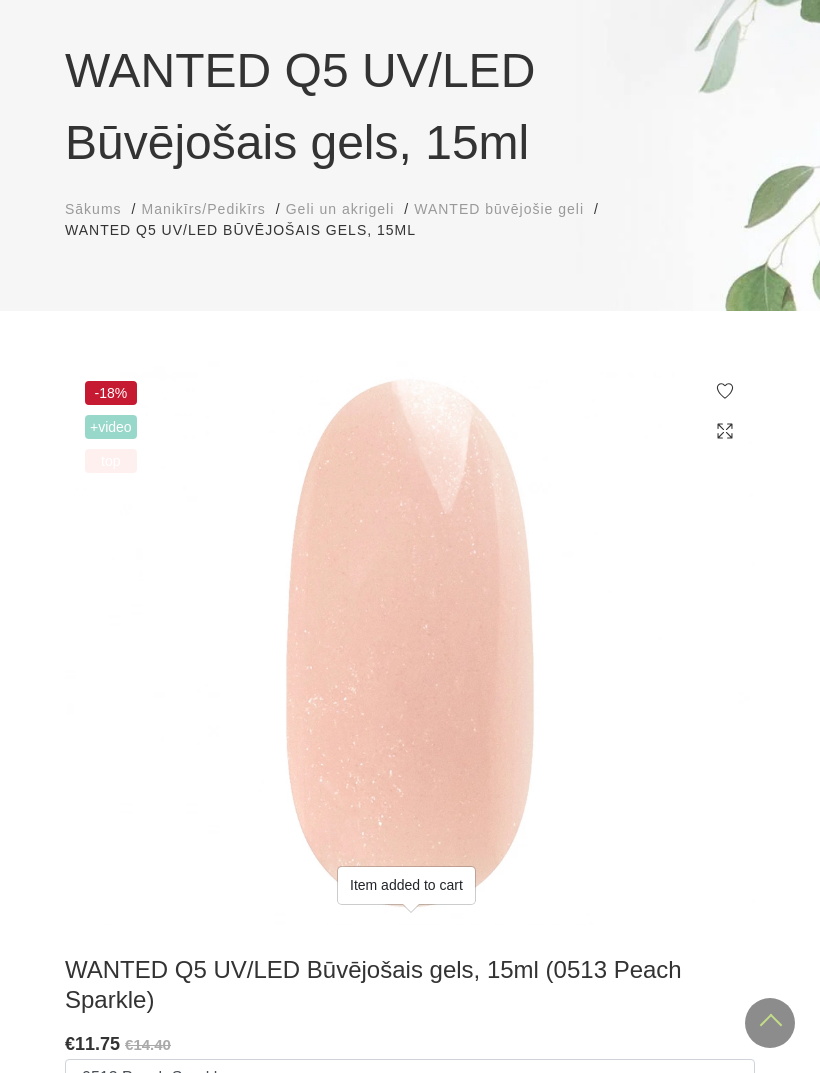 scroll, scrollTop: 0, scrollLeft: 0, axis: both 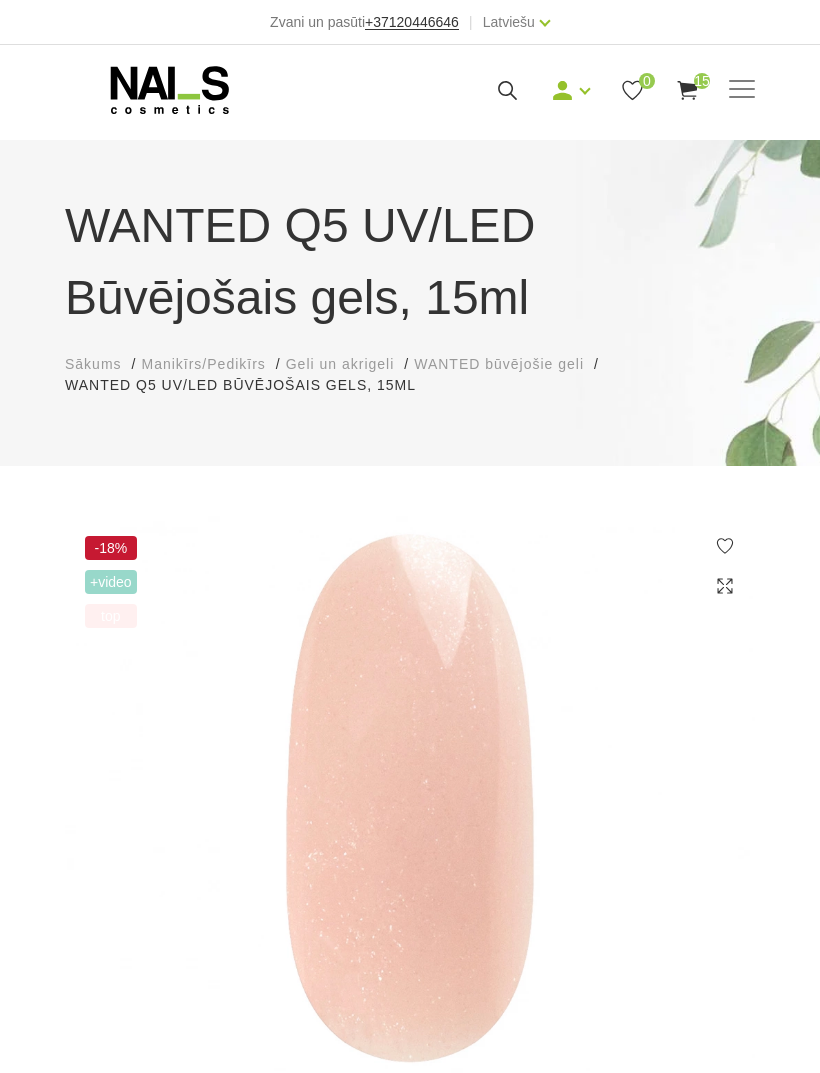 click on "15" at bounding box center [702, 81] 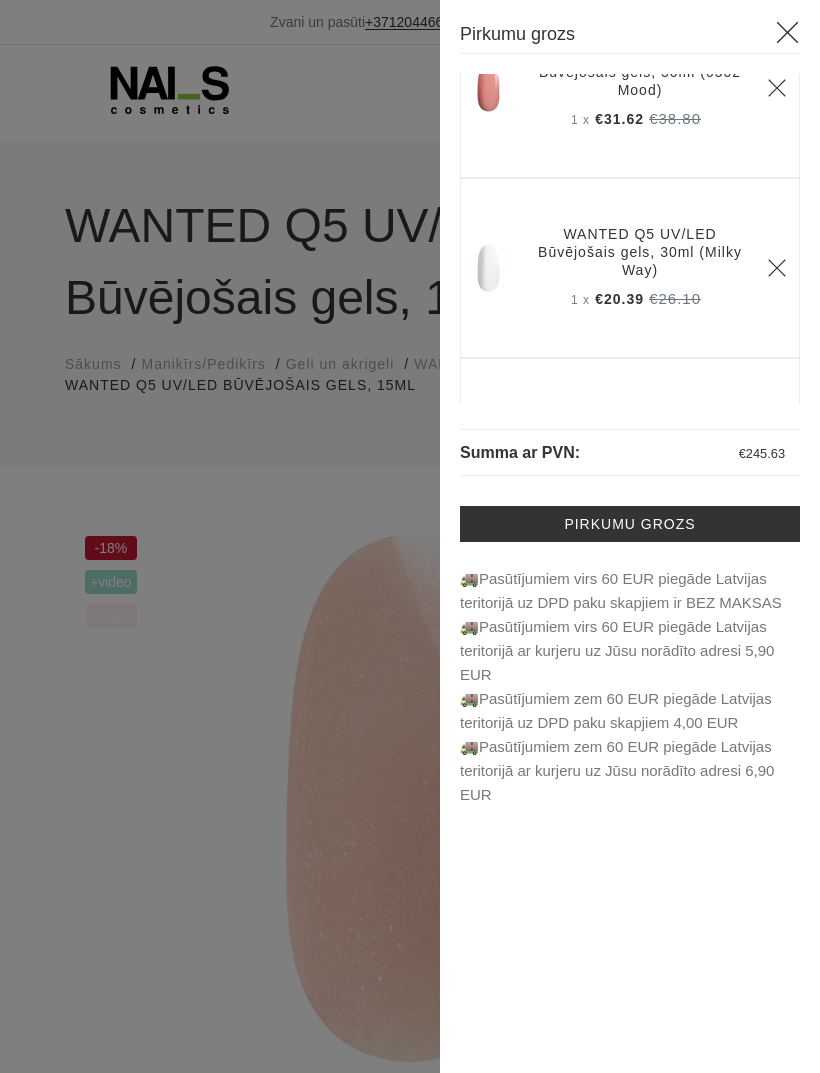 scroll, scrollTop: 1205, scrollLeft: 0, axis: vertical 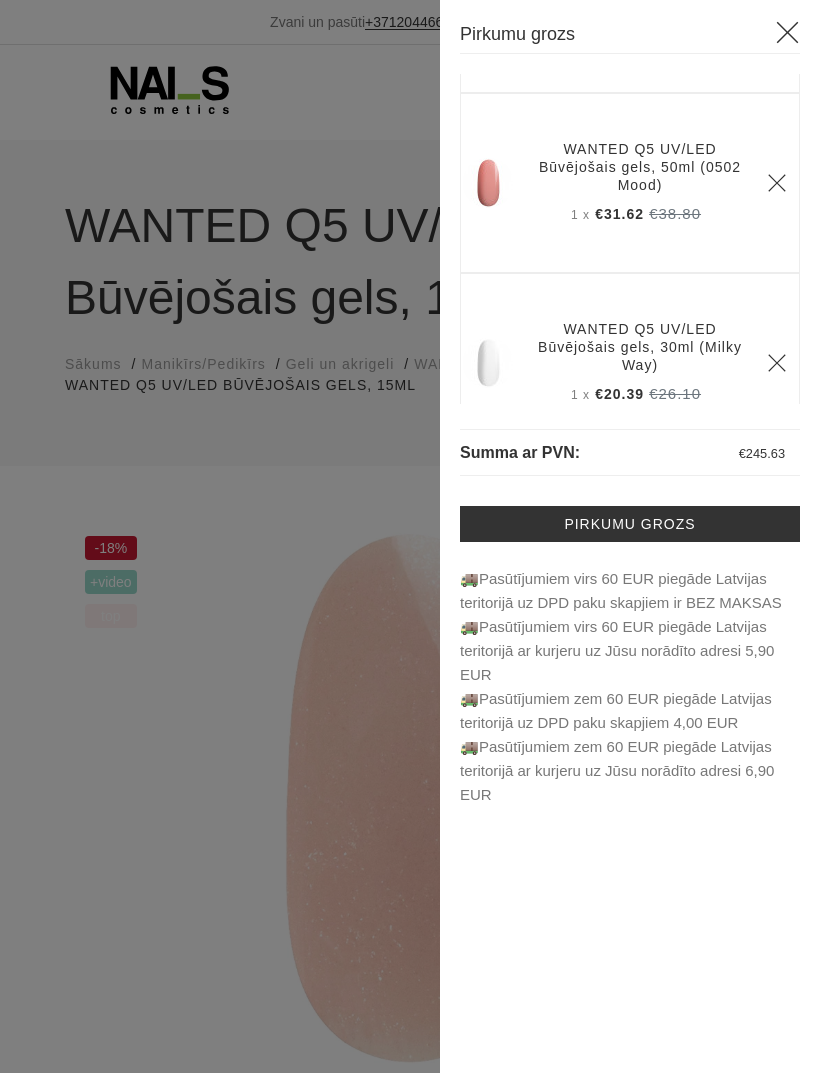 click 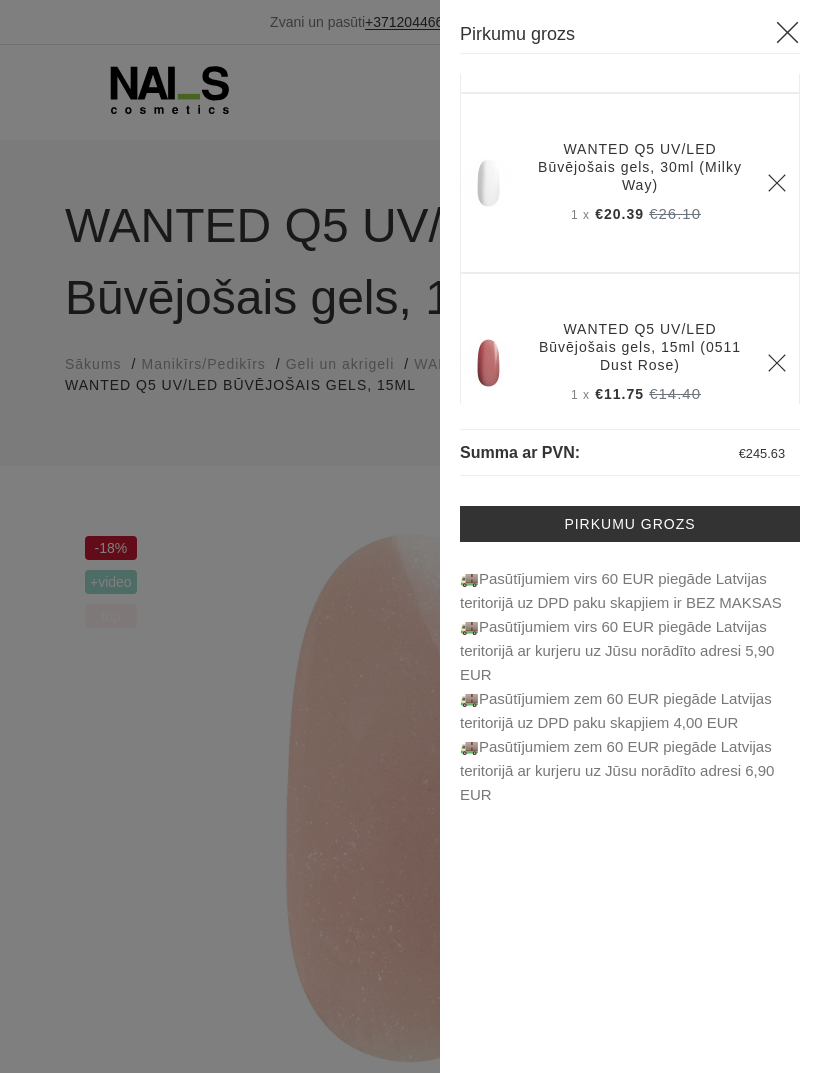 click at bounding box center (410, 536) 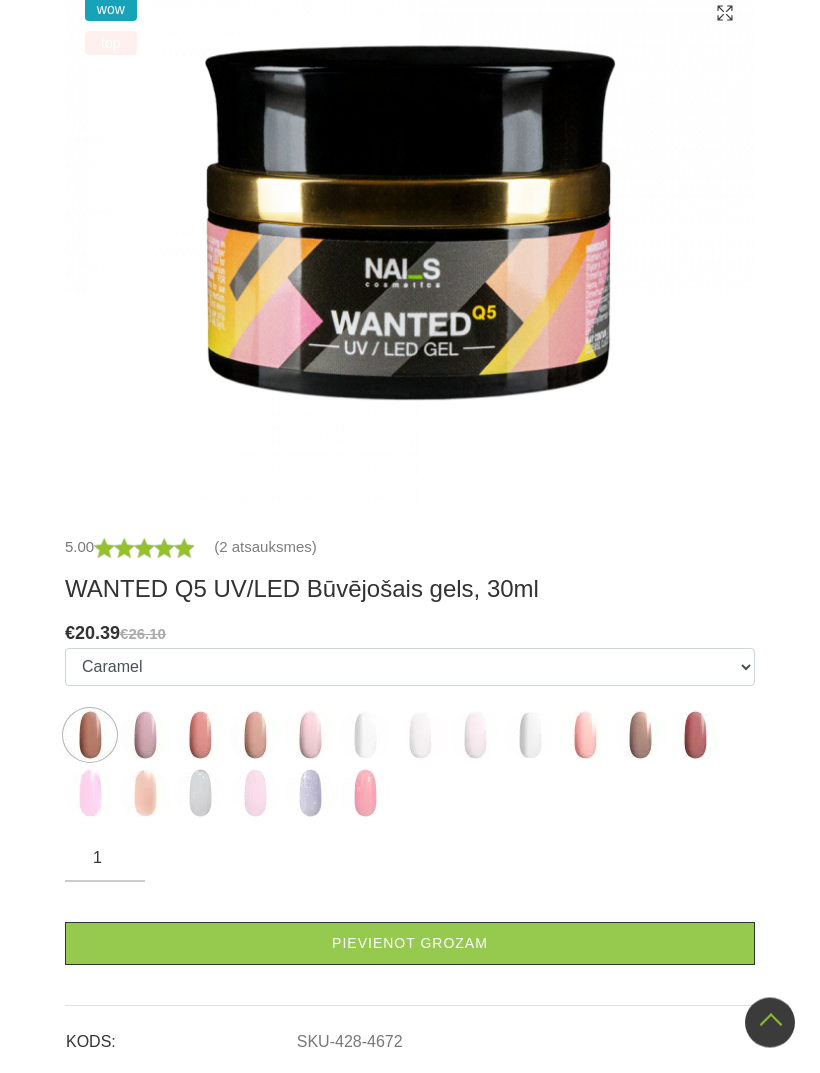 scroll, scrollTop: 572, scrollLeft: 0, axis: vertical 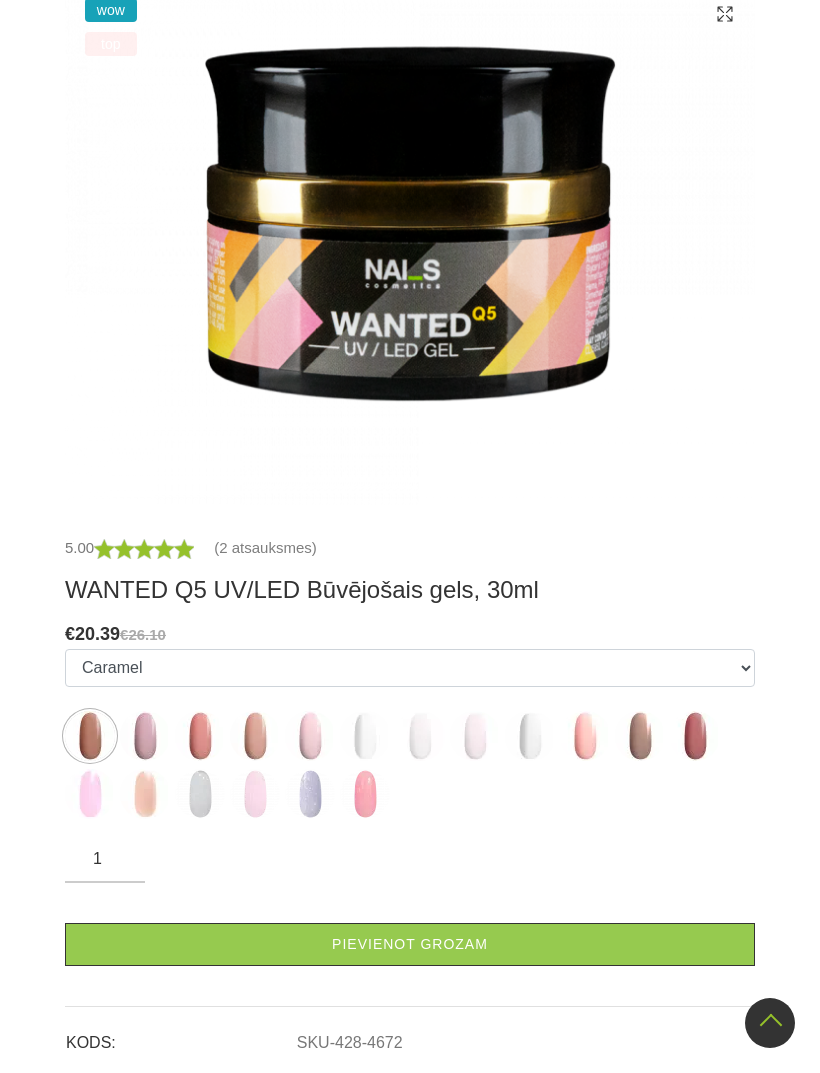 click at bounding box center (200, 736) 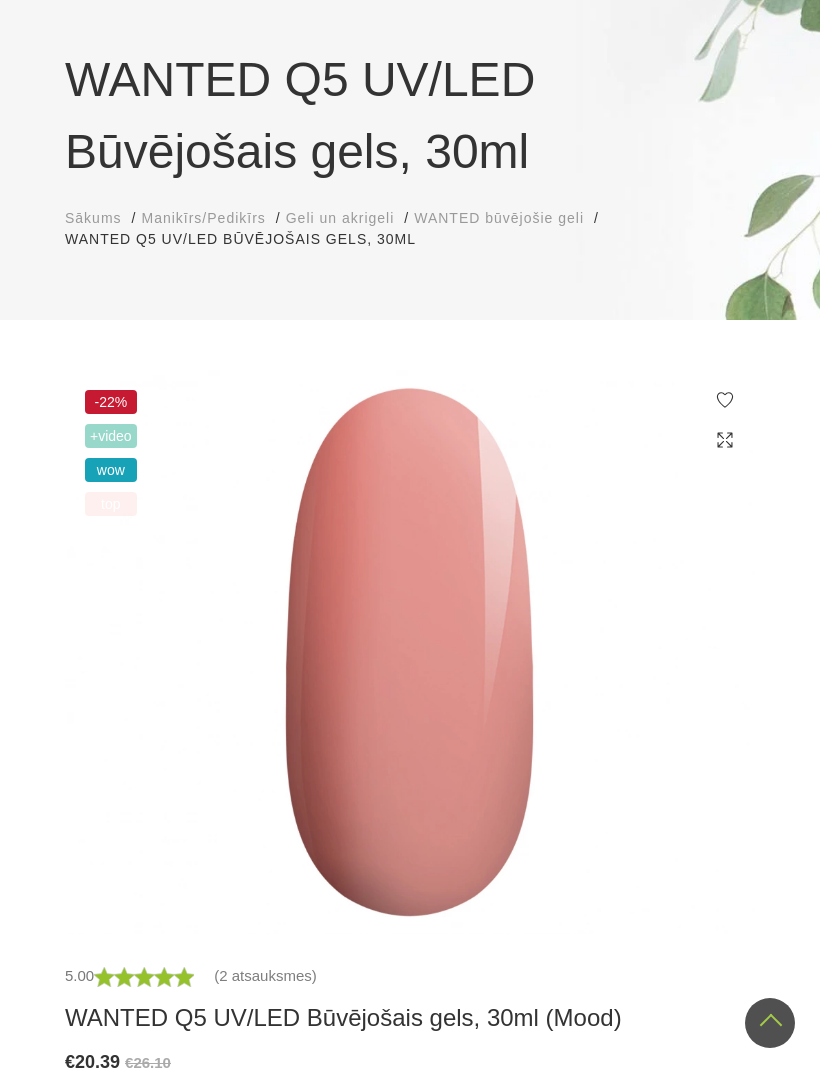 scroll, scrollTop: 0, scrollLeft: 0, axis: both 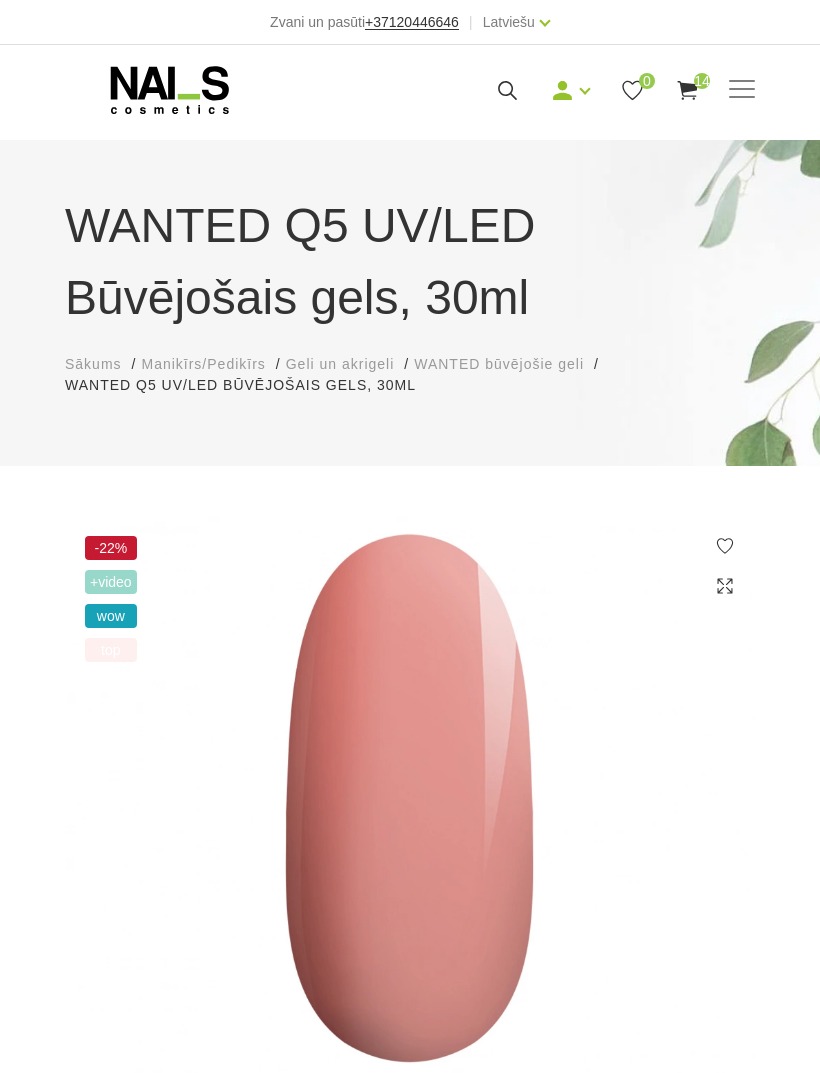 click 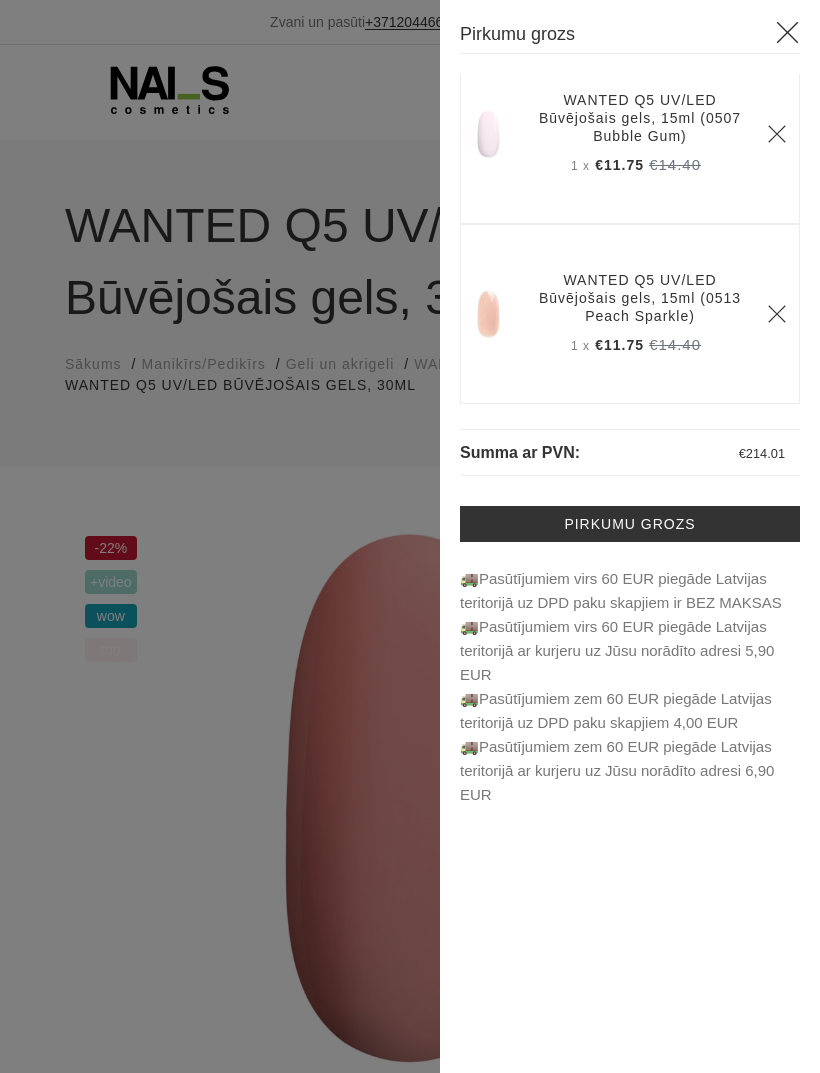 scroll, scrollTop: 2154, scrollLeft: 0, axis: vertical 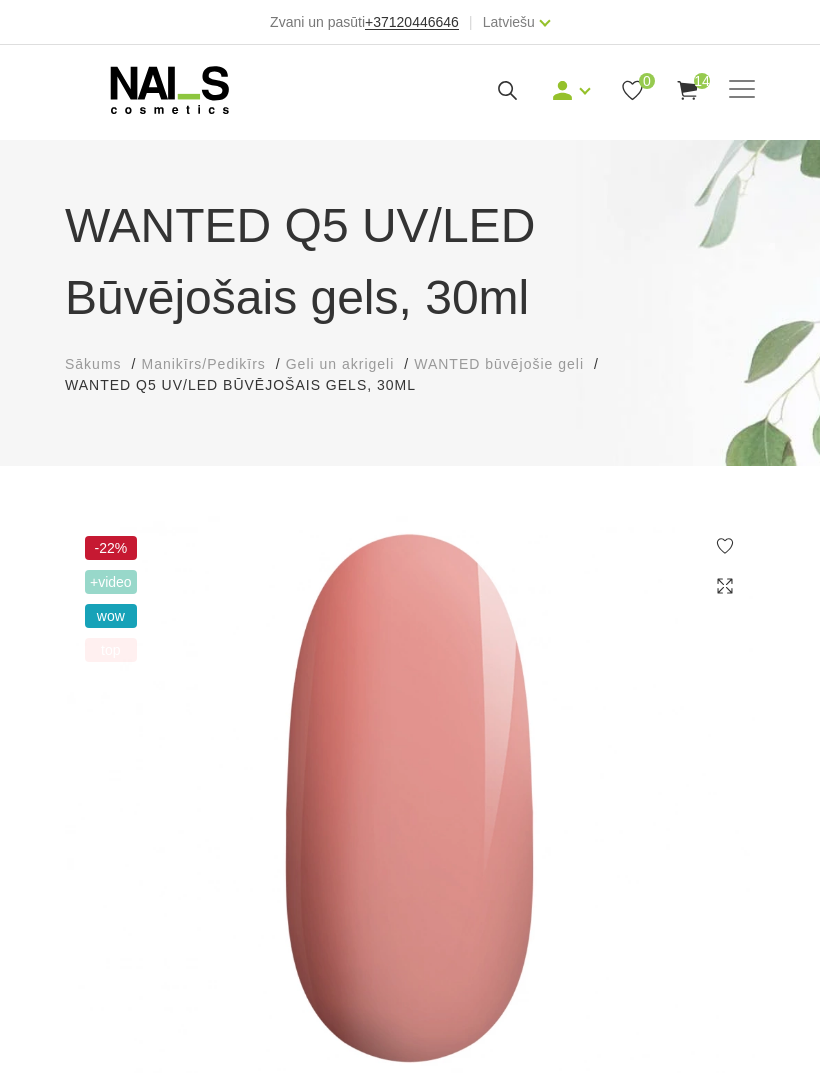 click at bounding box center (562, 90) 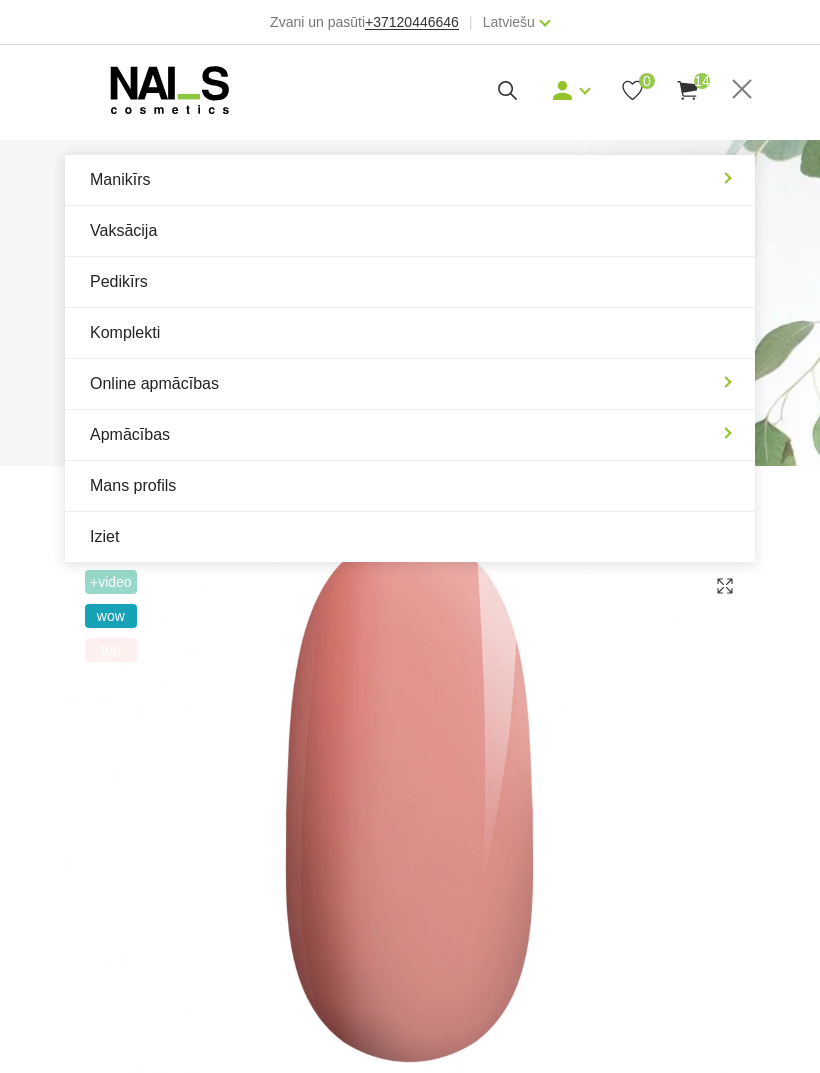 click on "Manikīrs" at bounding box center [410, 180] 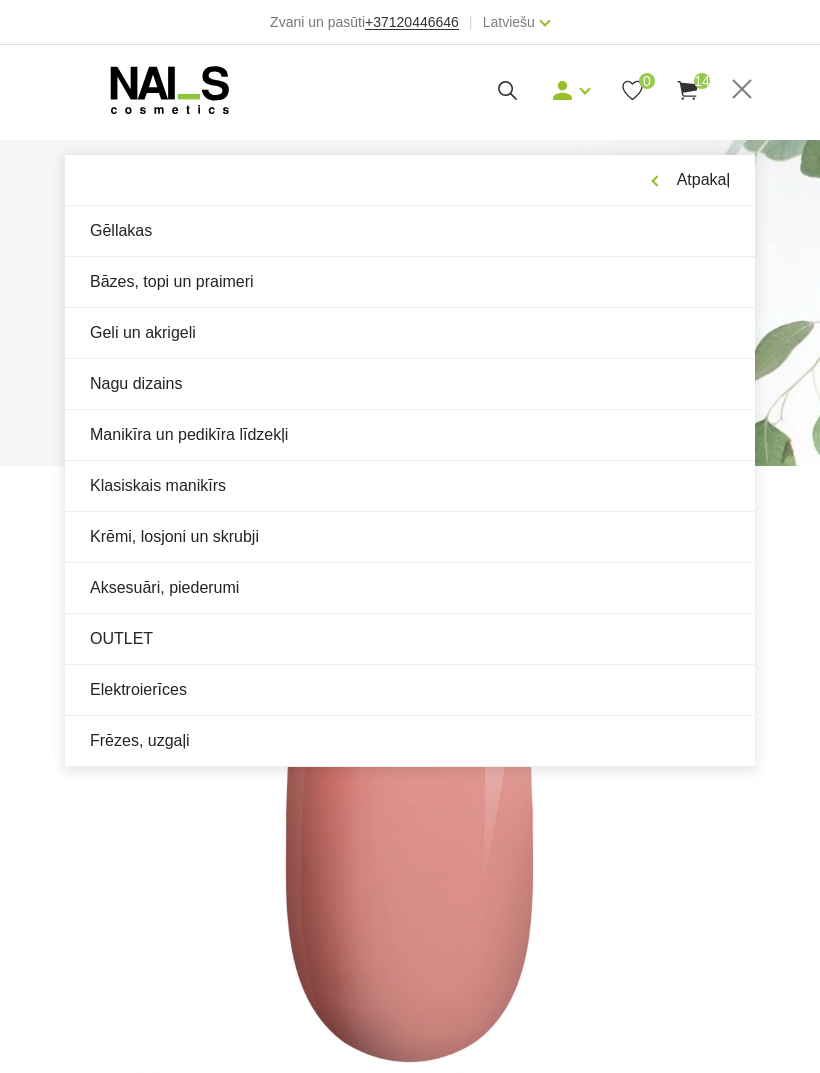 click on "Manikīra un pedikīra līdzekļi" at bounding box center (410, 435) 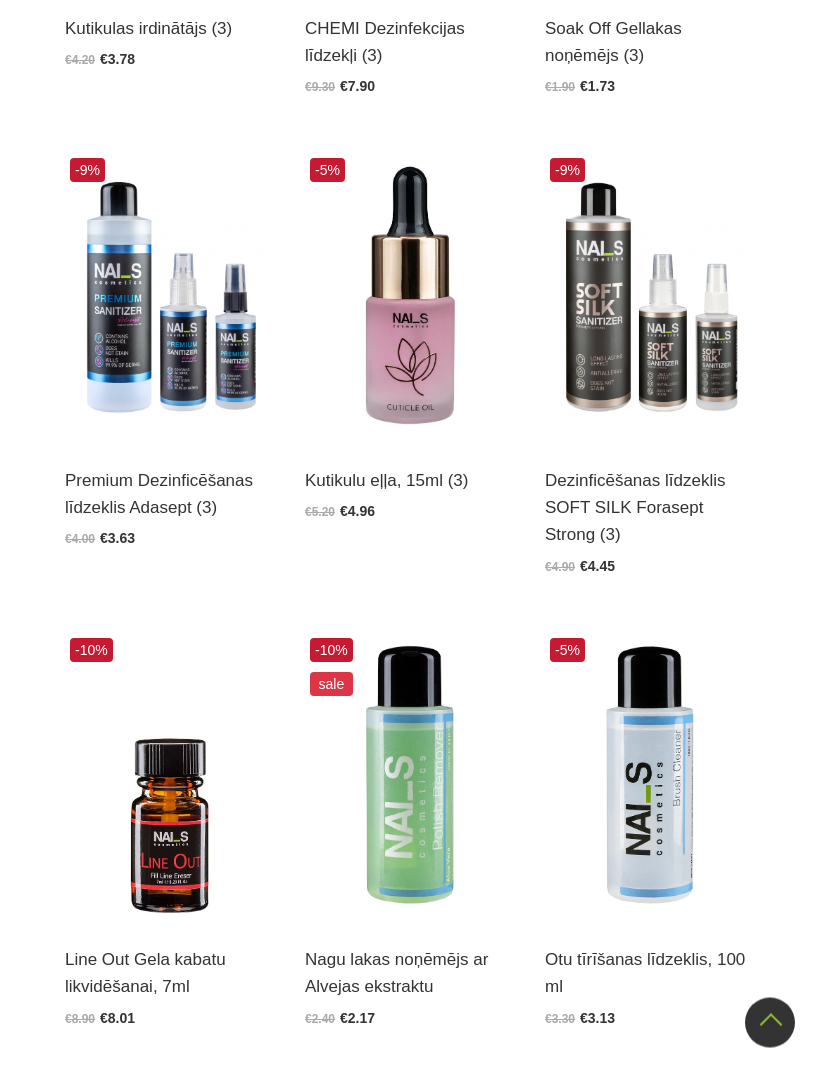 scroll, scrollTop: 919, scrollLeft: 0, axis: vertical 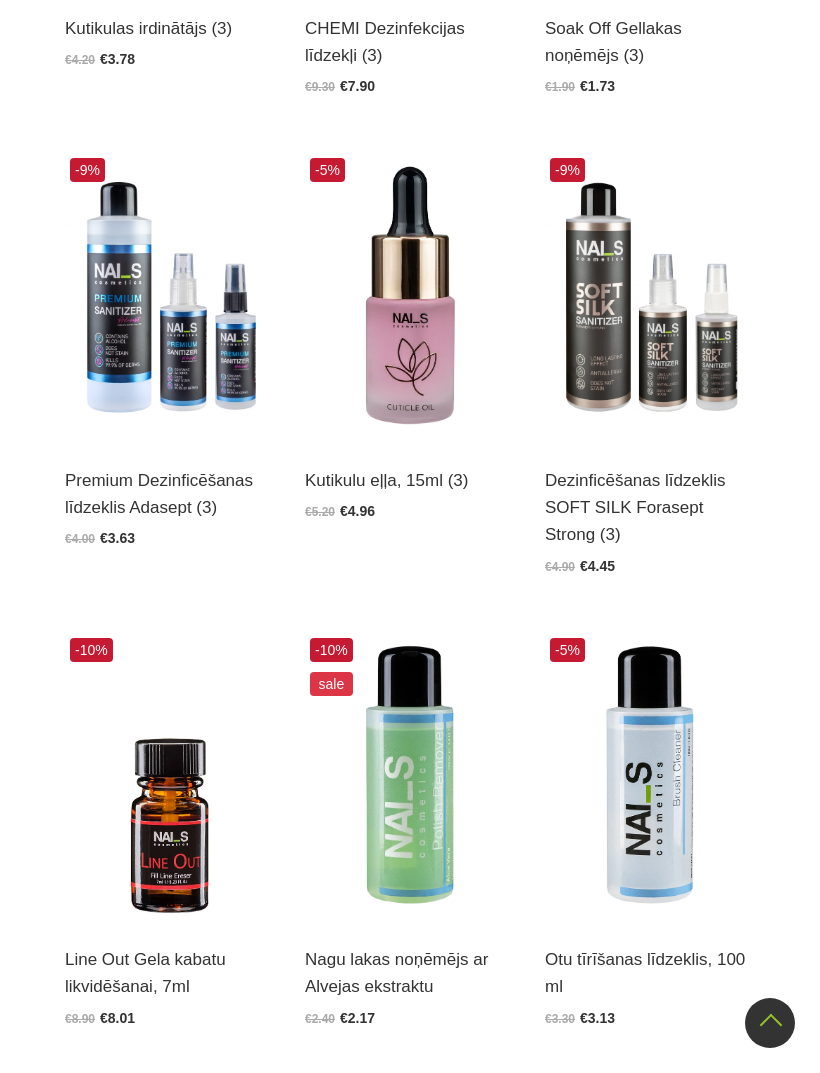 click at bounding box center [650, 297] 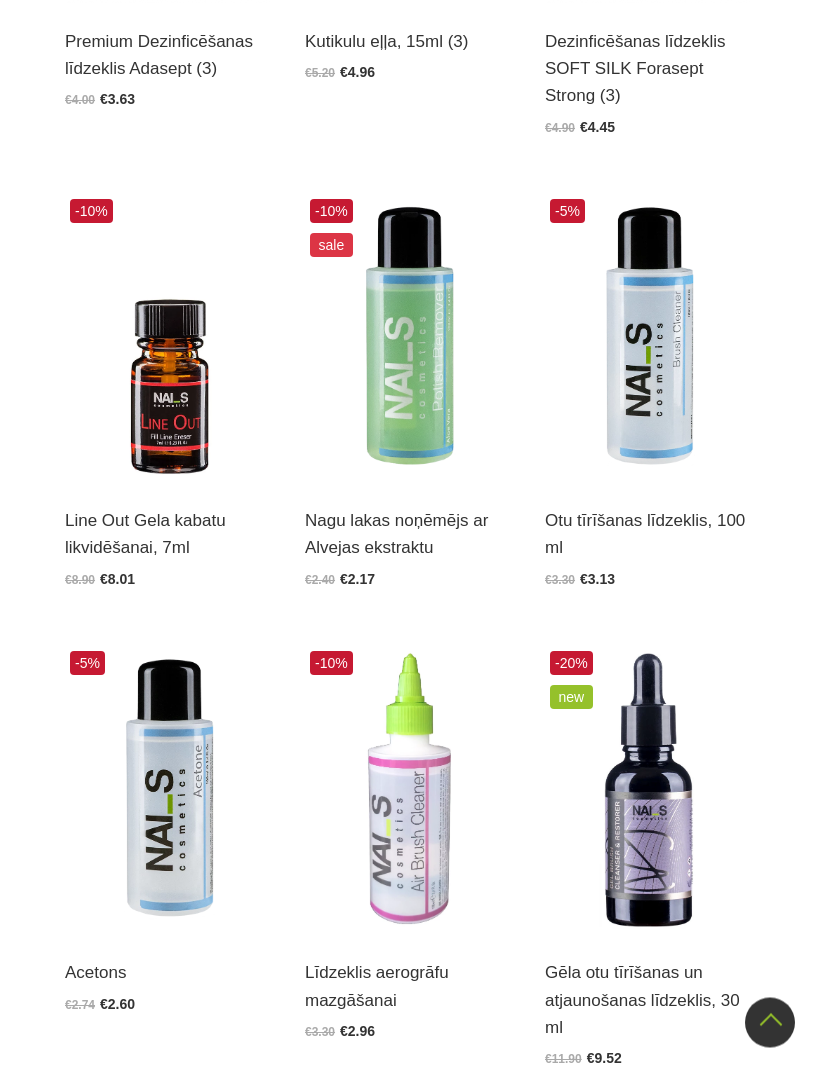 scroll, scrollTop: 1357, scrollLeft: 0, axis: vertical 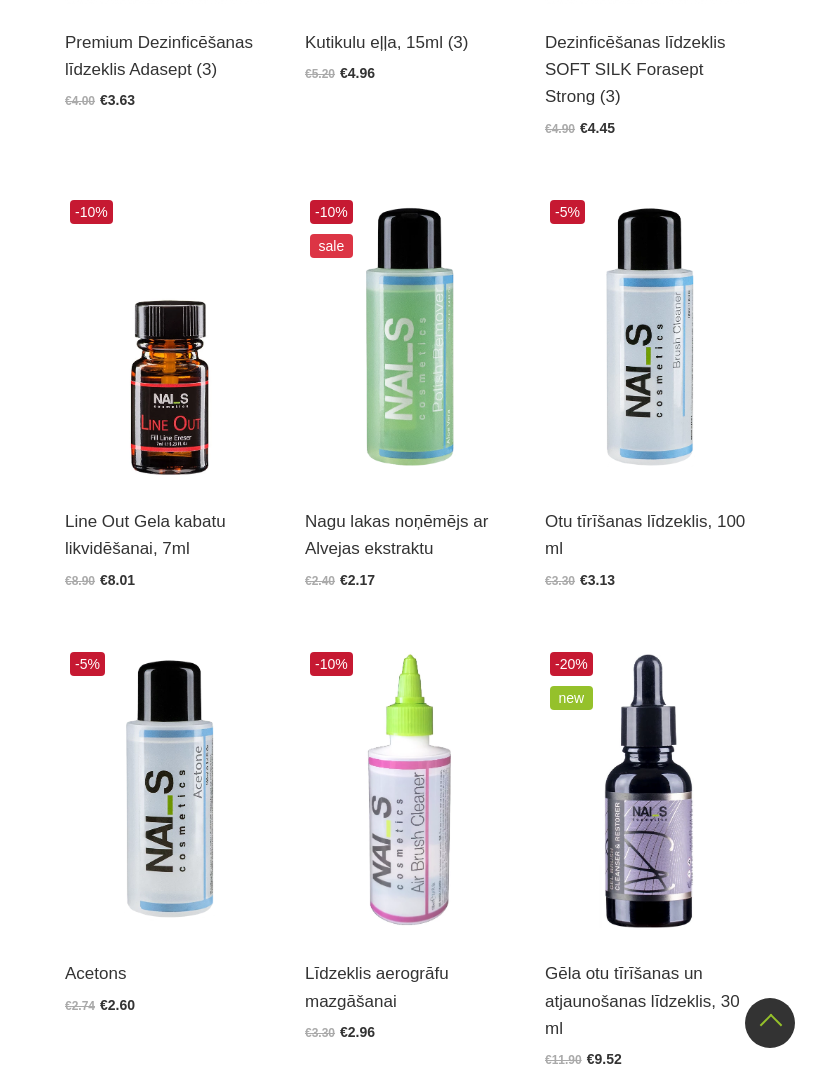 click at bounding box center [650, 339] 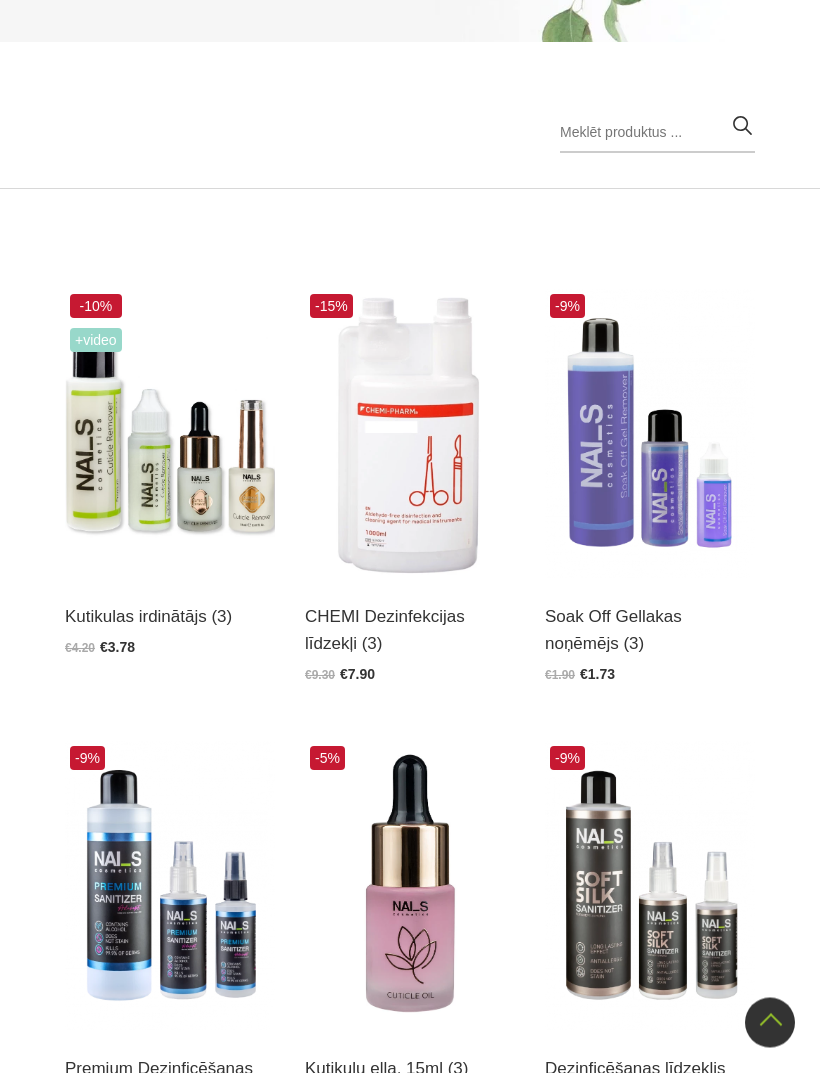 scroll, scrollTop: 0, scrollLeft: 0, axis: both 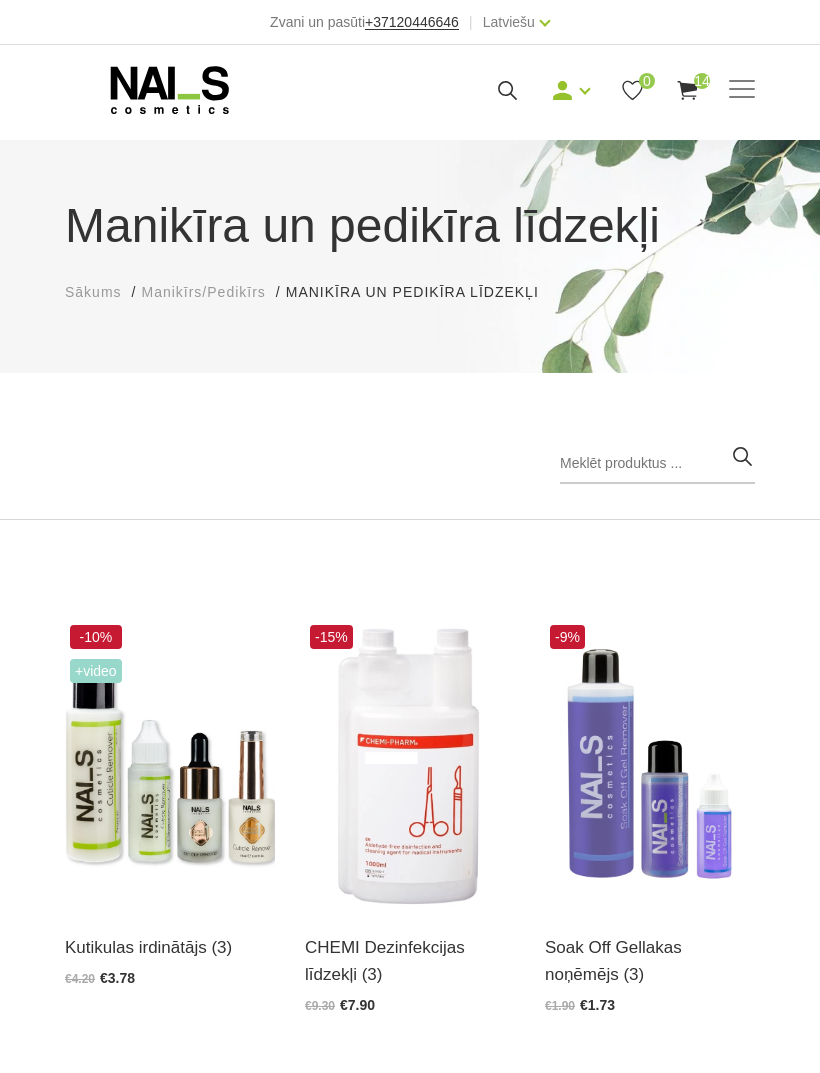 click at bounding box center [657, 464] 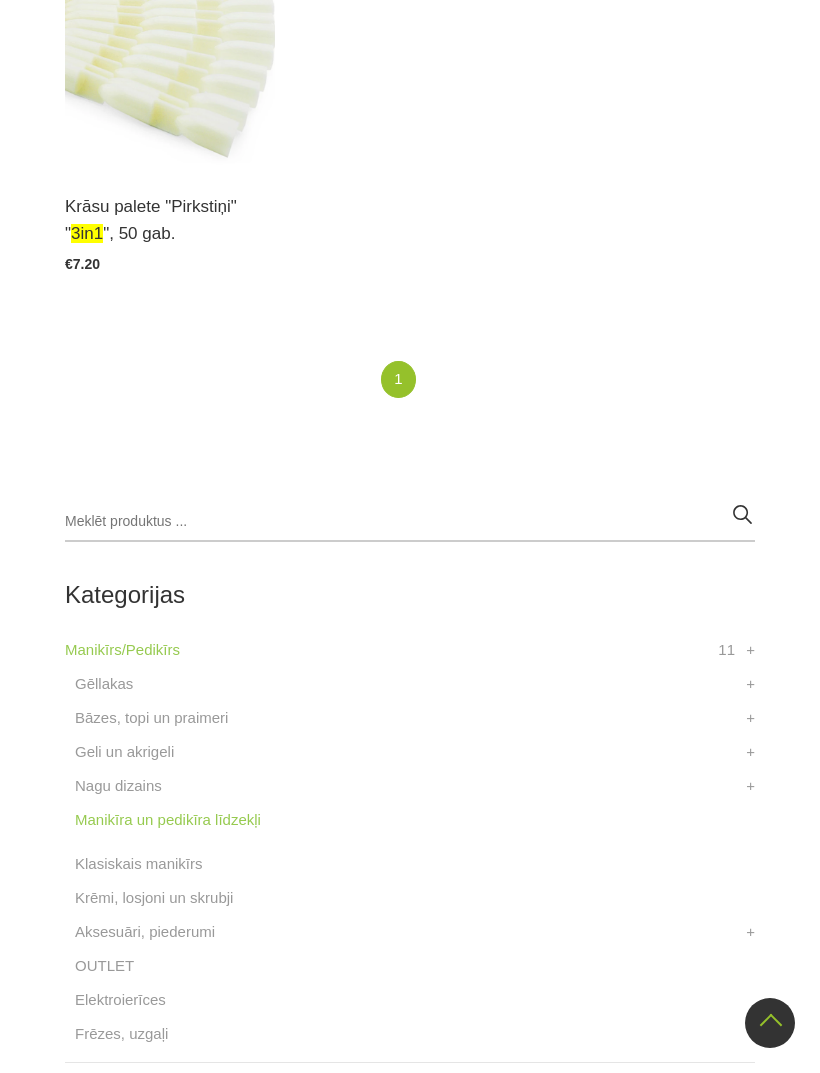 scroll, scrollTop: 0, scrollLeft: 0, axis: both 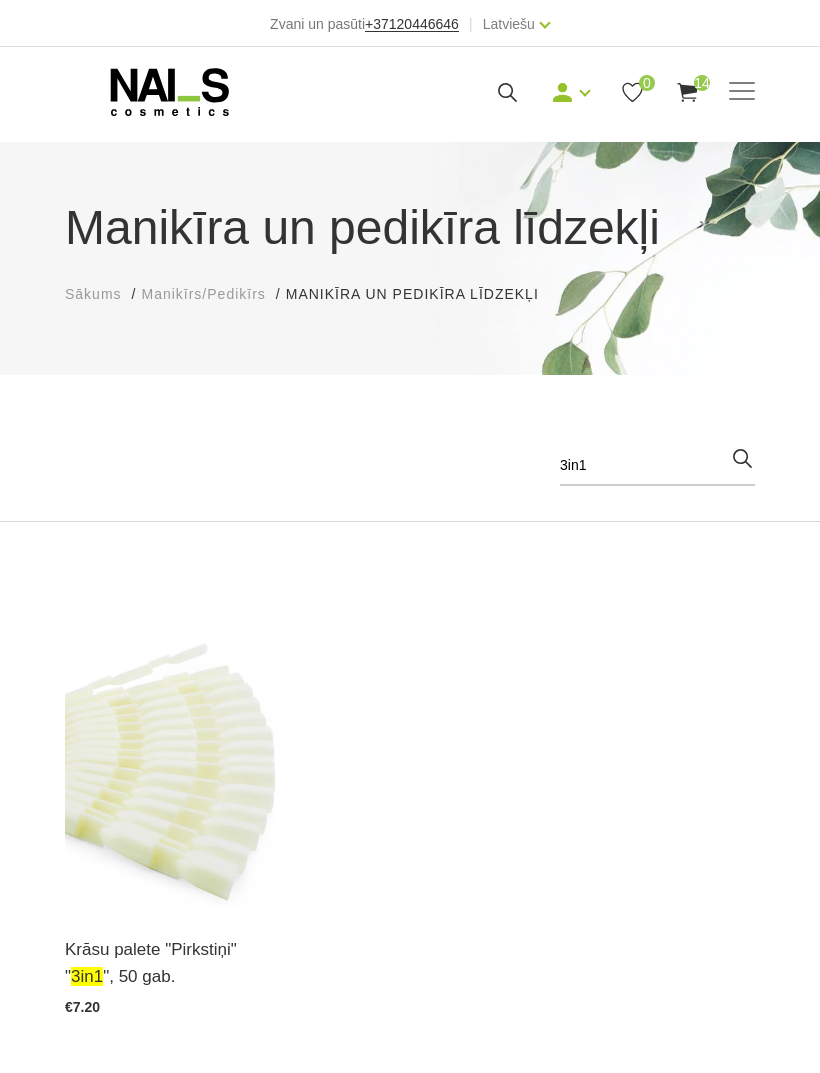 type on "3in1" 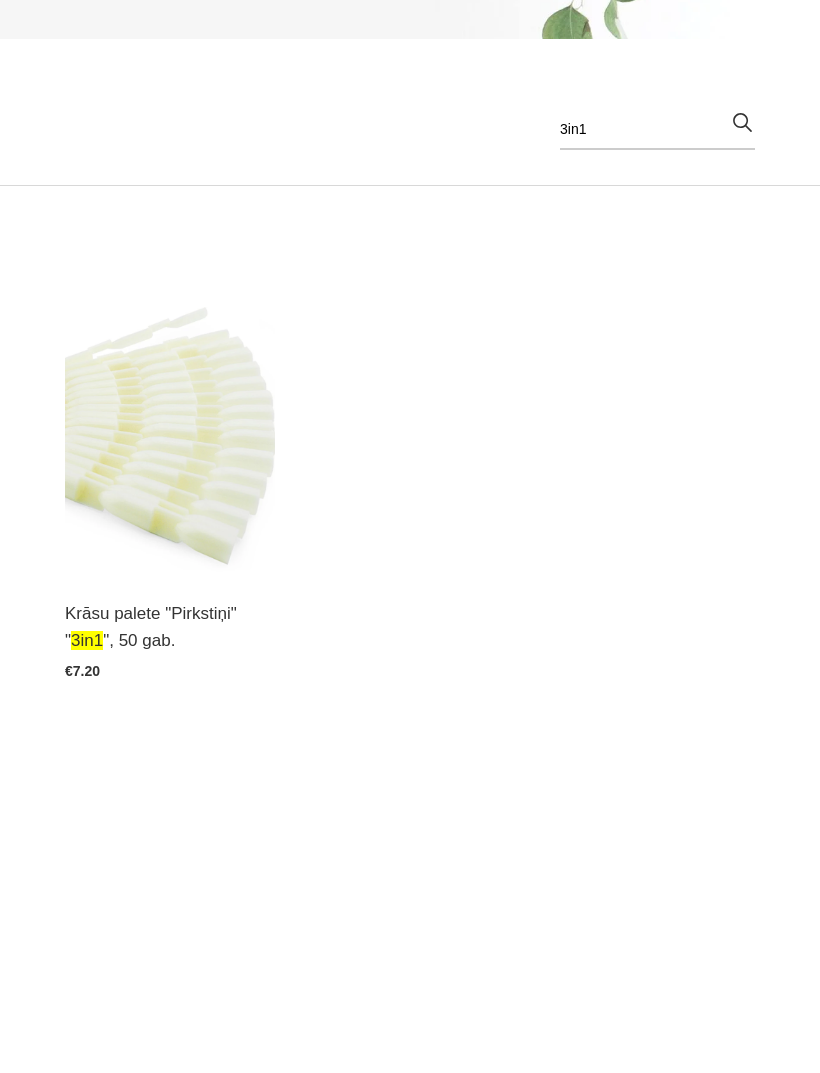 scroll, scrollTop: 555, scrollLeft: 0, axis: vertical 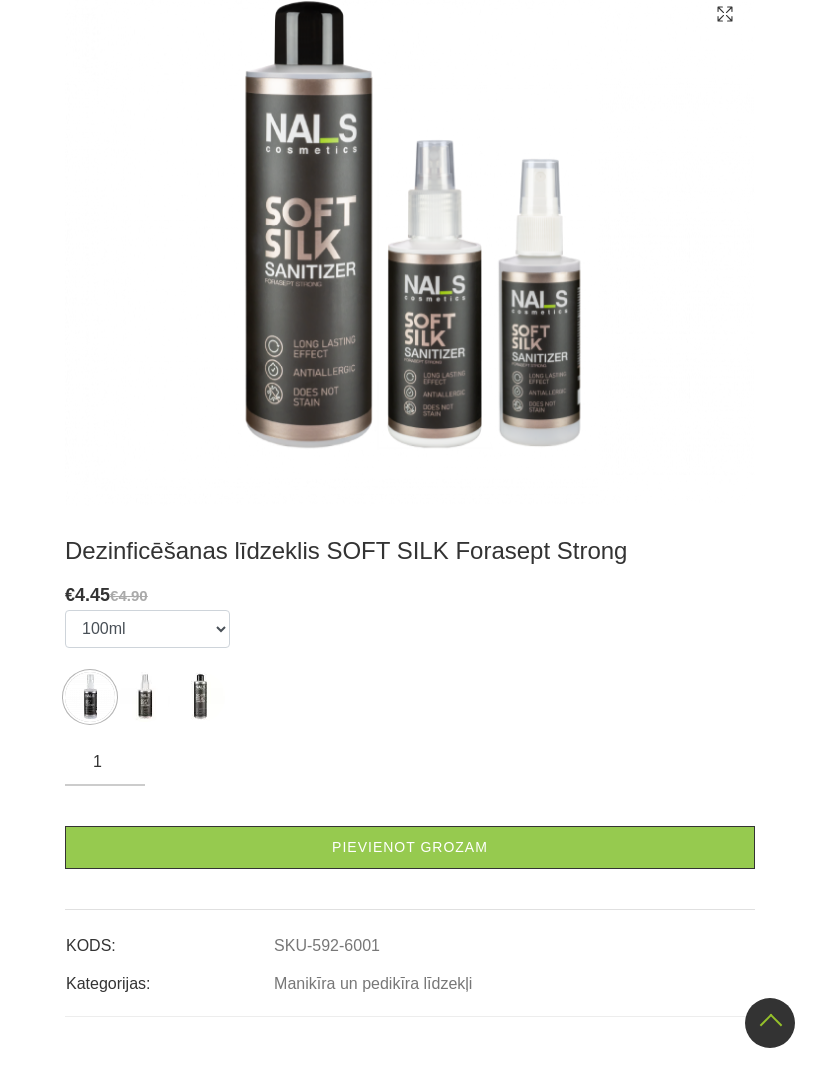 click at bounding box center [200, 697] 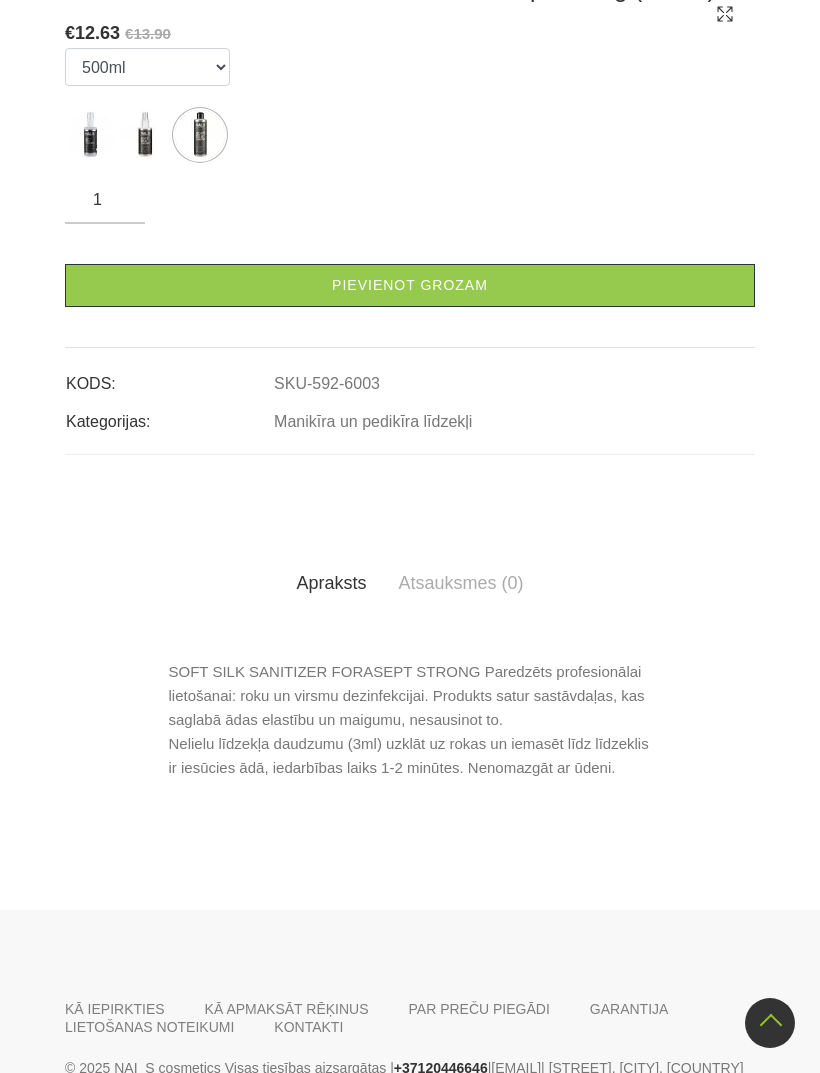 click on "Pievienot grozam" at bounding box center (410, 285) 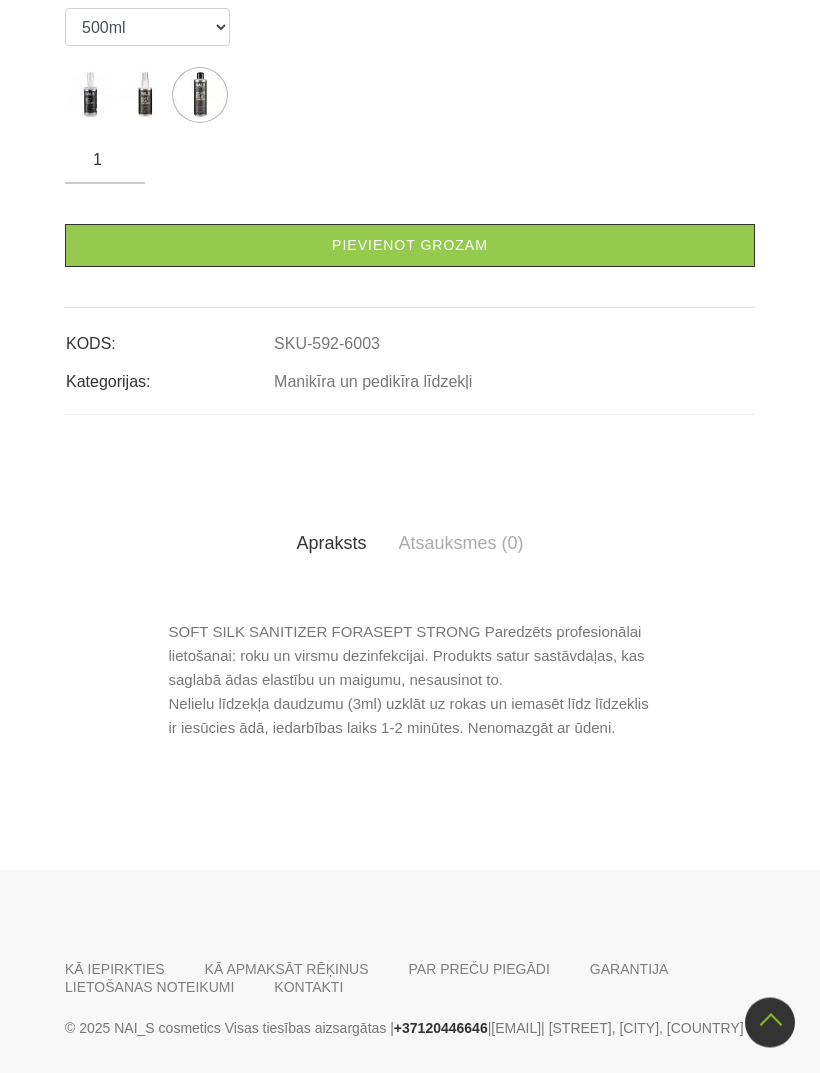 scroll, scrollTop: 612, scrollLeft: 0, axis: vertical 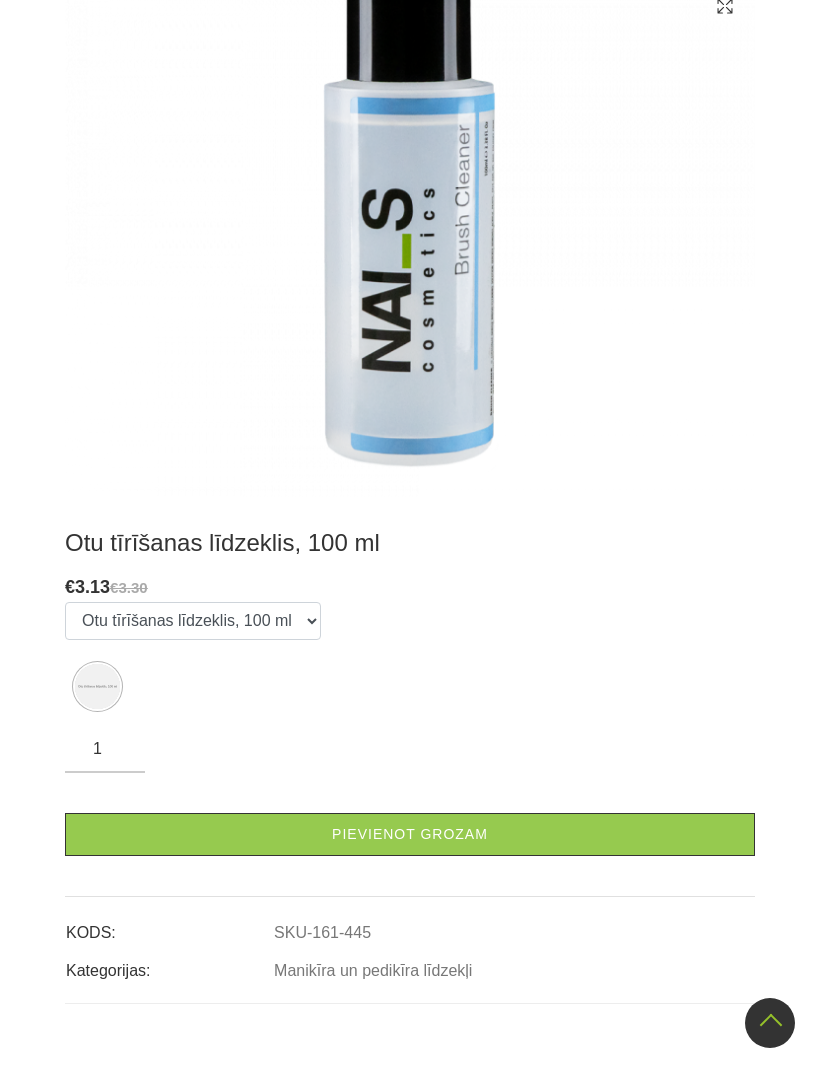click on "Pievienot grozam" at bounding box center (410, 834) 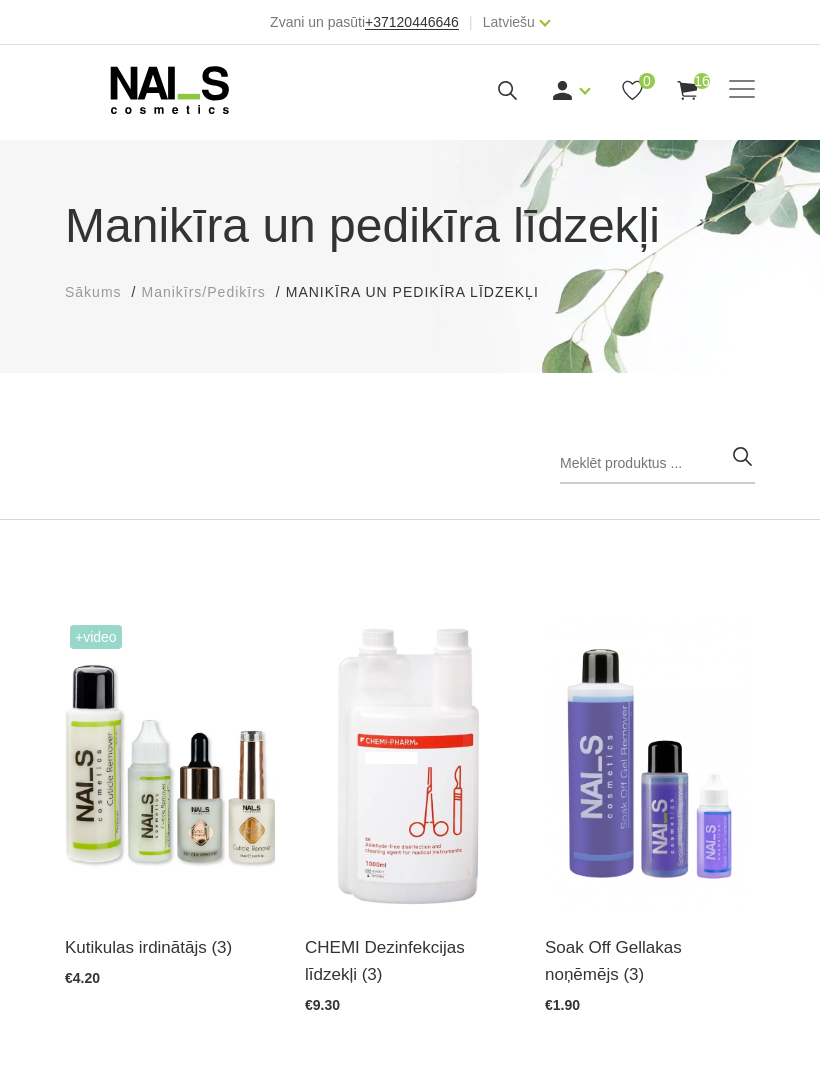 scroll, scrollTop: 0, scrollLeft: 0, axis: both 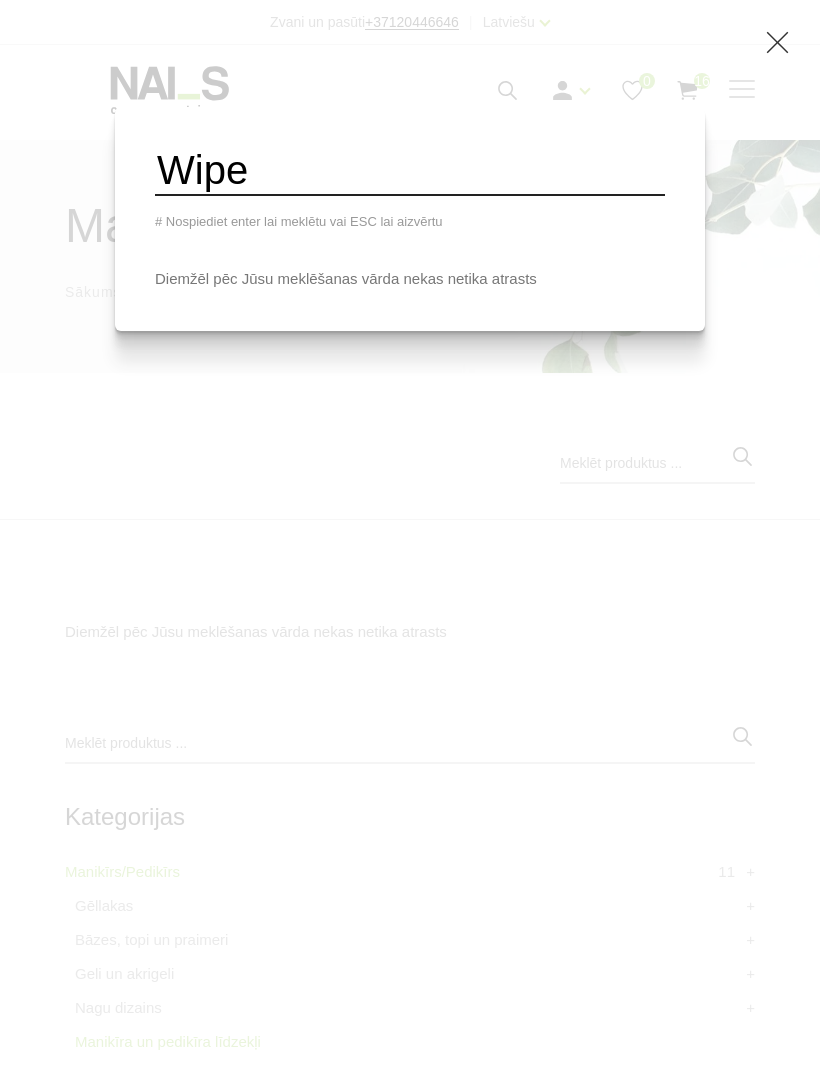 type on "Supermena" 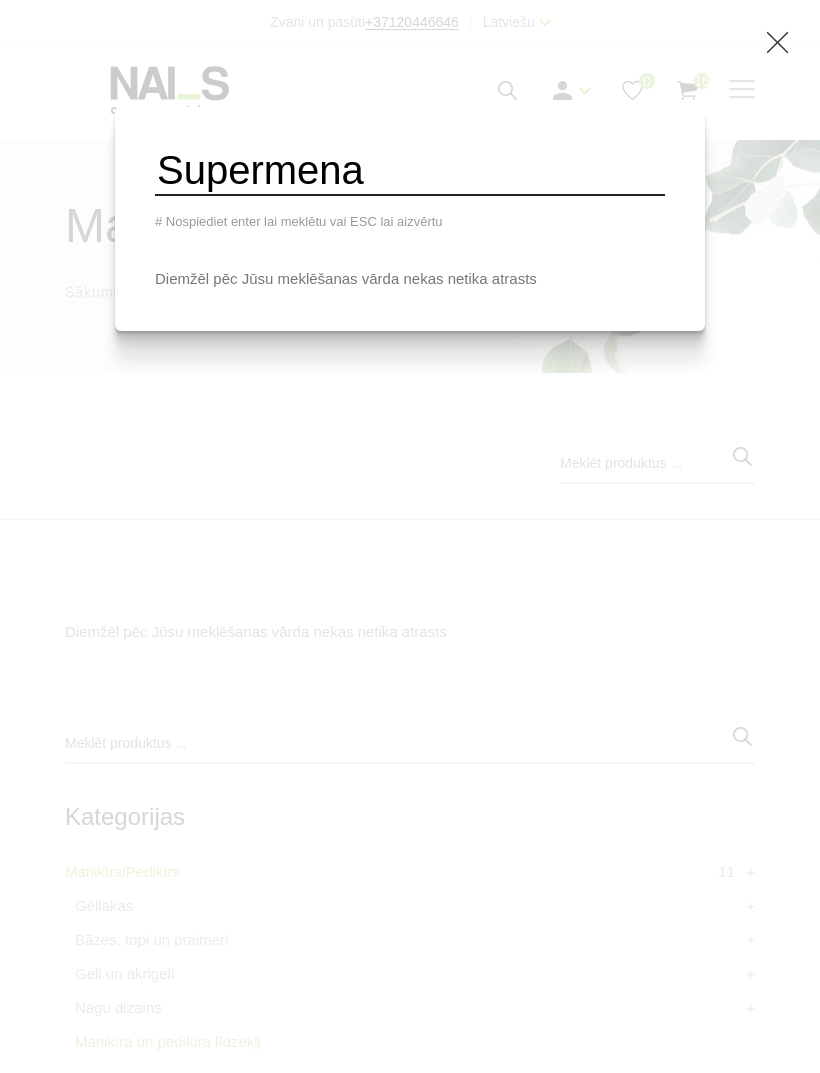 click on "Supermena" at bounding box center (410, 171) 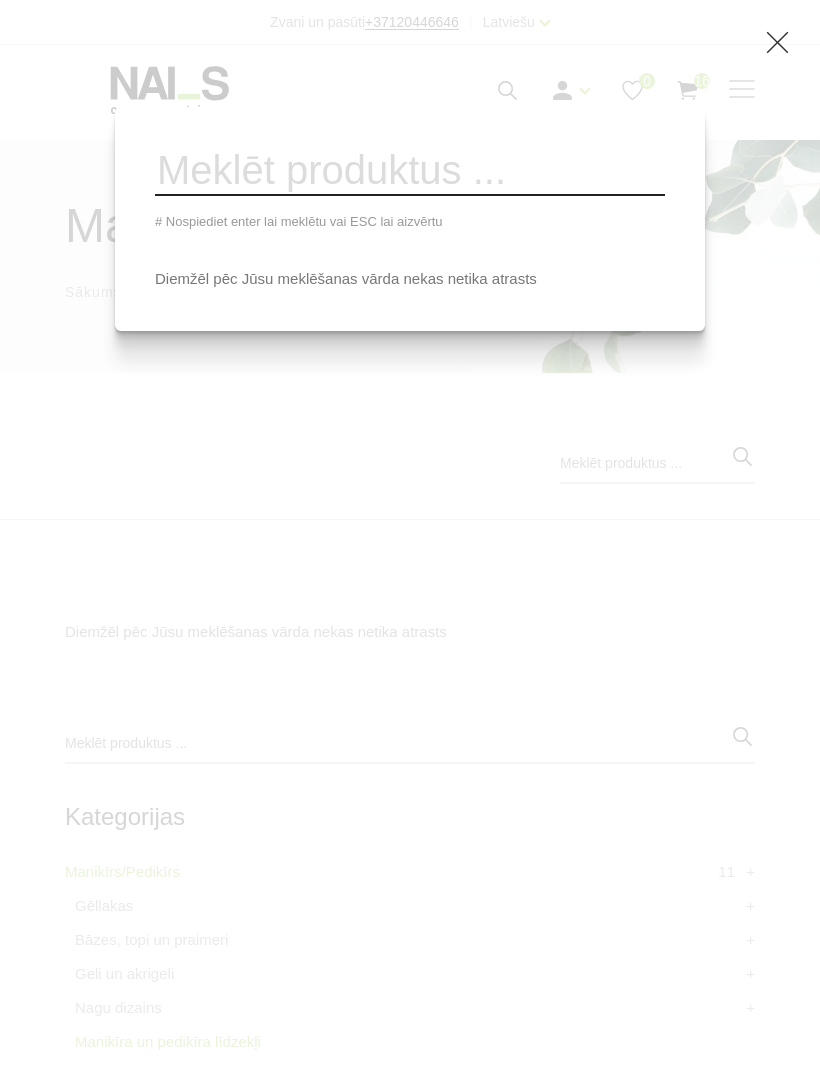 click on "# Nospiediet enter lai meklētu vai ESC lai aizvērtu
Diemžēl pēc Jūsu meklēšanas vārda nekas netika atrasts" at bounding box center (410, 536) 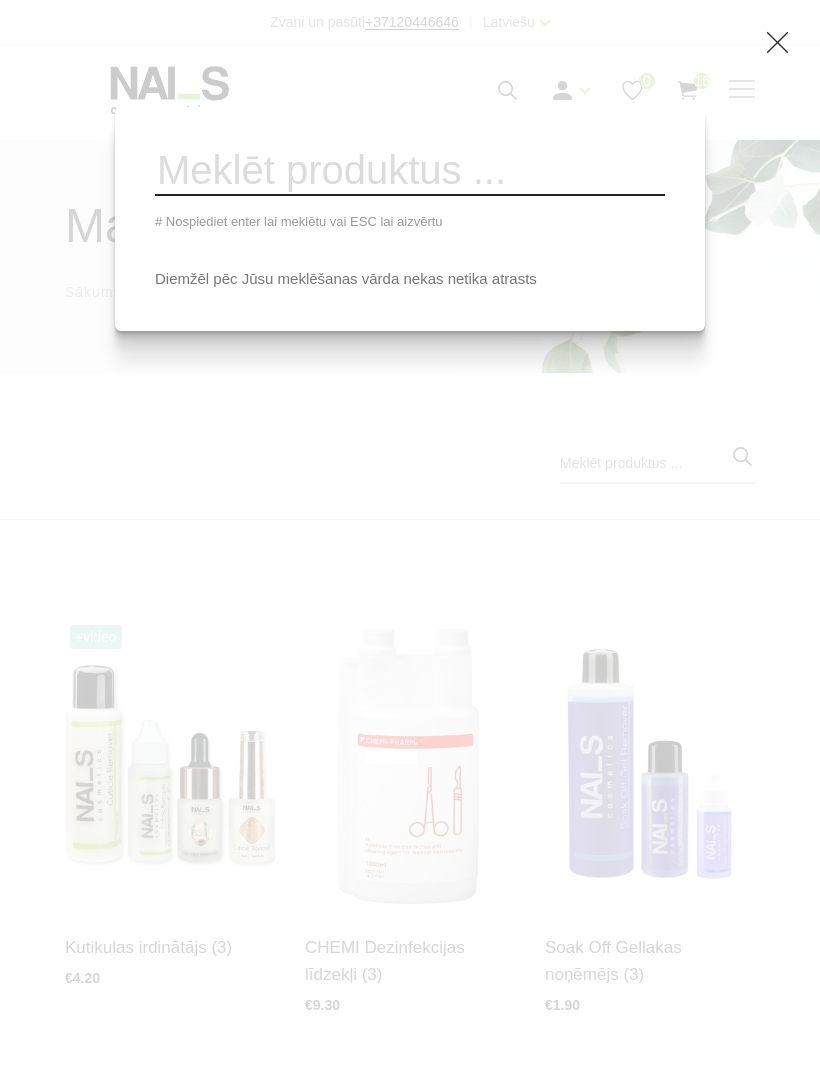 click on "# Nospiediet enter lai meklētu vai ESC lai aizvērtu
Diemžēl pēc Jūsu meklēšanas vārda nekas netika atrasts" at bounding box center (410, 536) 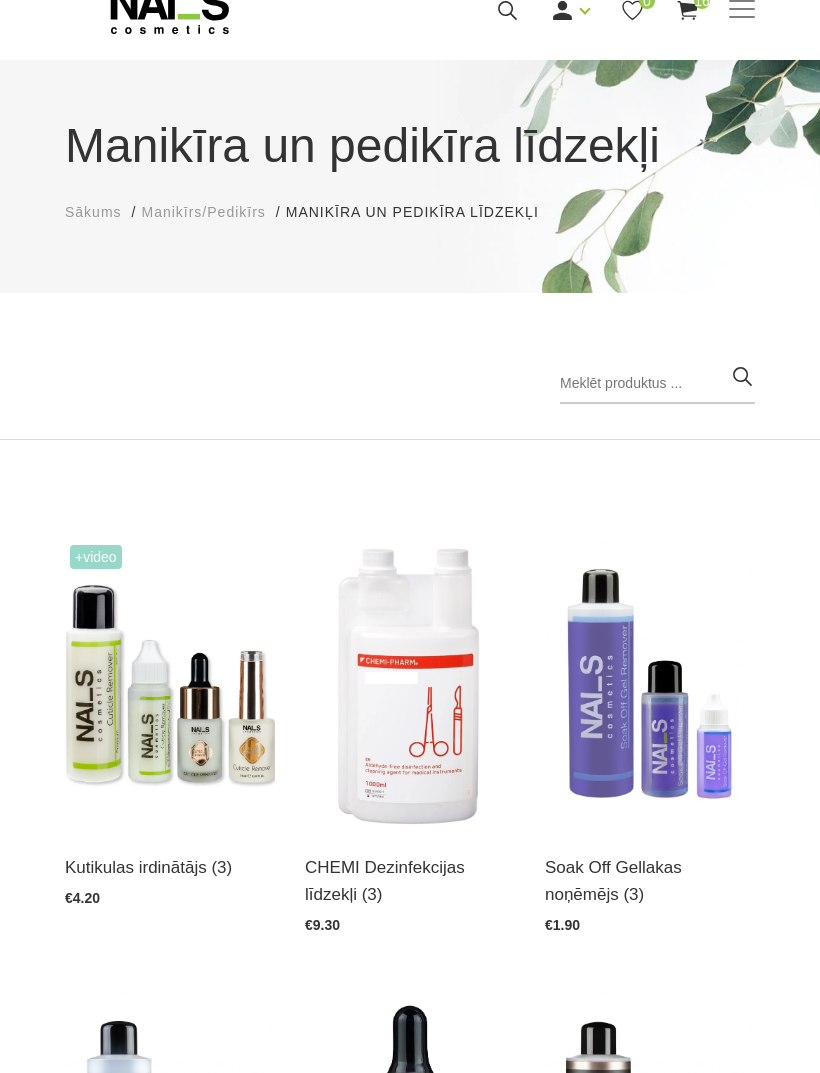 scroll, scrollTop: 0, scrollLeft: 0, axis: both 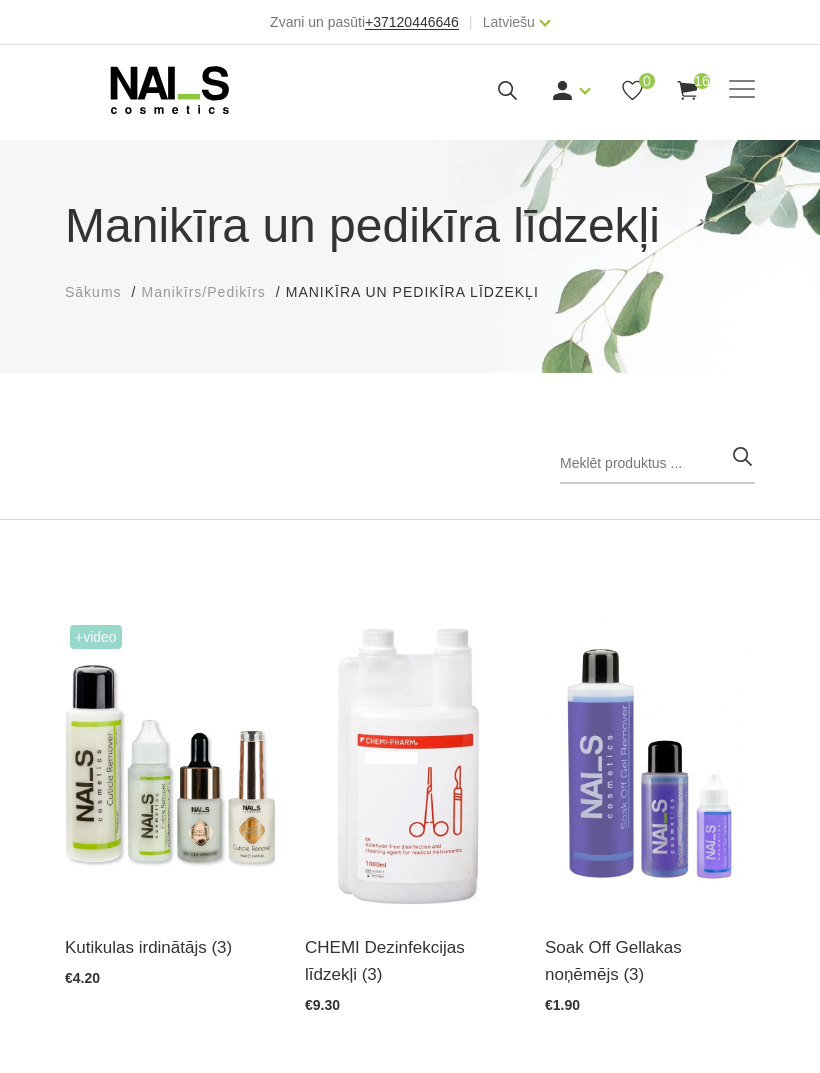 click at bounding box center (742, 90) 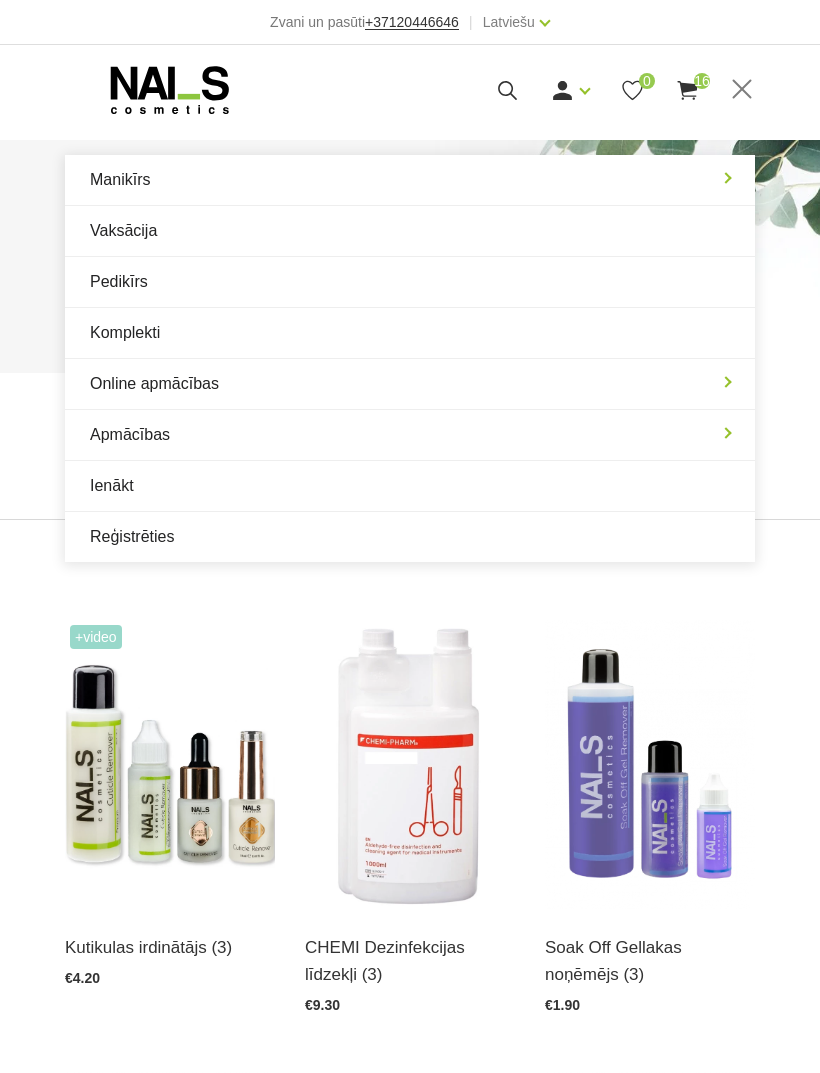 click on "Manikīrs" at bounding box center (410, 180) 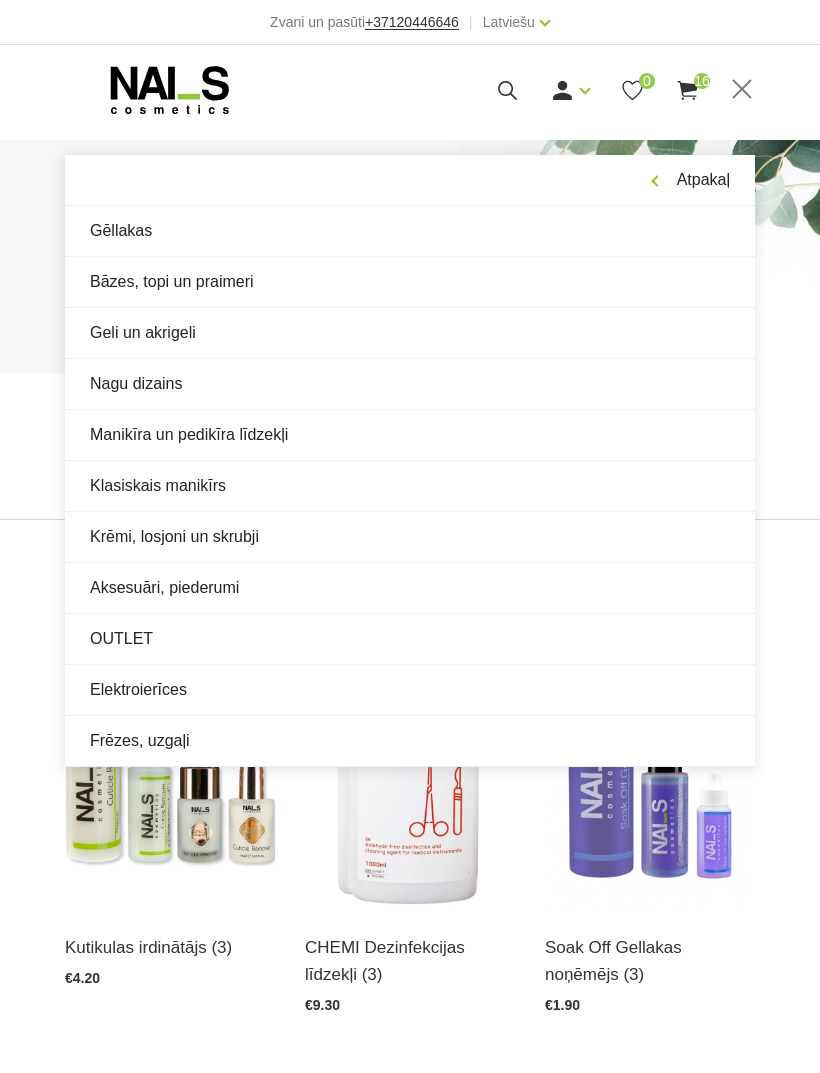 click on "Manikīra un pedikīra līdzekļi" at bounding box center [410, 435] 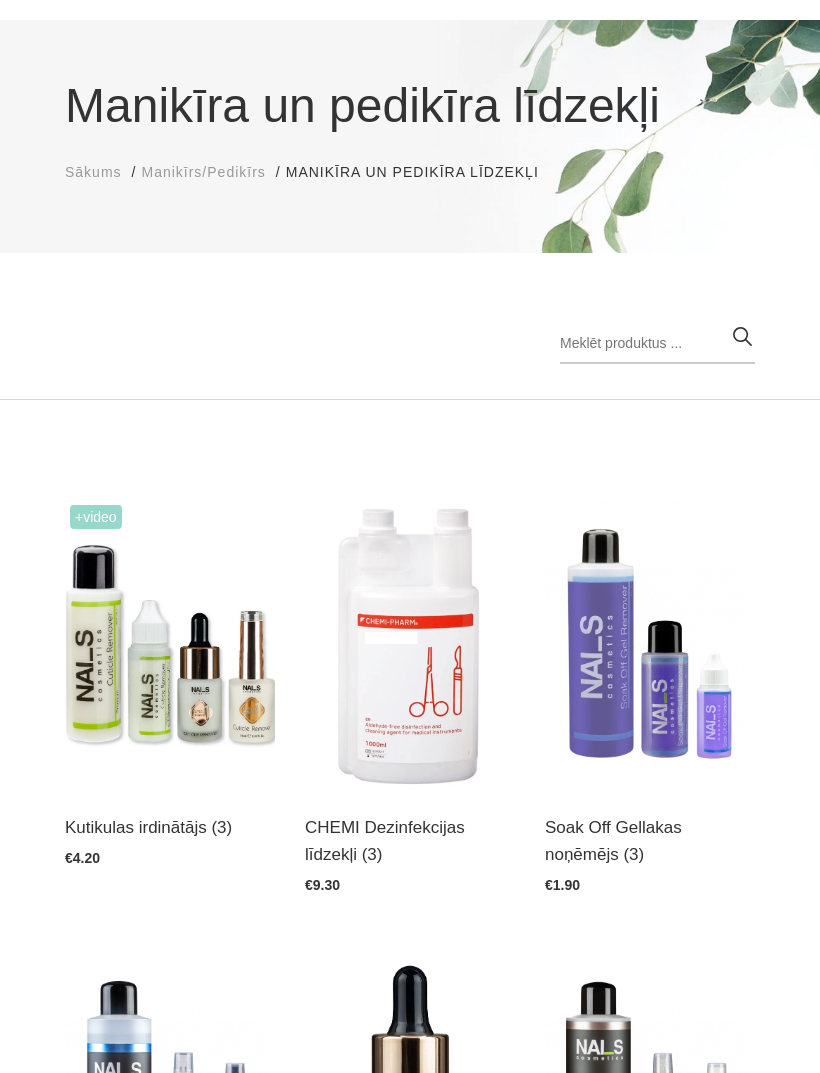 scroll, scrollTop: 0, scrollLeft: 0, axis: both 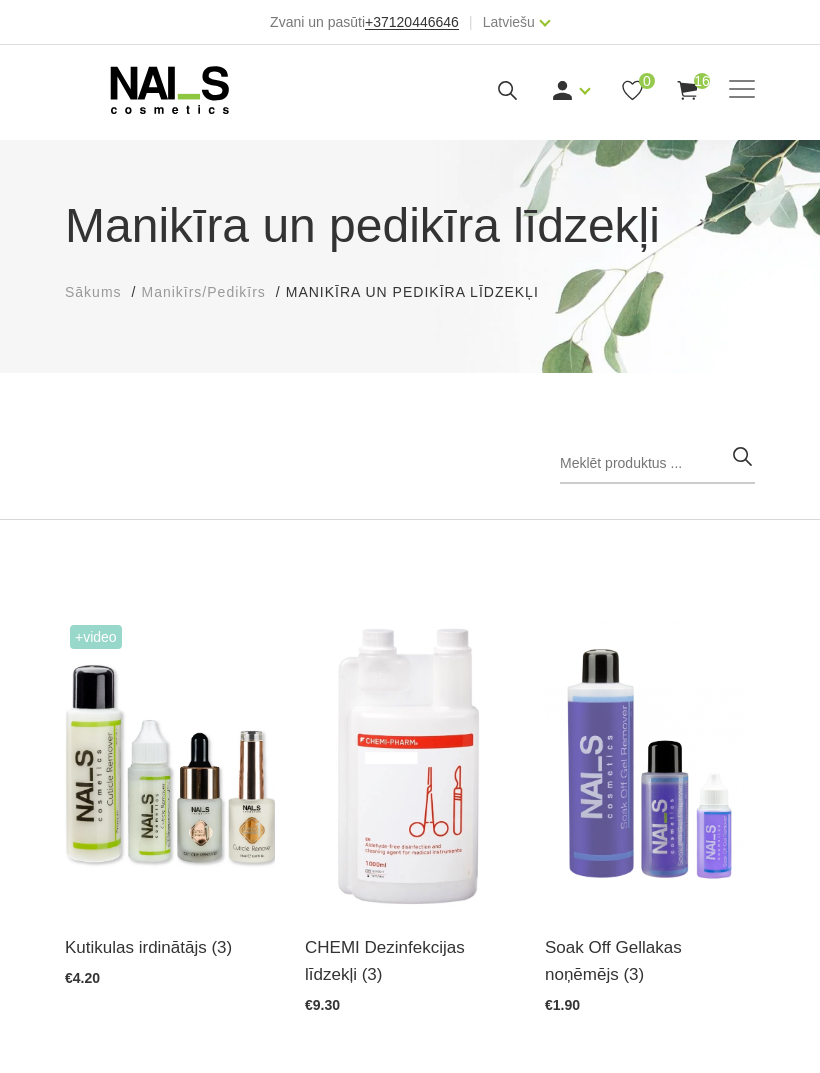 click at bounding box center (742, 89) 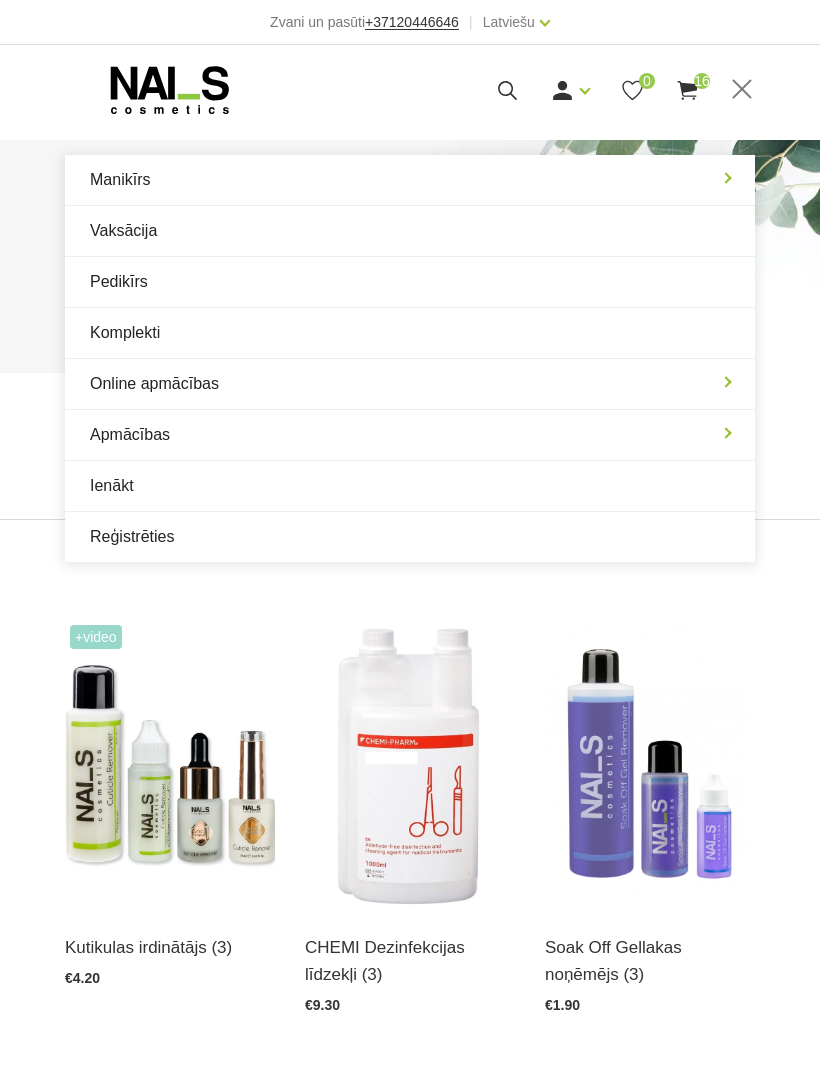 click on "Manikīrs" at bounding box center (410, 180) 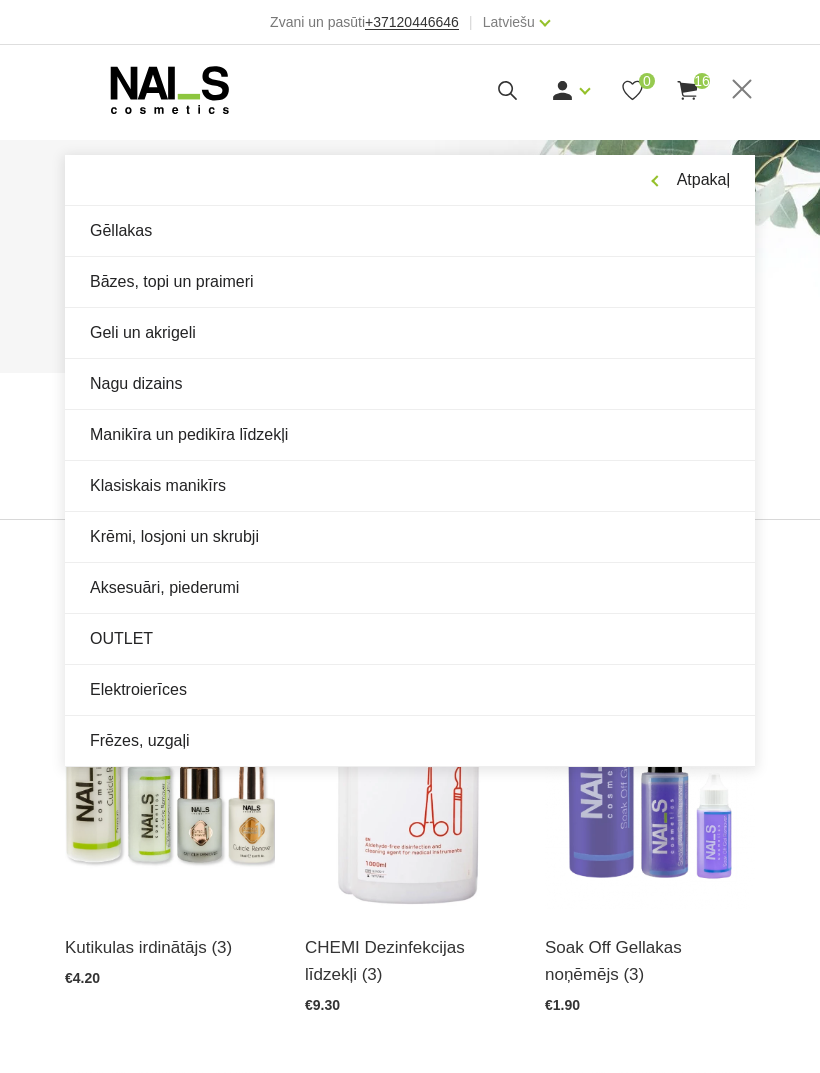 click on "Klasiskais manikīrs" at bounding box center [410, 486] 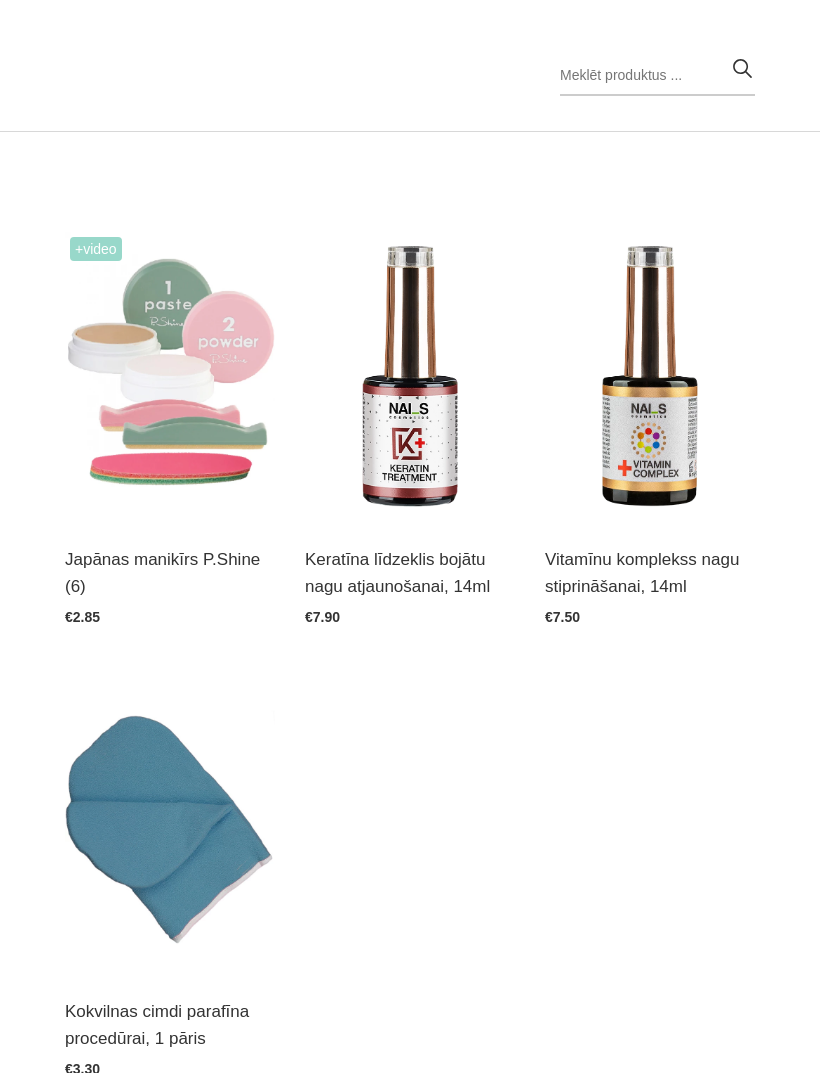 scroll, scrollTop: 389, scrollLeft: 0, axis: vertical 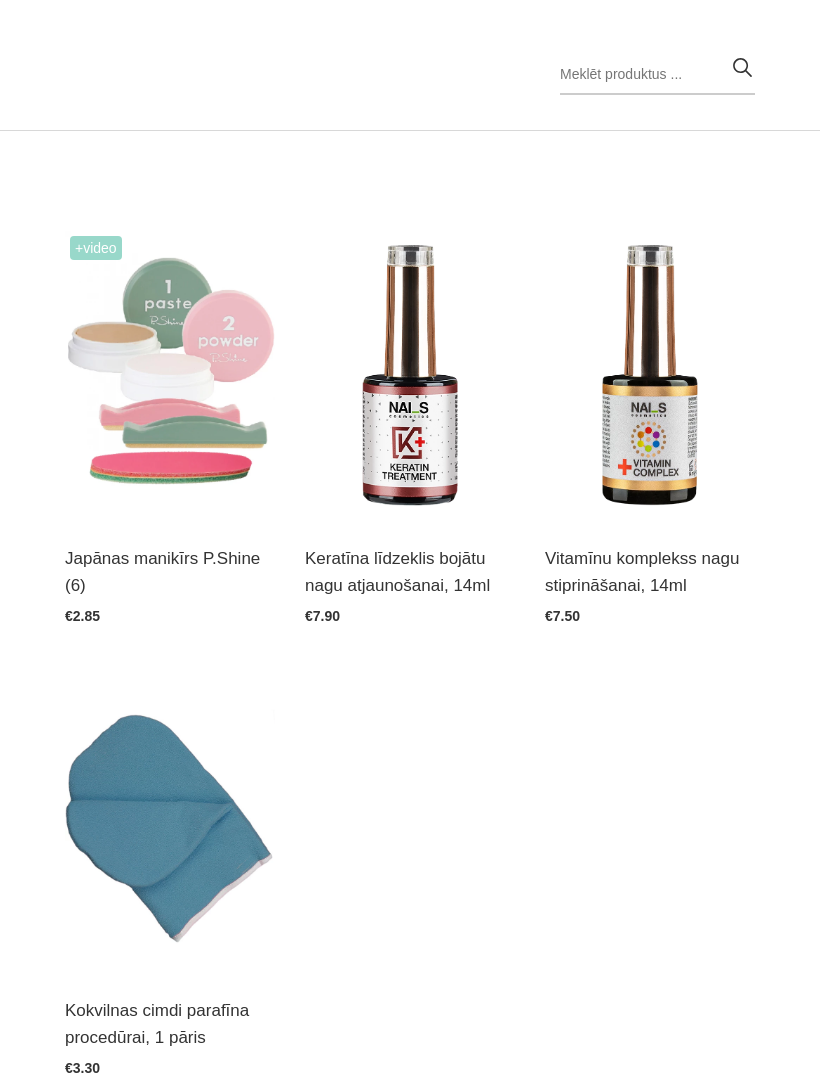 click at bounding box center [410, 375] 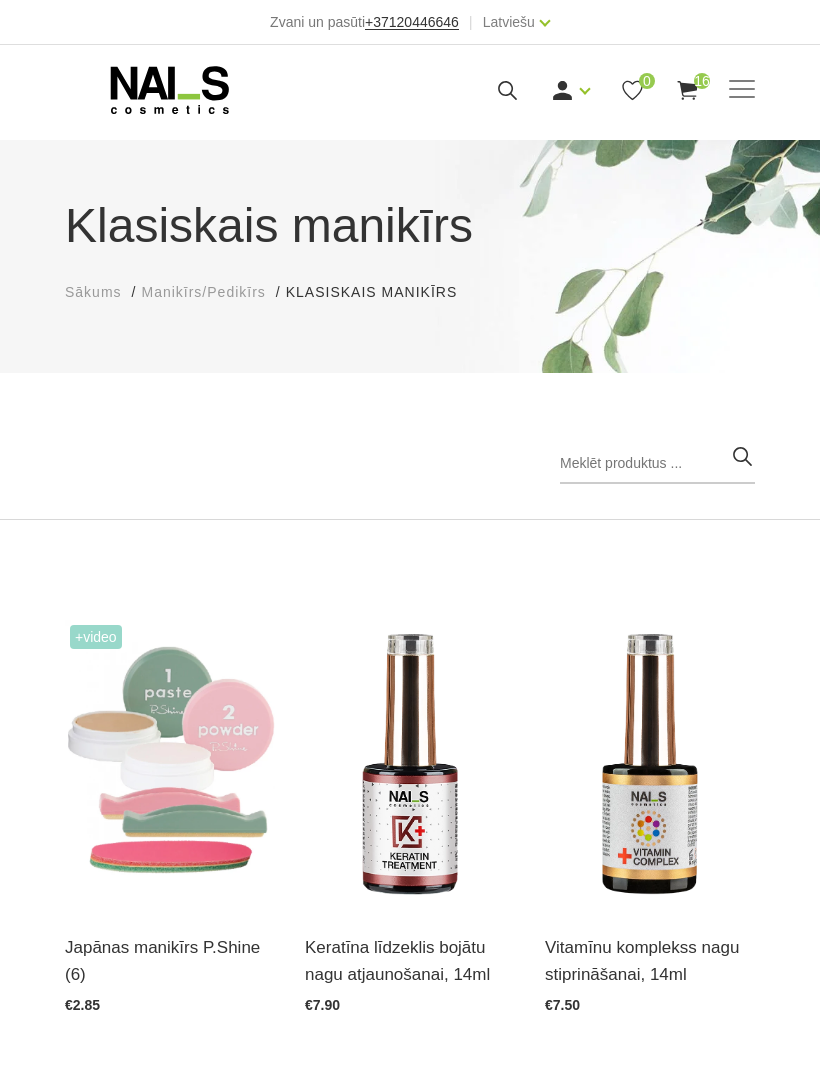 scroll, scrollTop: 453, scrollLeft: 0, axis: vertical 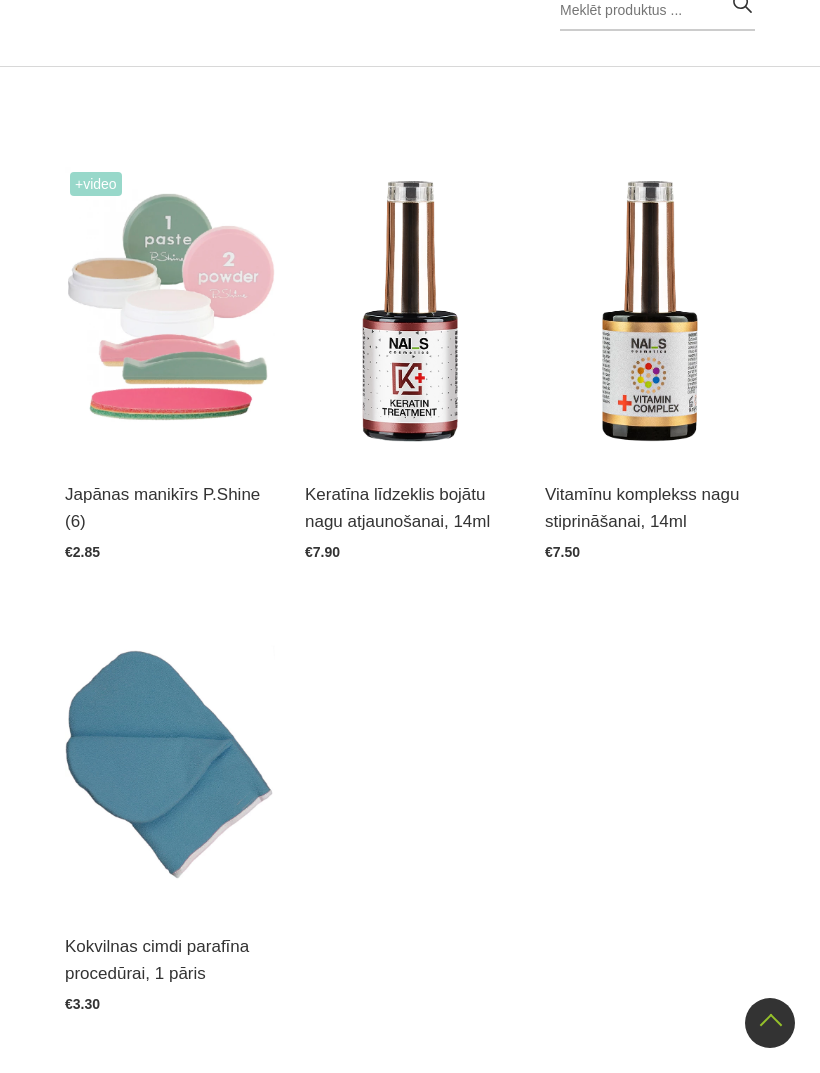 click at bounding box center [650, 311] 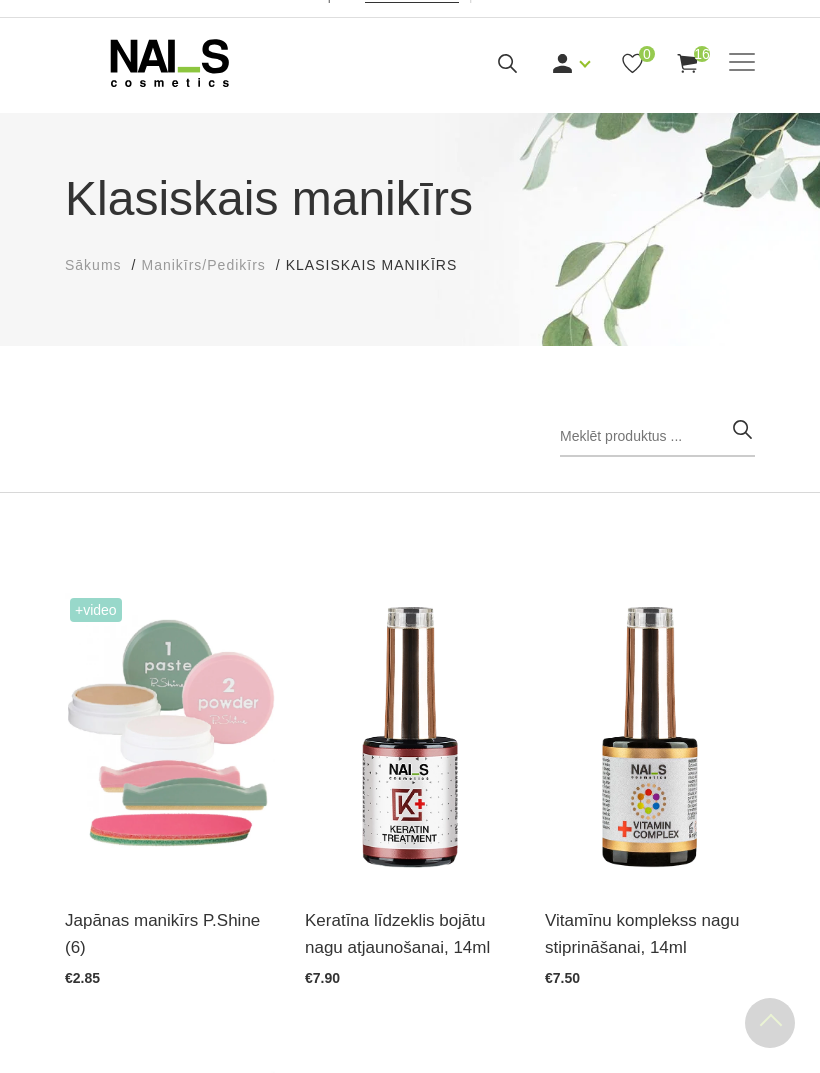 scroll, scrollTop: 0, scrollLeft: 0, axis: both 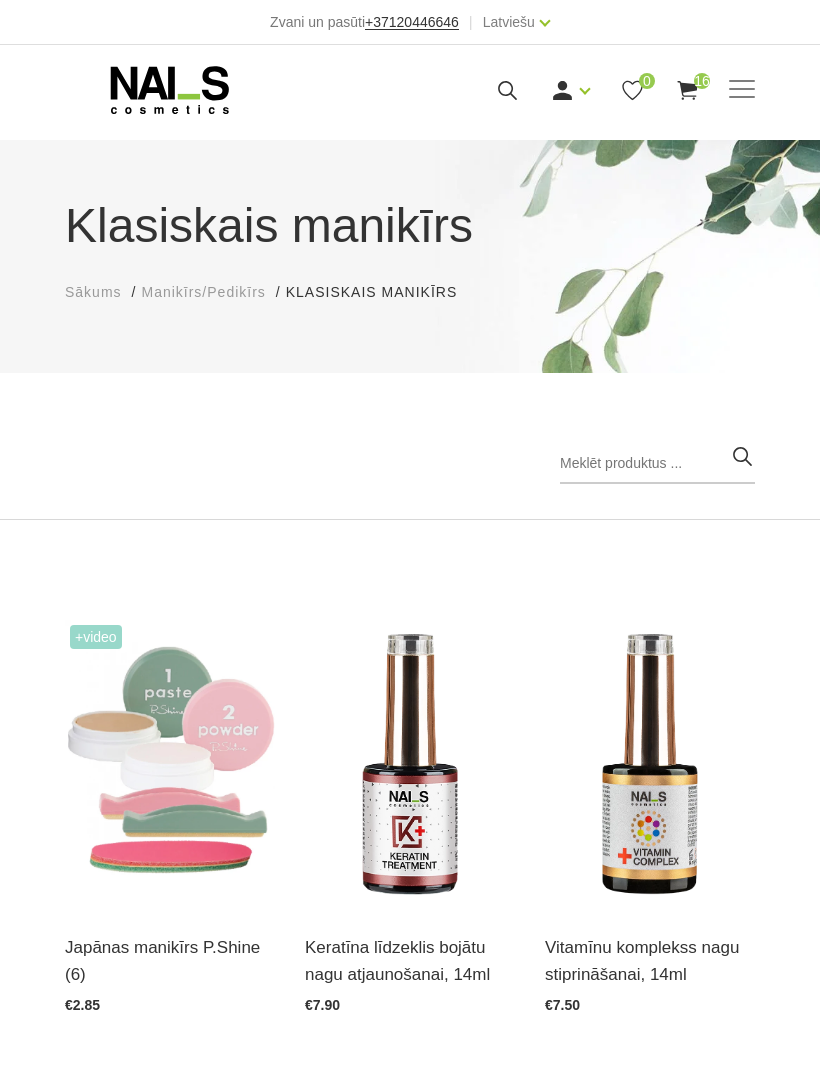 click on "Manikīrs
Gēllakas
Bāzes, topi un praimeri
Geli un akrigeli
Nagu dizains
Manikīra un pedikīra līdzekļi
Klasiskais manikīrs
Krēmi, losjoni un skrubji
Aksesuāri, piederumi
OUTLET
Elektroierīces
Frēzes, uzgaļi
Vaksācija Pedikīrs Komplekti Online apmācības
Online apmācības
Semināri klātienē
Apmācības
Apmācības
Online apmācības
Semināru grafiks
Pieteikt salonu
Ienākt Reģistrēties
16" at bounding box center [410, 90] 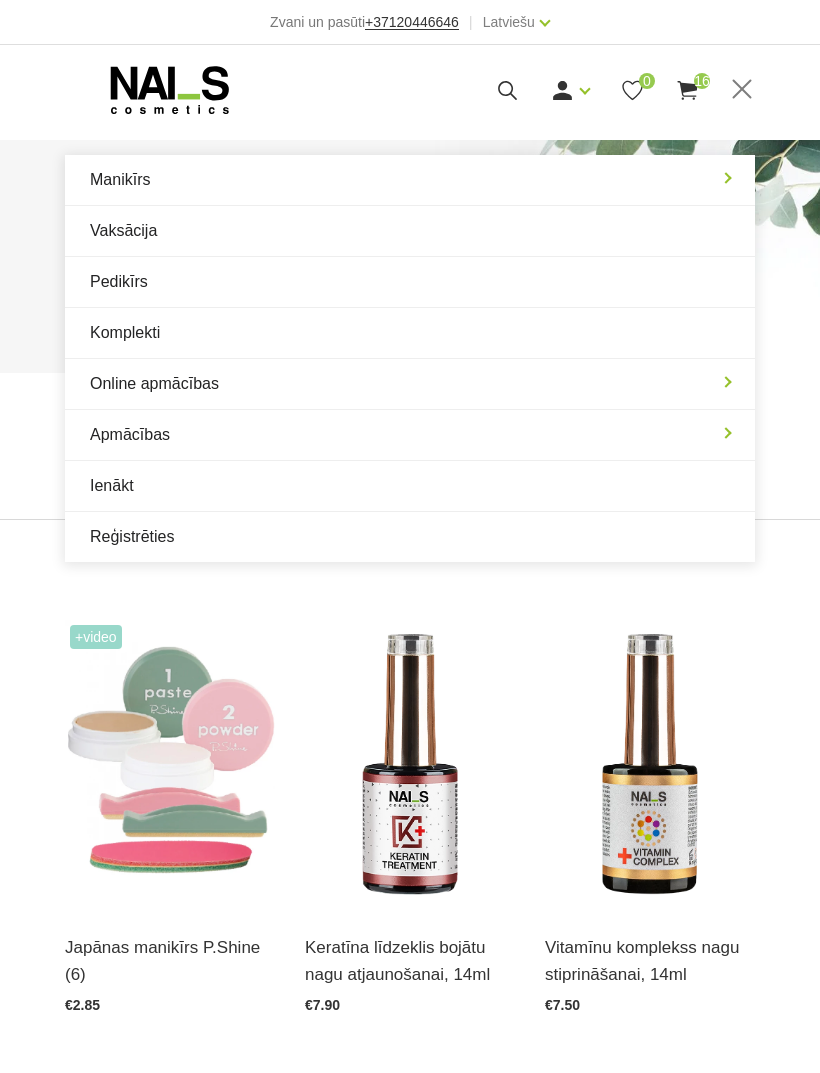 click on "Manikīrs" at bounding box center [410, 180] 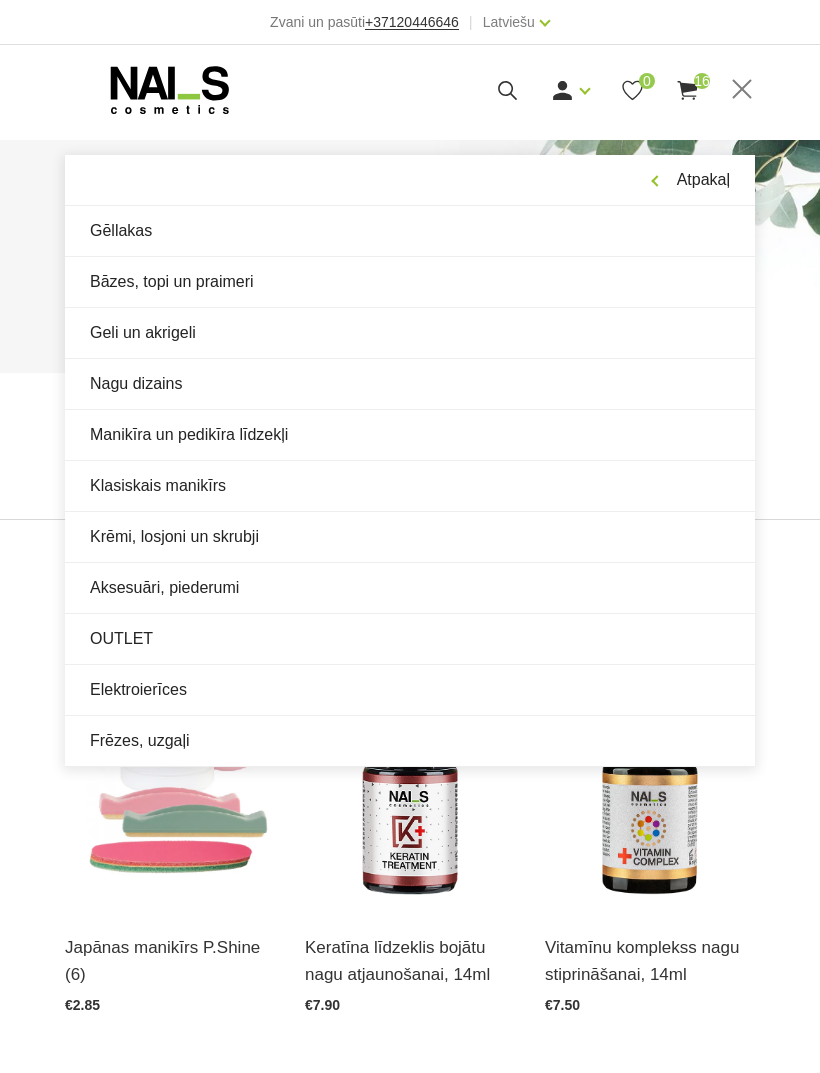 click on "Krēmi, losjoni un skrubji" at bounding box center [410, 537] 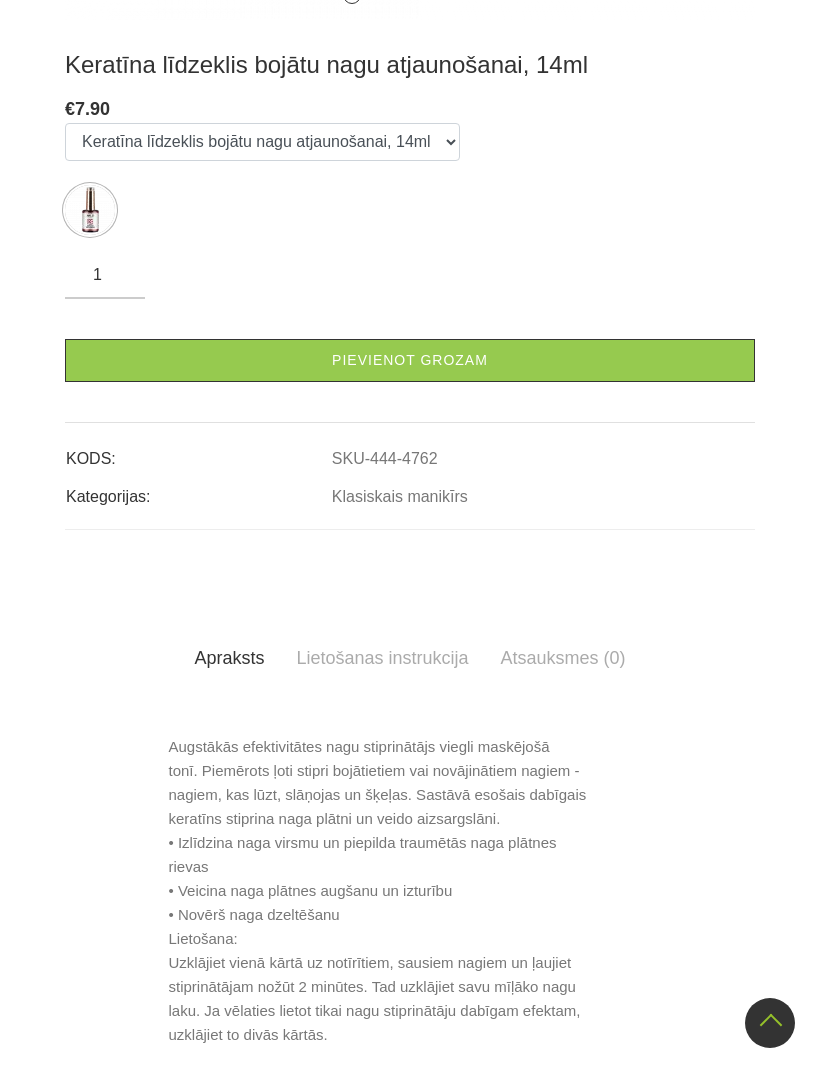 scroll, scrollTop: 1057, scrollLeft: 0, axis: vertical 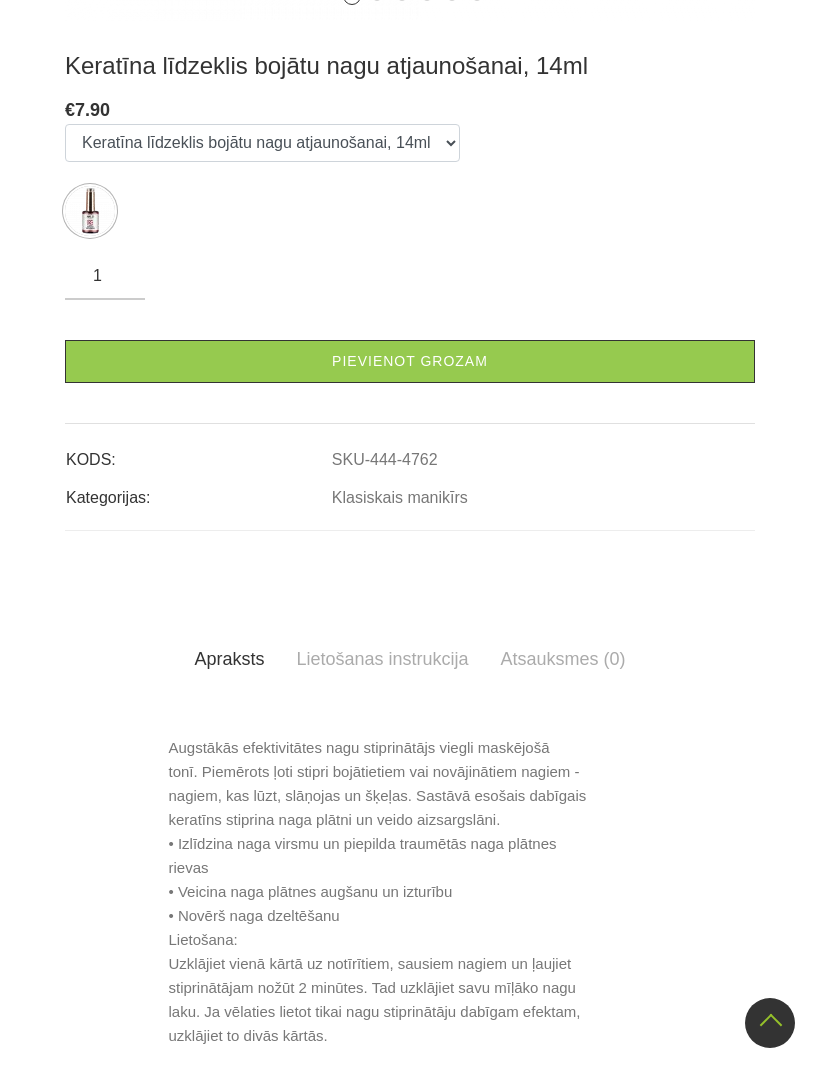 click on "Pievienot grozam" at bounding box center (410, 361) 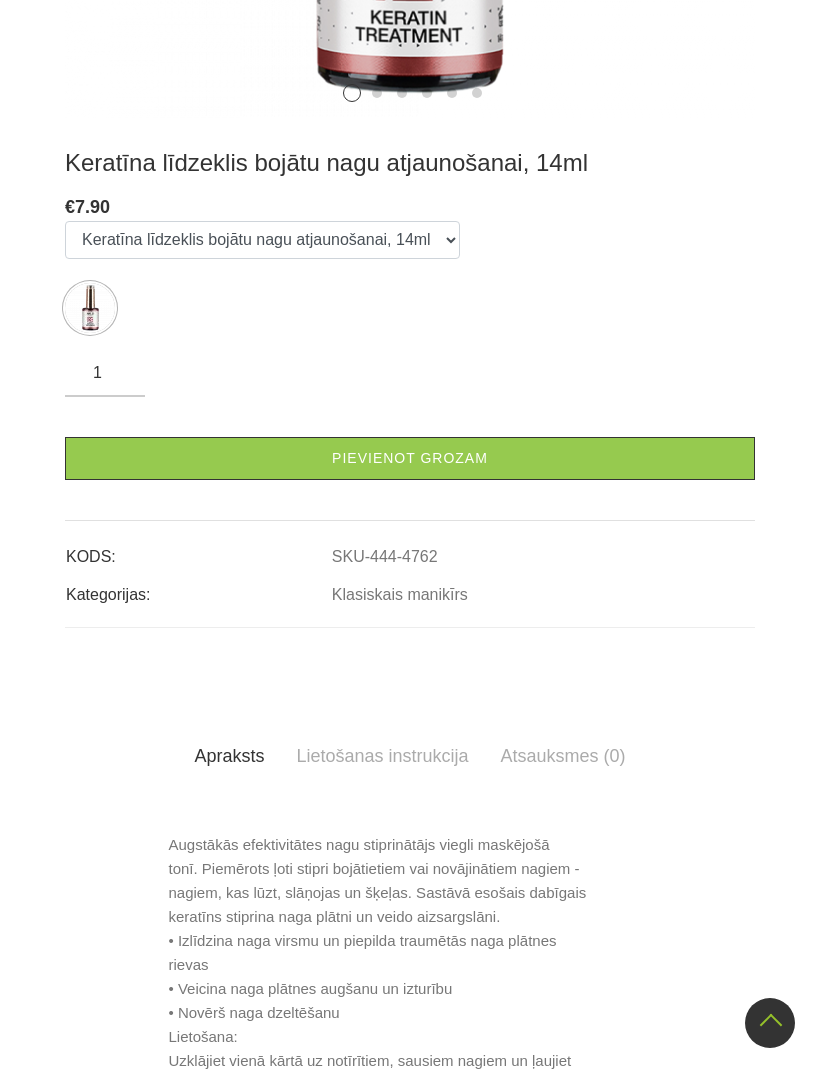 scroll, scrollTop: 959, scrollLeft: 0, axis: vertical 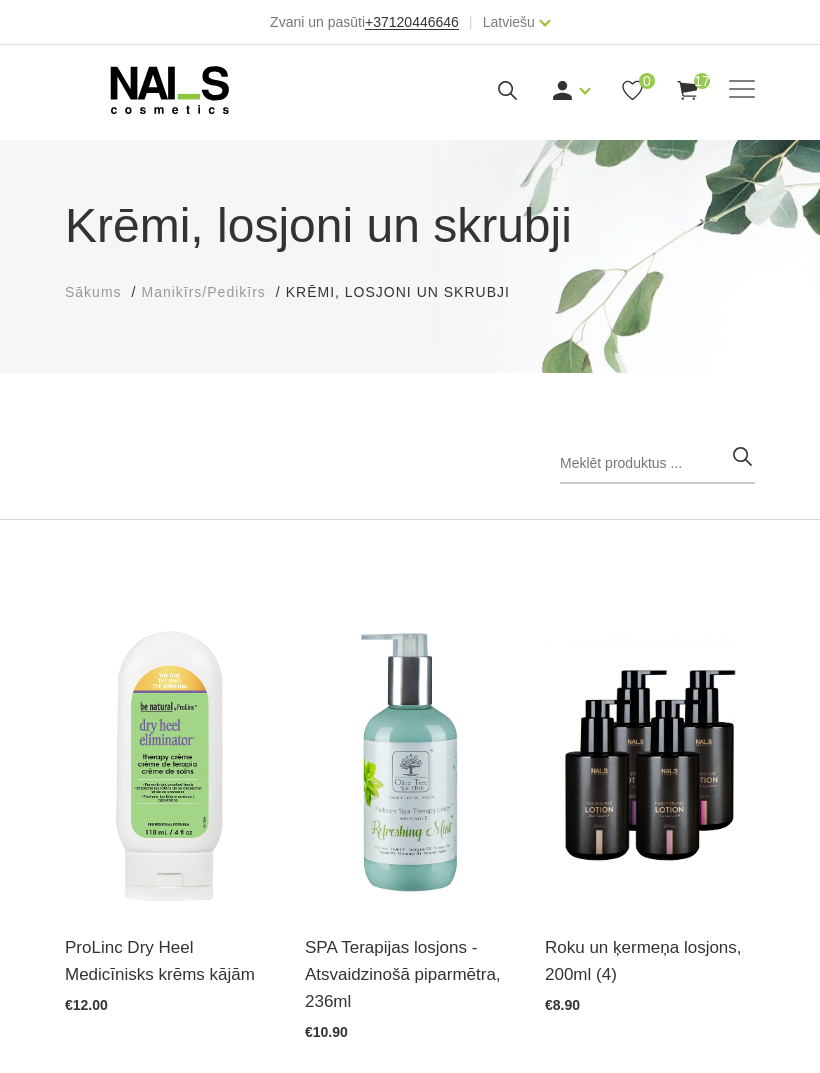 click at bounding box center [742, 90] 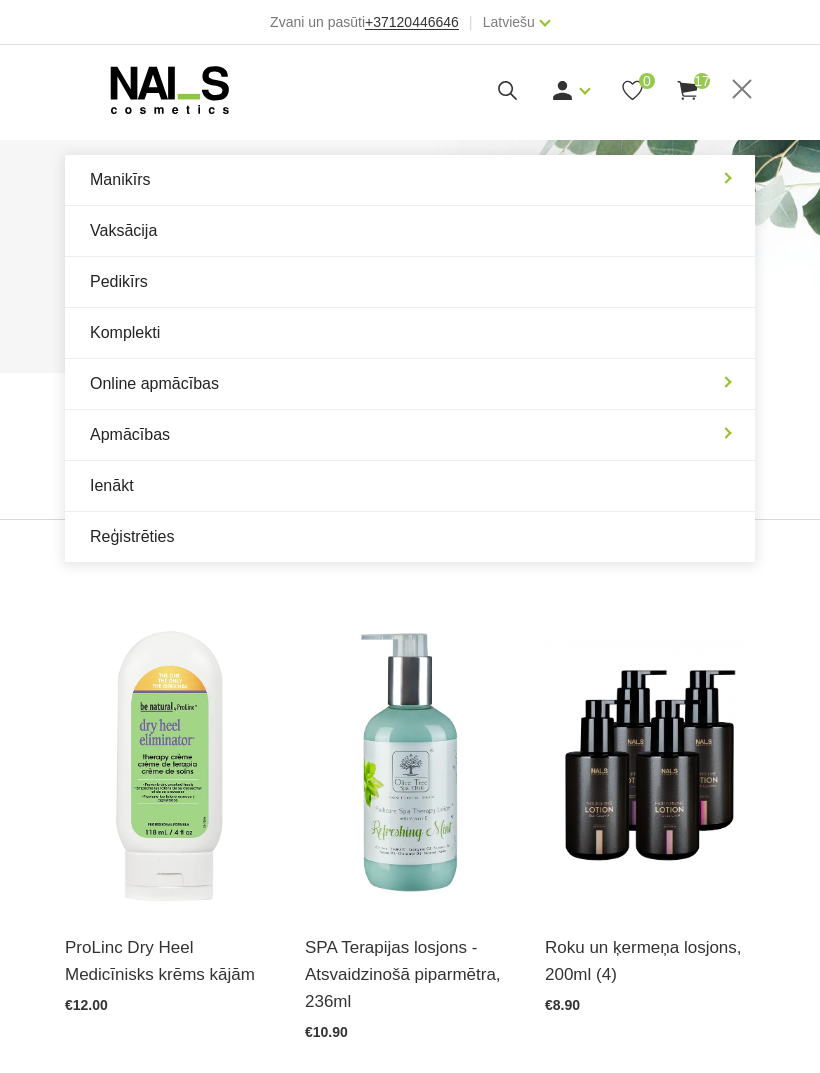 click on "Manikīrs" at bounding box center (410, 180) 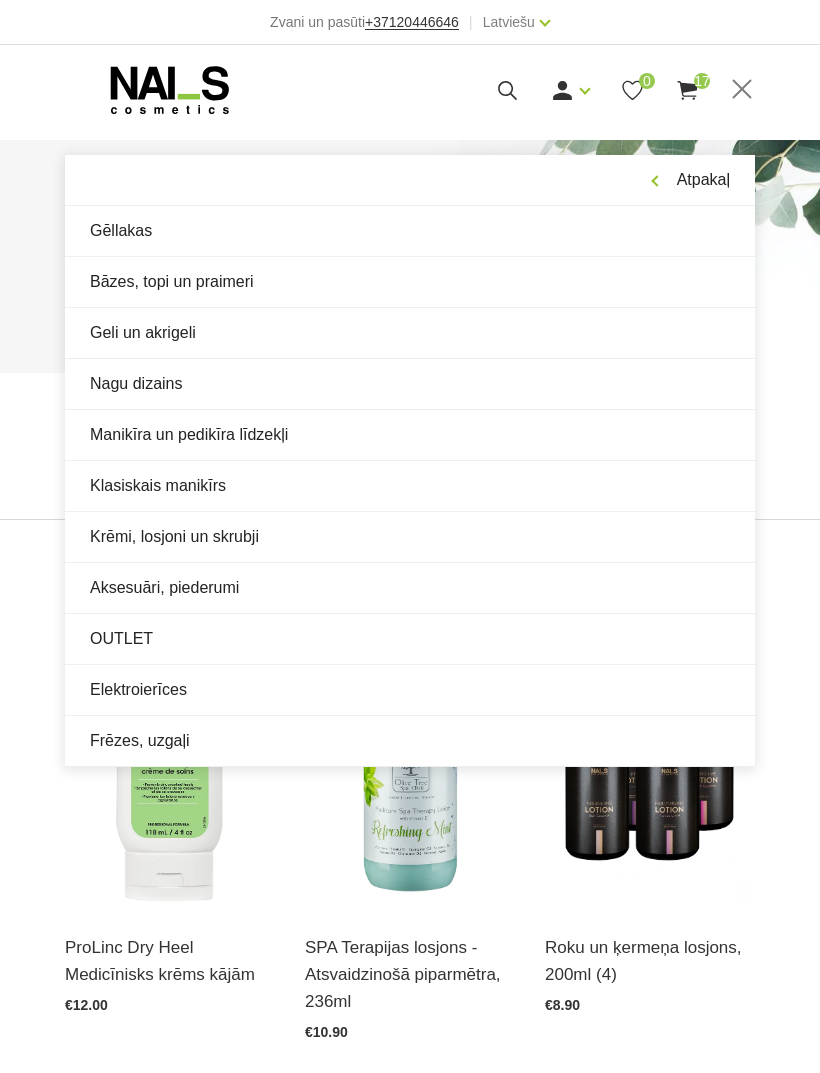 click on "Aksesuāri, piederumi" at bounding box center (410, 588) 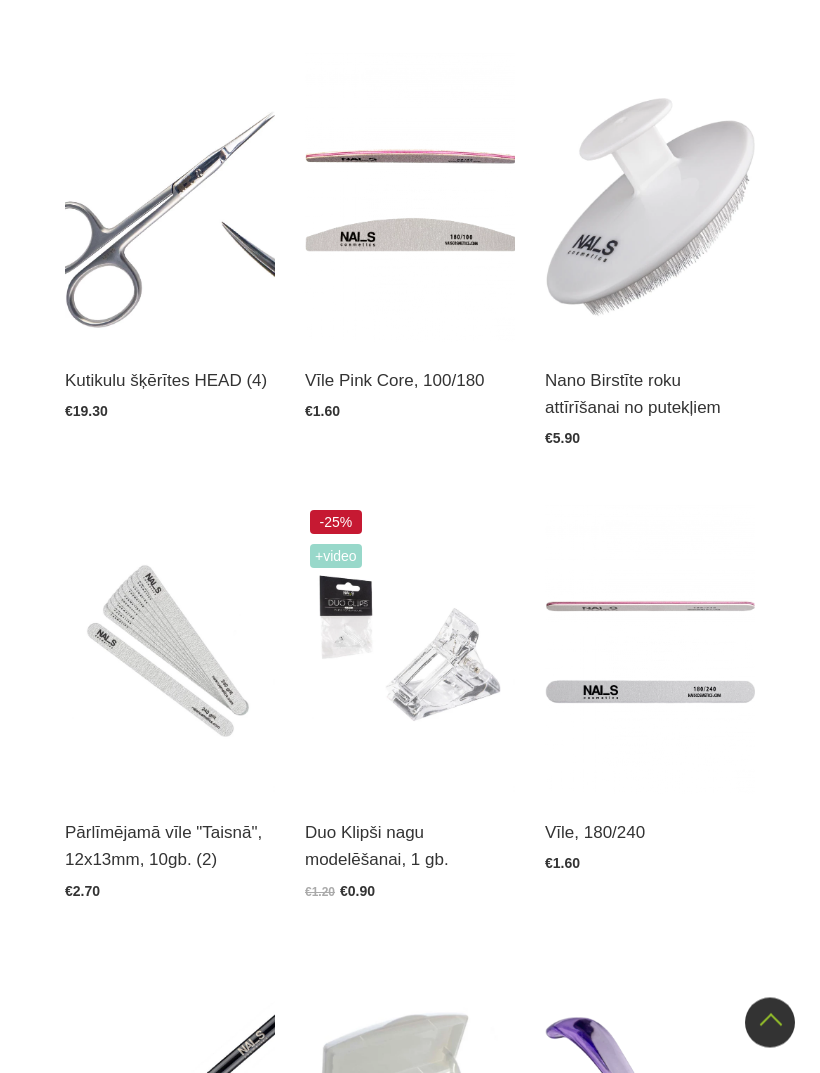 scroll, scrollTop: 2452, scrollLeft: 0, axis: vertical 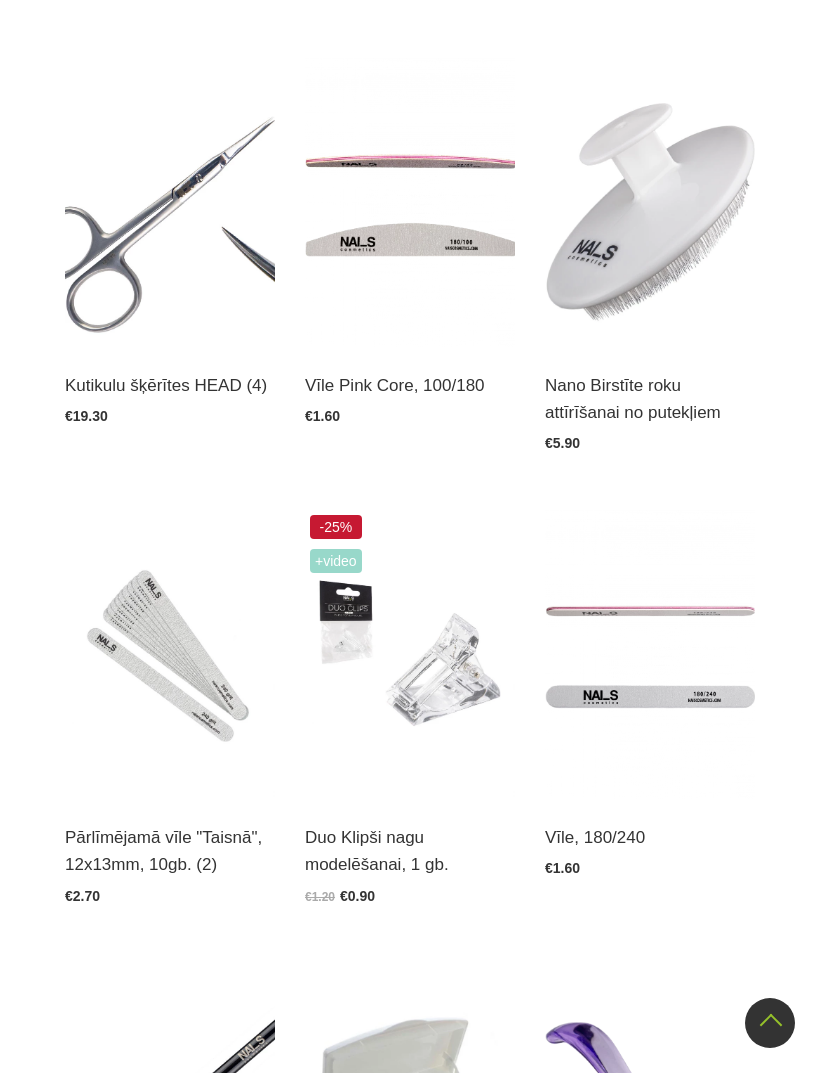 click at bounding box center (170, 654) 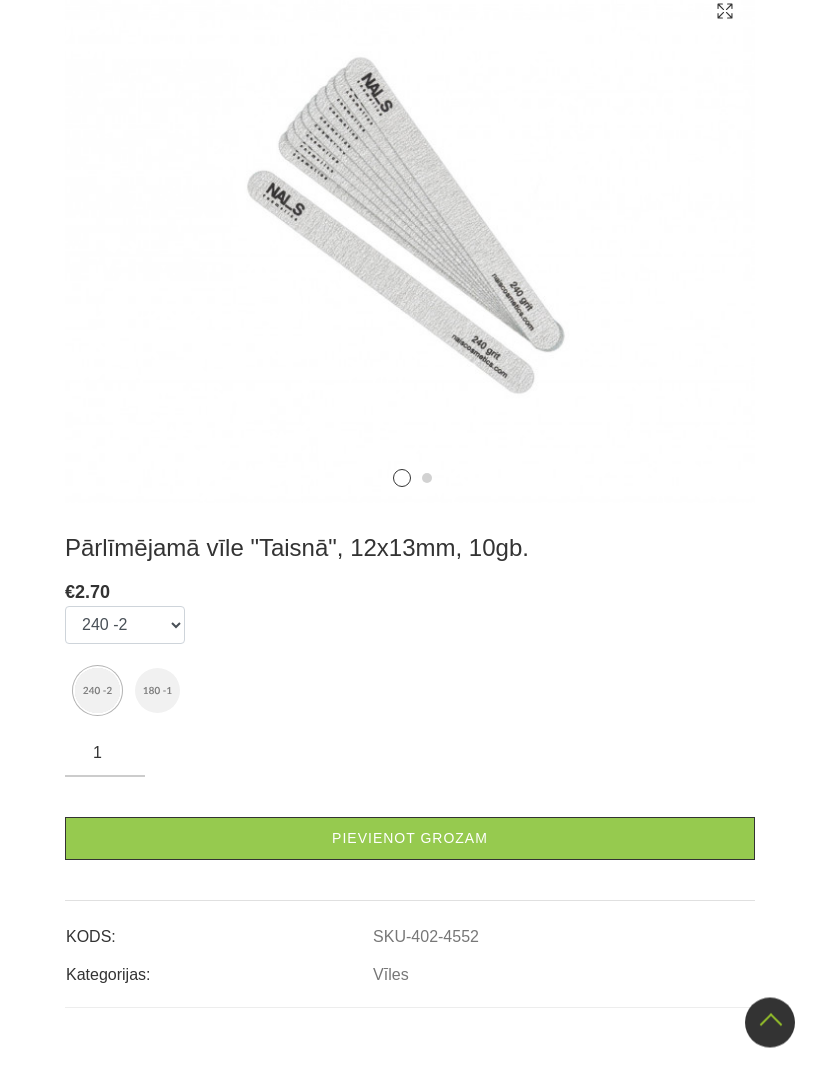 scroll, scrollTop: 575, scrollLeft: 0, axis: vertical 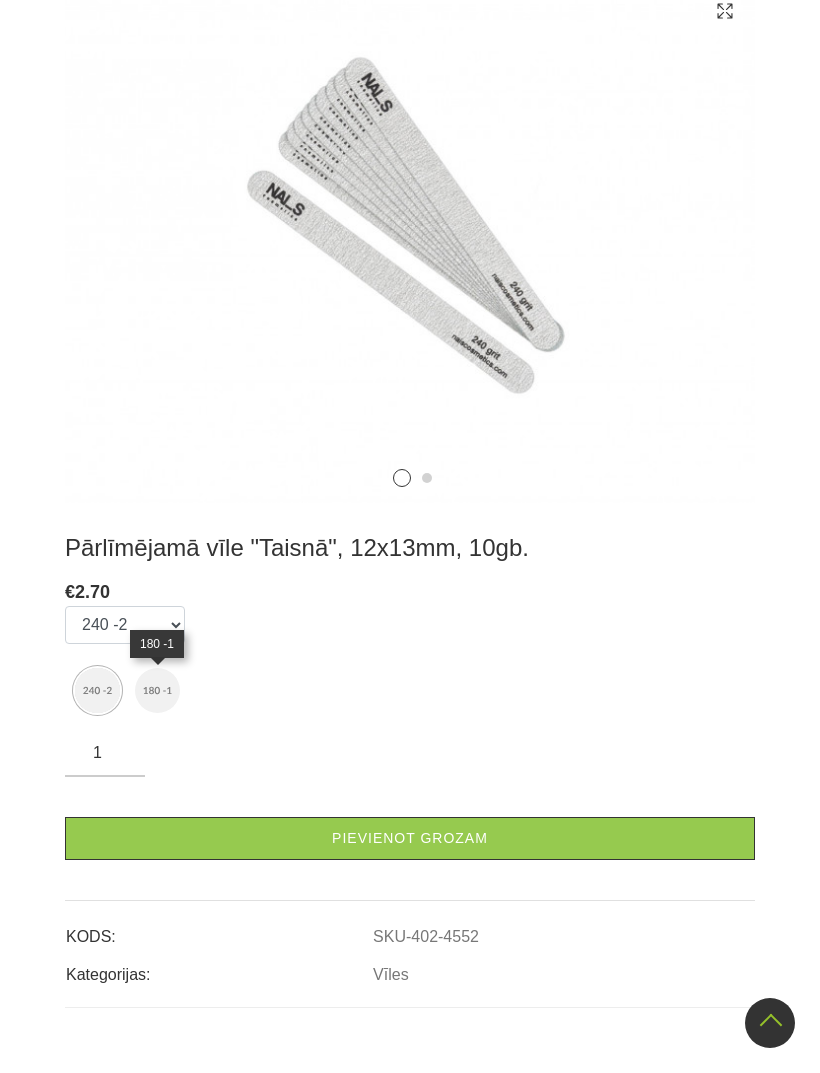 click at bounding box center (157, 690) 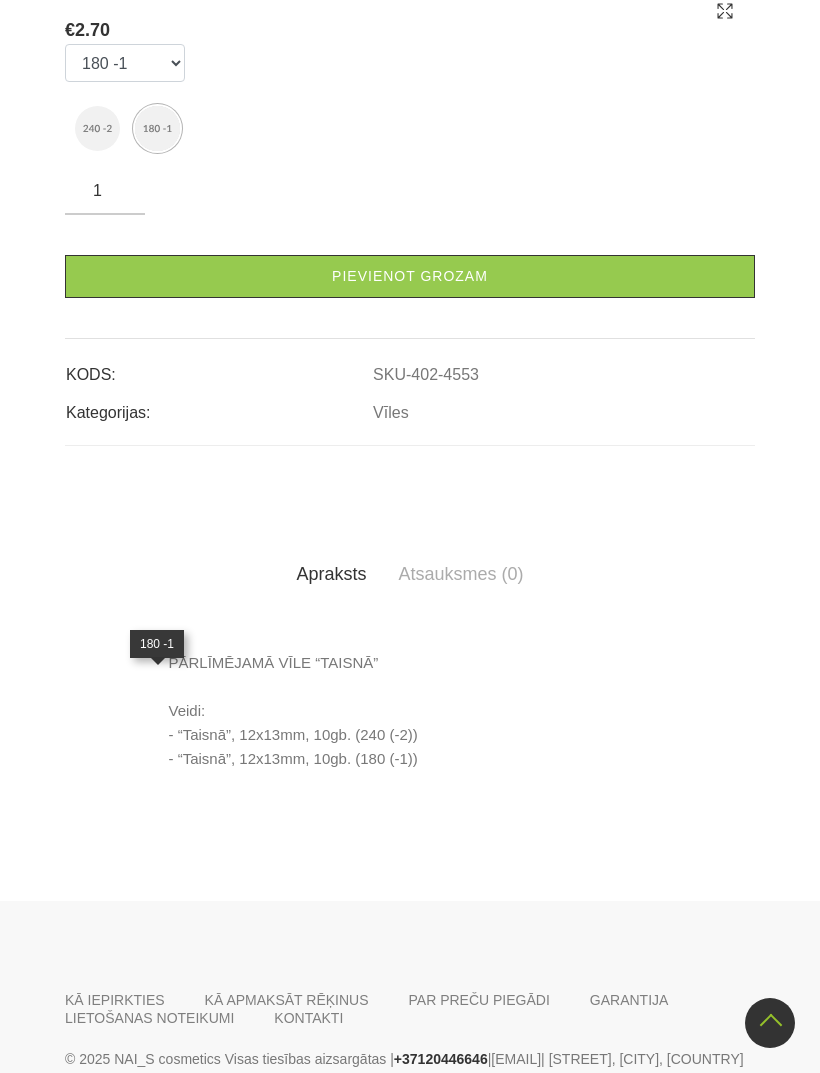 click on "1" at bounding box center [105, 191] 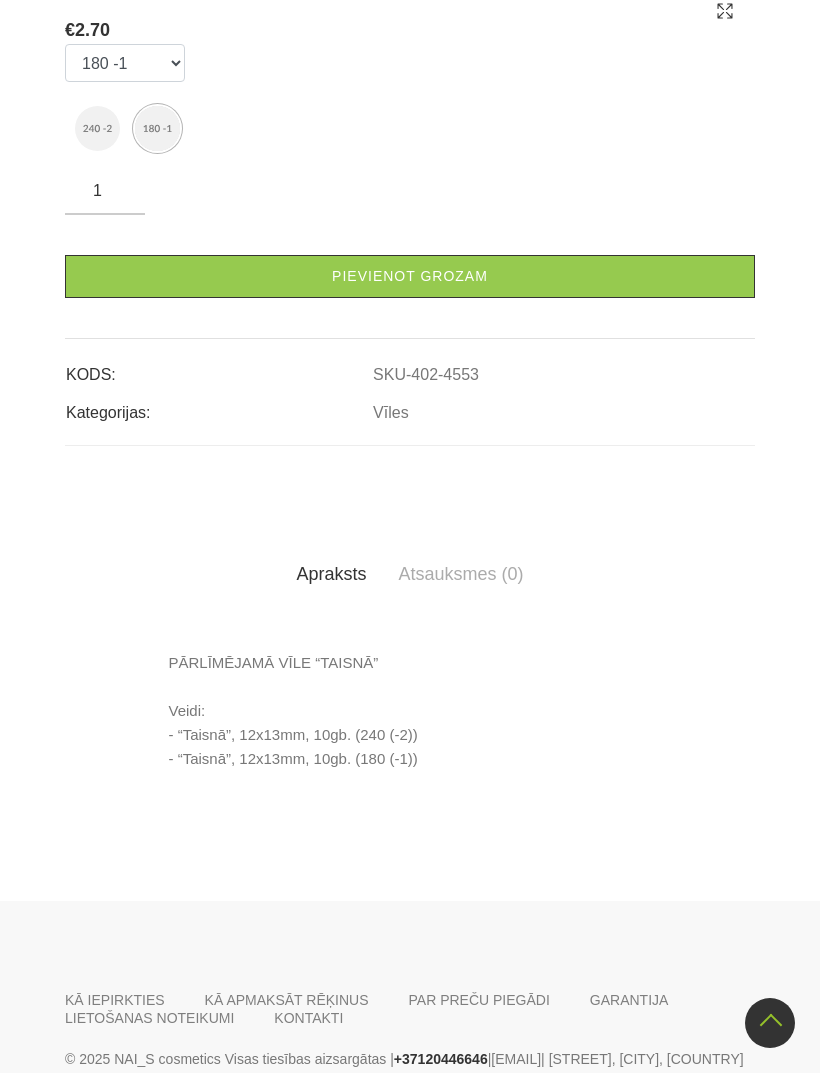 scroll, scrollTop: 595, scrollLeft: 0, axis: vertical 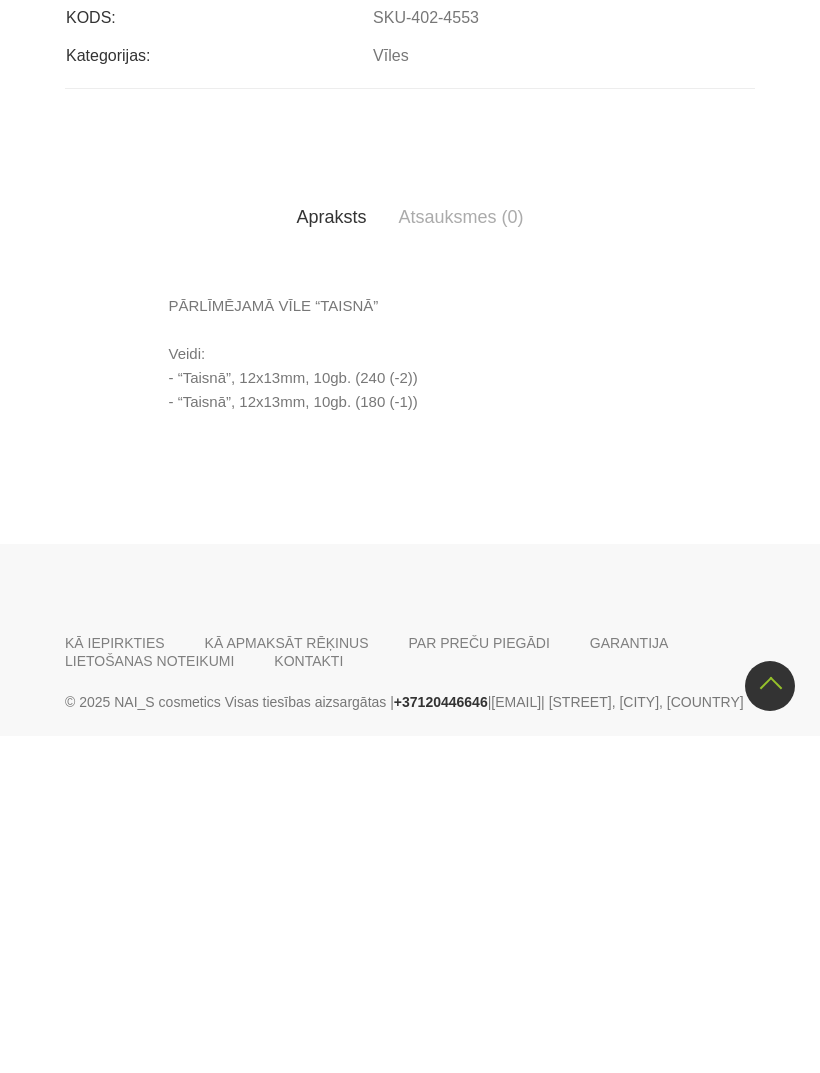 type on "5" 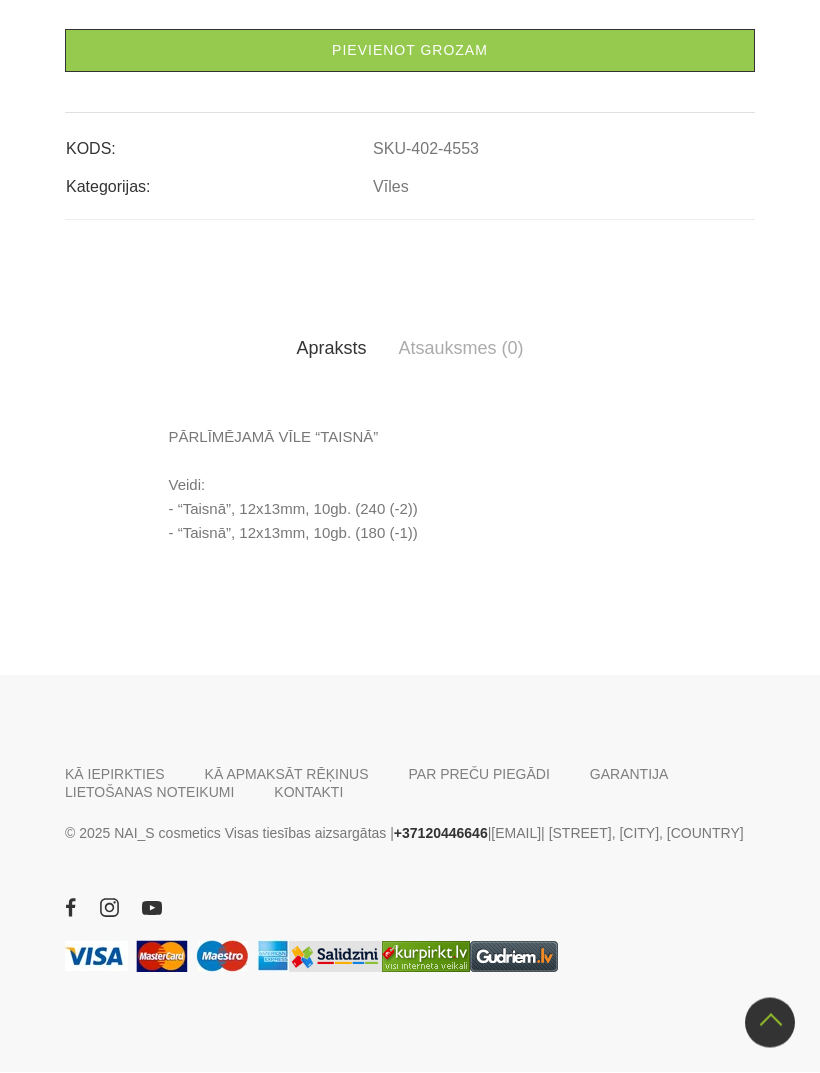 scroll, scrollTop: 700, scrollLeft: 0, axis: vertical 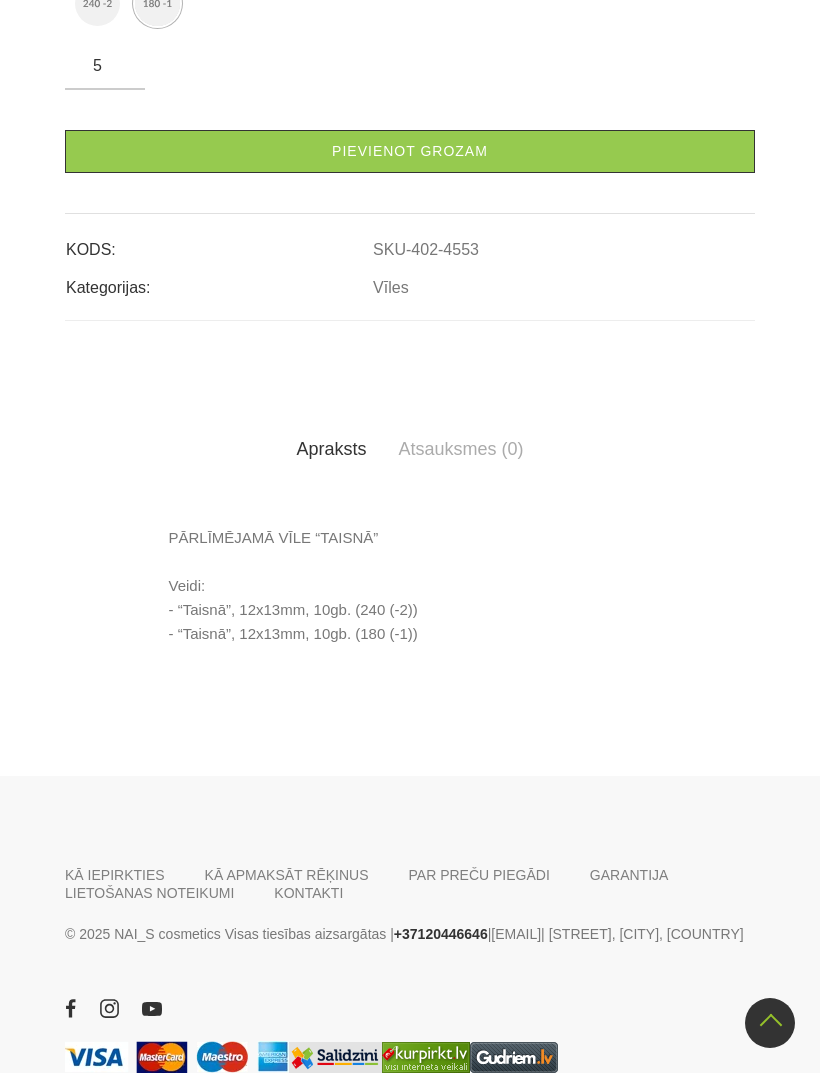click on "Pievienot grozam" at bounding box center [410, 151] 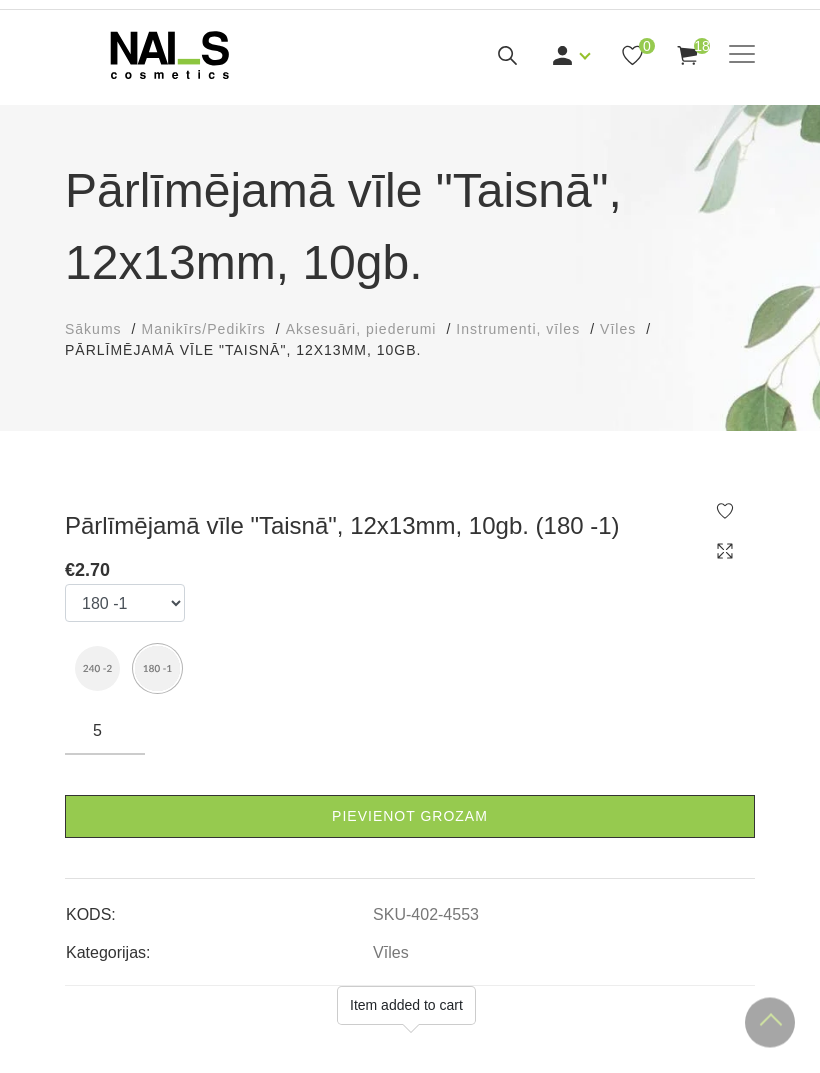scroll, scrollTop: 0, scrollLeft: 0, axis: both 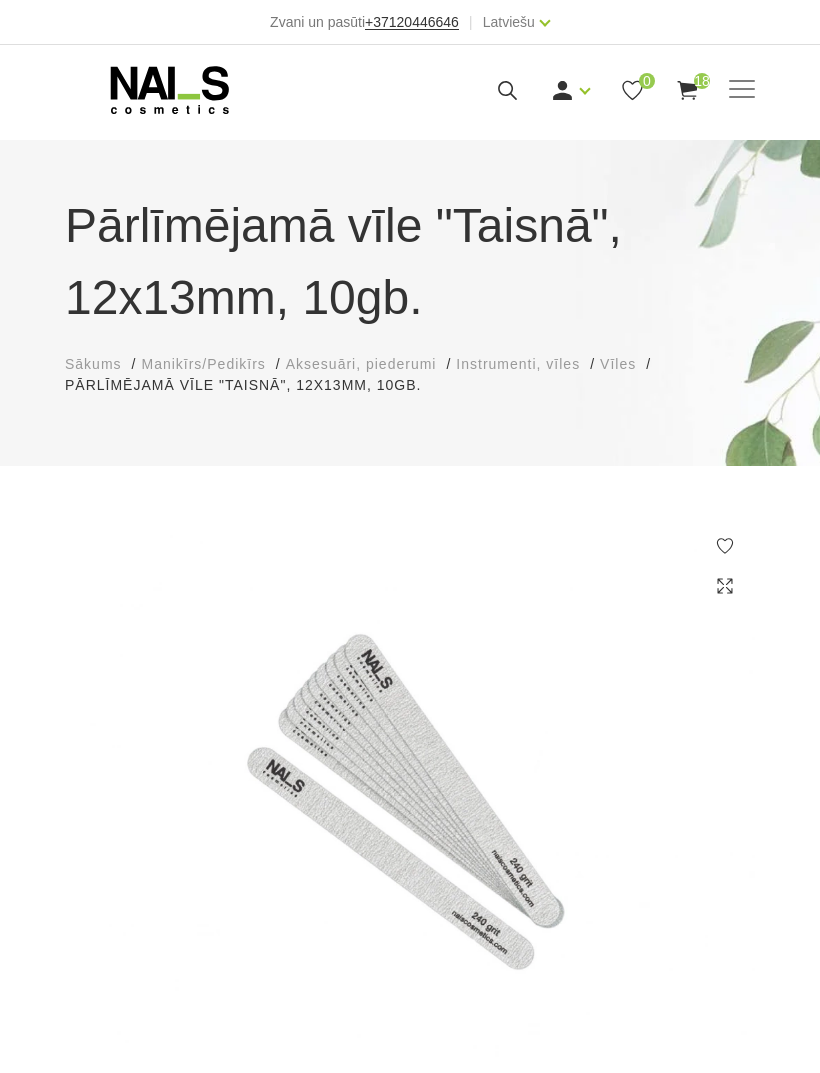click on "Manikīrs
Gēllakas
Bāzes, topi un praimeri
Geli un akrigeli
Nagu dizains
Manikīra un pedikīra līdzekļi
Klasiskais manikīrs
Krēmi, losjoni un skrubji
Aksesuāri, piederumi
OUTLET
Elektroierīces
Frēzes, uzgaļi
Vaksācija Pedikīrs Komplekti Online apmācības
Online apmācības
Semināri klātienē
Apmācības
Apmācības
Online apmācības
Semināru grafiks
Pieteikt salonu
Ienākt Reģistrēties
18" at bounding box center [410, 90] 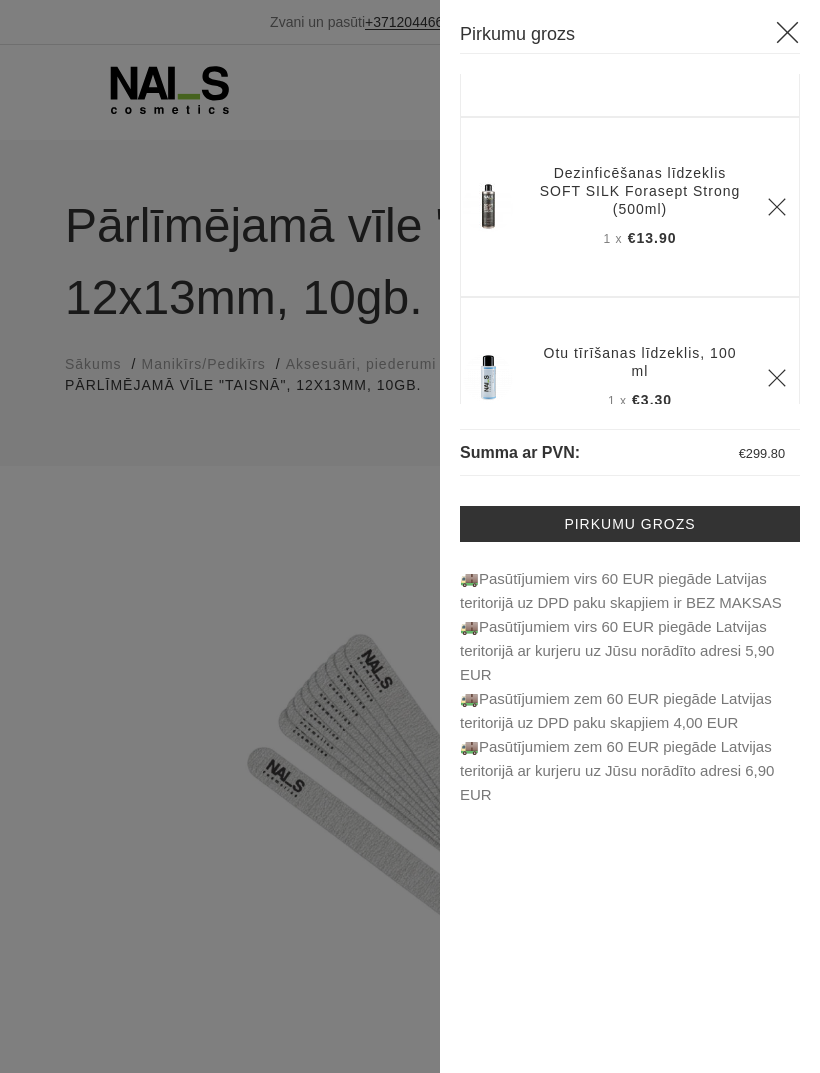 scroll, scrollTop: 2442, scrollLeft: 0, axis: vertical 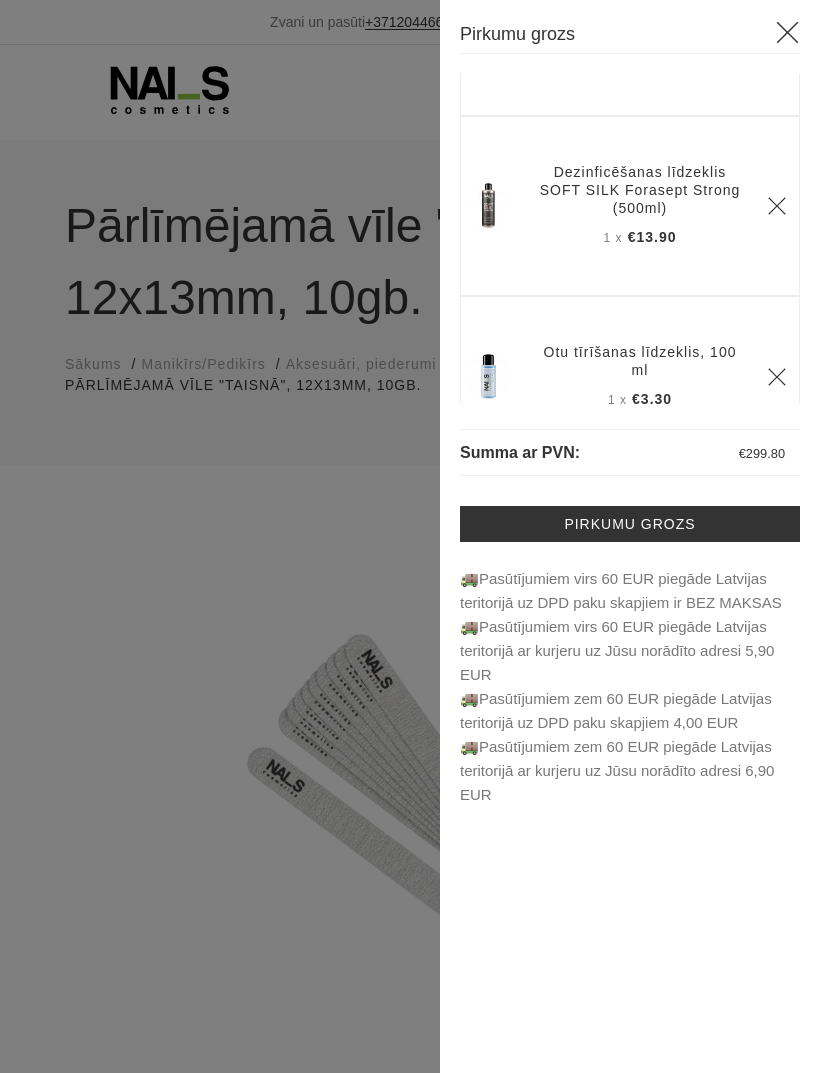 click on "Pirkumu grozs" at bounding box center [630, 524] 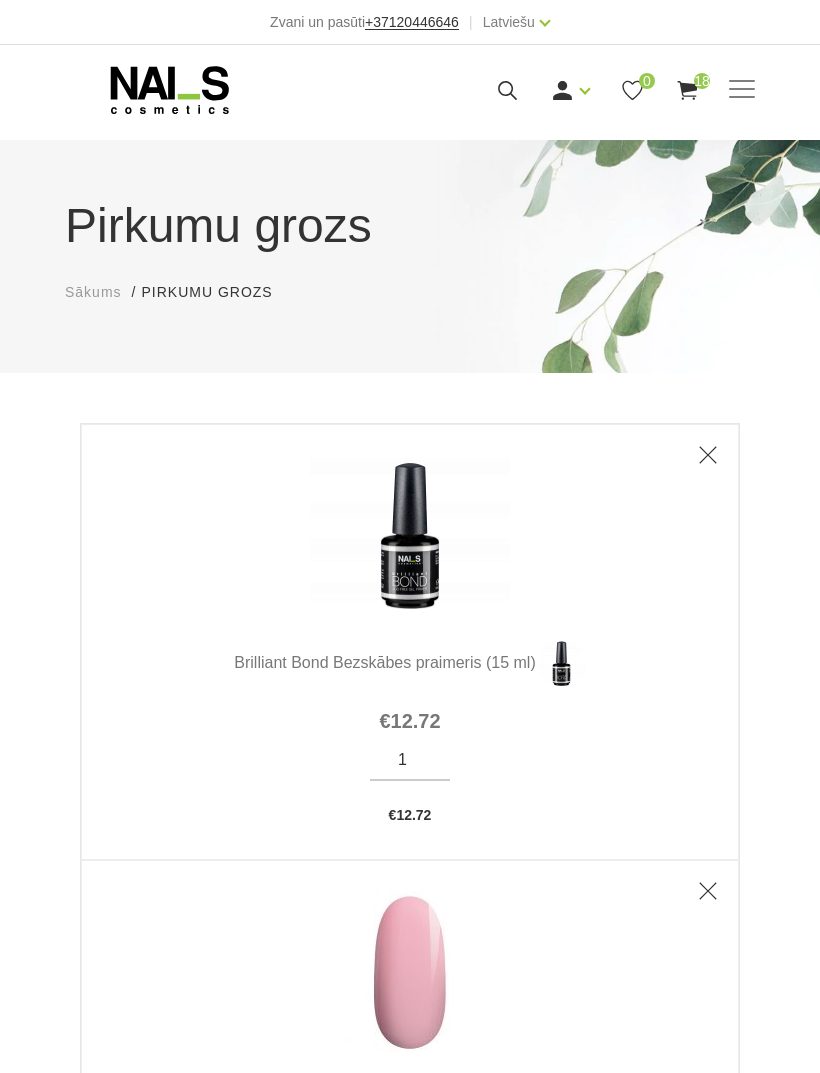 scroll, scrollTop: 0, scrollLeft: 0, axis: both 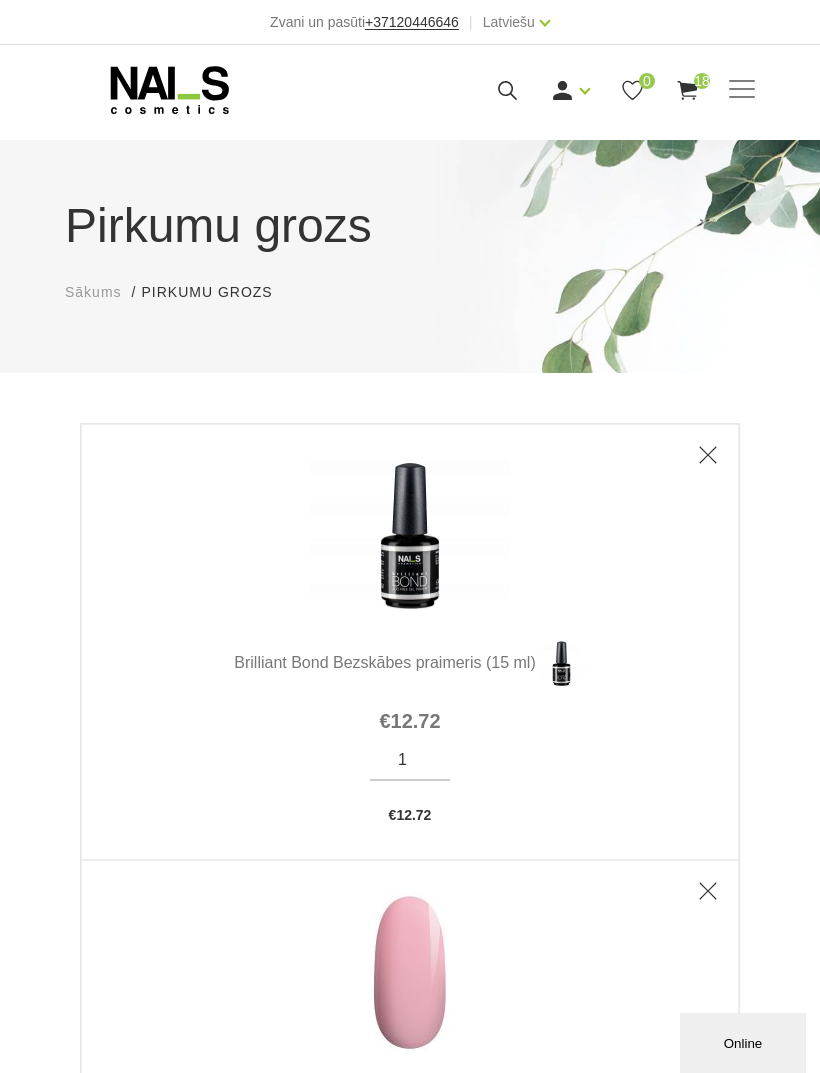 click on "Ienākt" at bounding box center (525, 123) 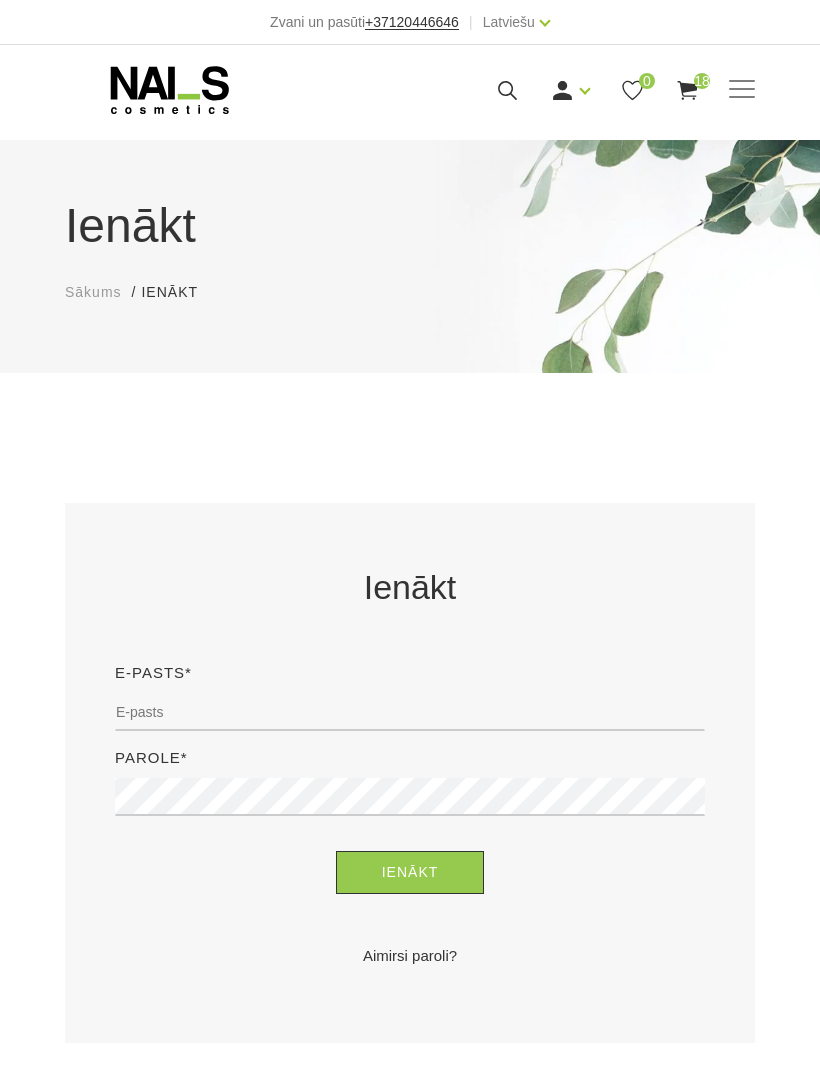 scroll, scrollTop: 355, scrollLeft: 0, axis: vertical 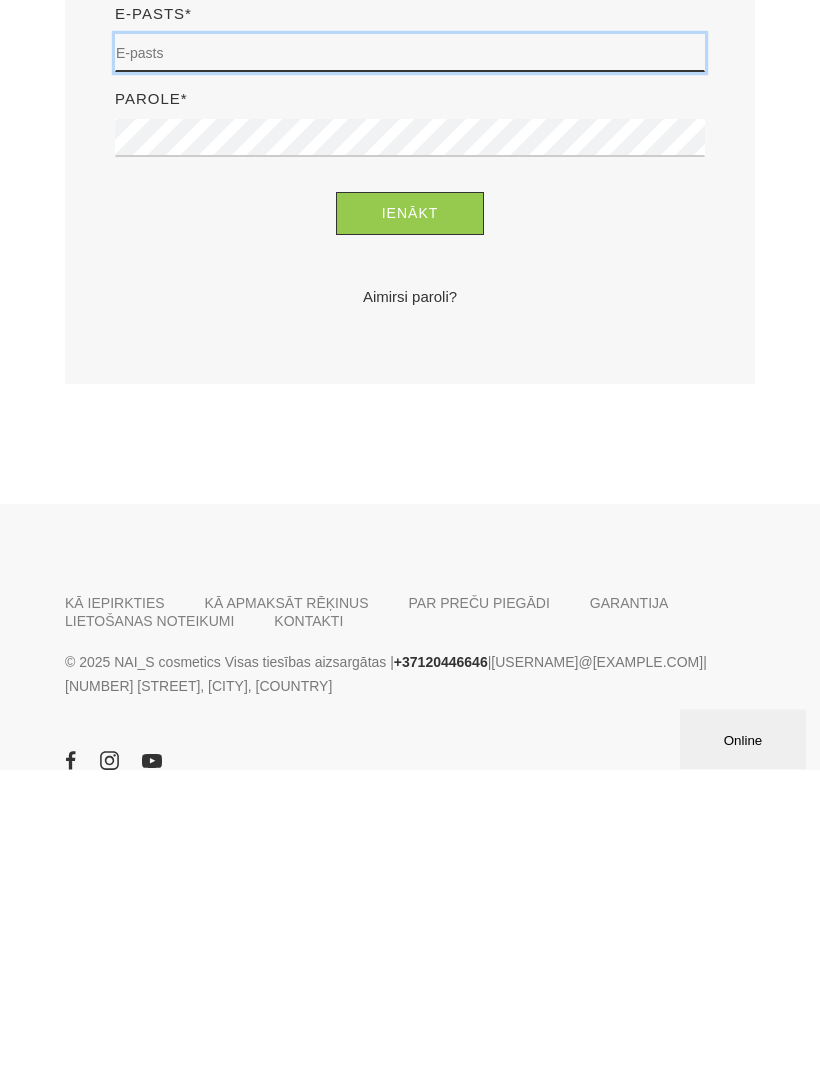 type on "[USERNAME]@[EXAMPLE.COM]" 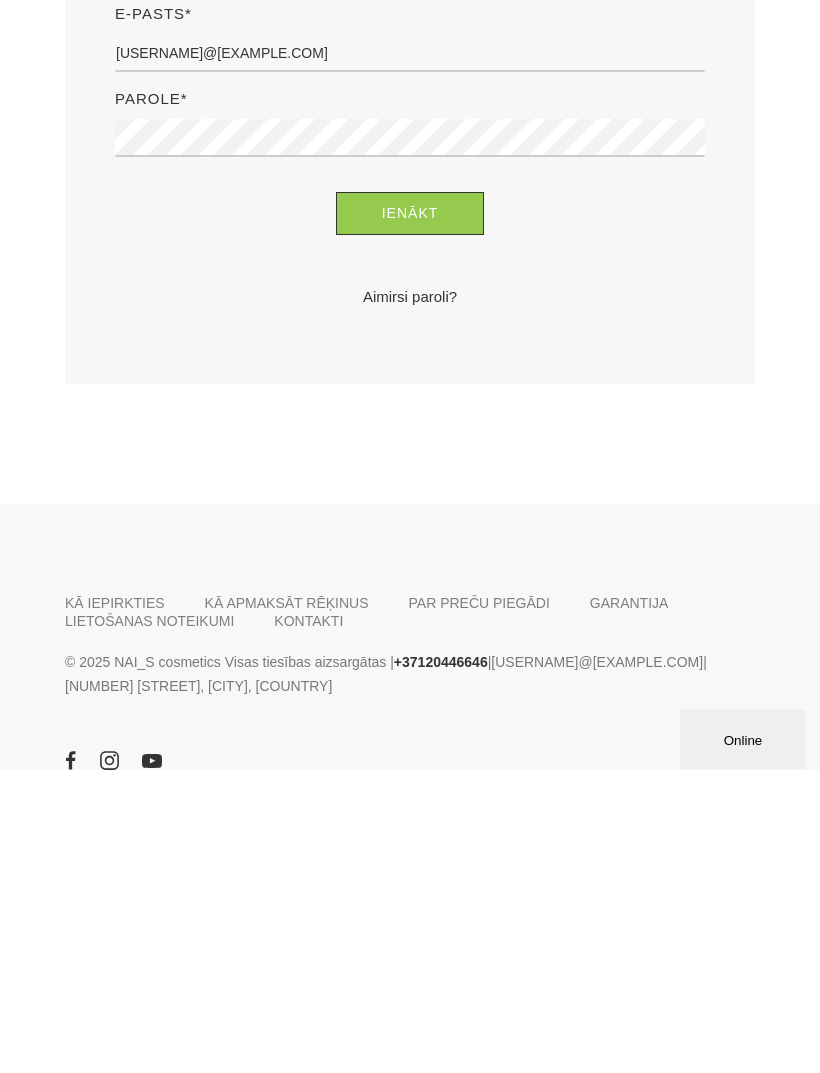 click on "Ienākt" at bounding box center (410, 517) 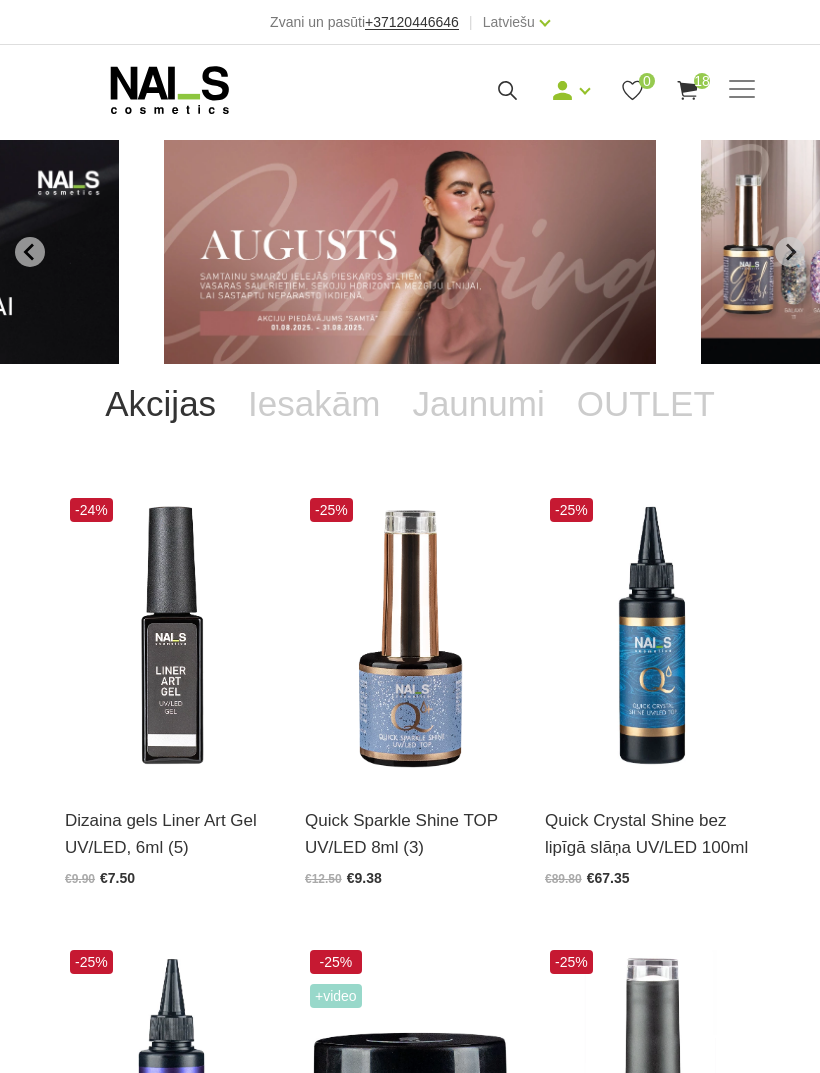 scroll, scrollTop: 0, scrollLeft: 0, axis: both 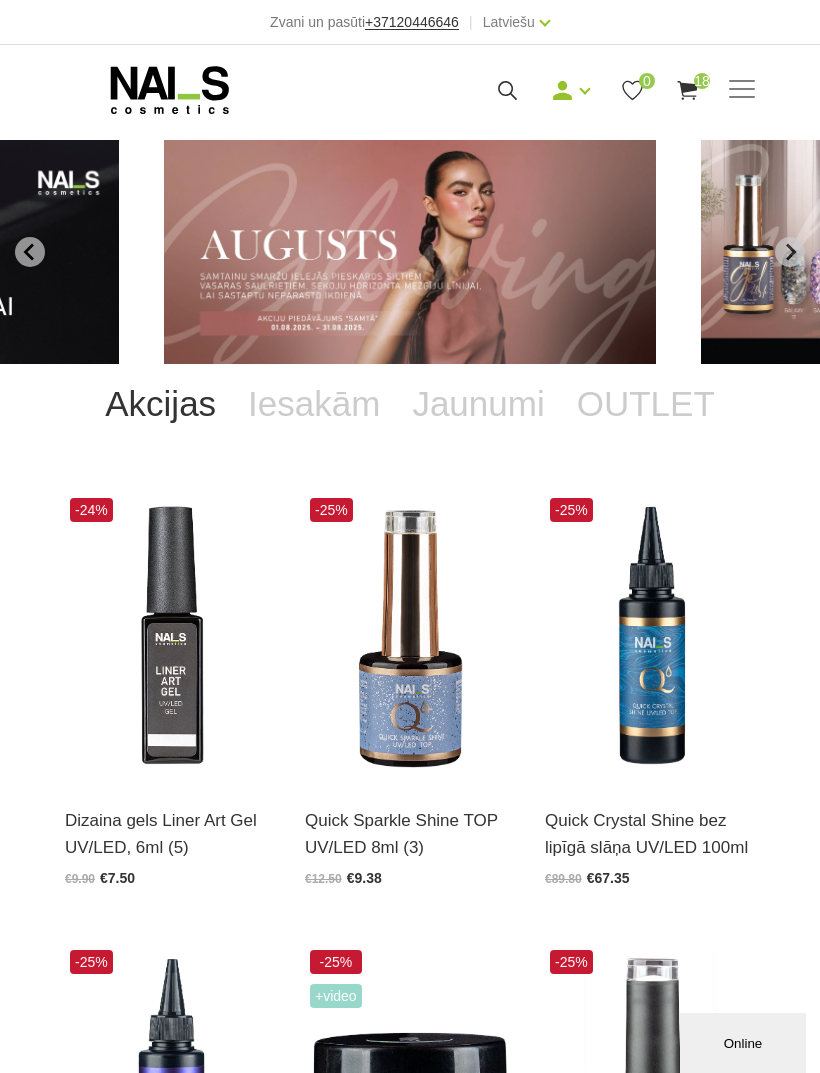 click 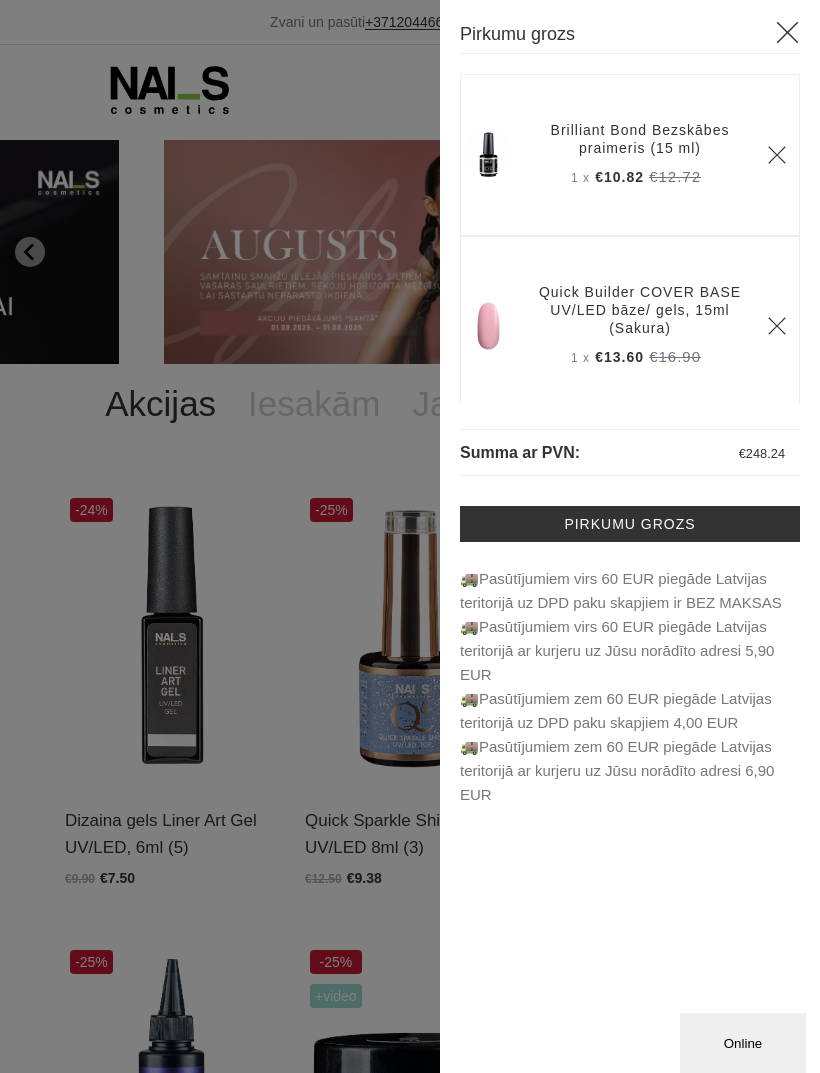 click on "Pirkumu grozs" at bounding box center (630, 524) 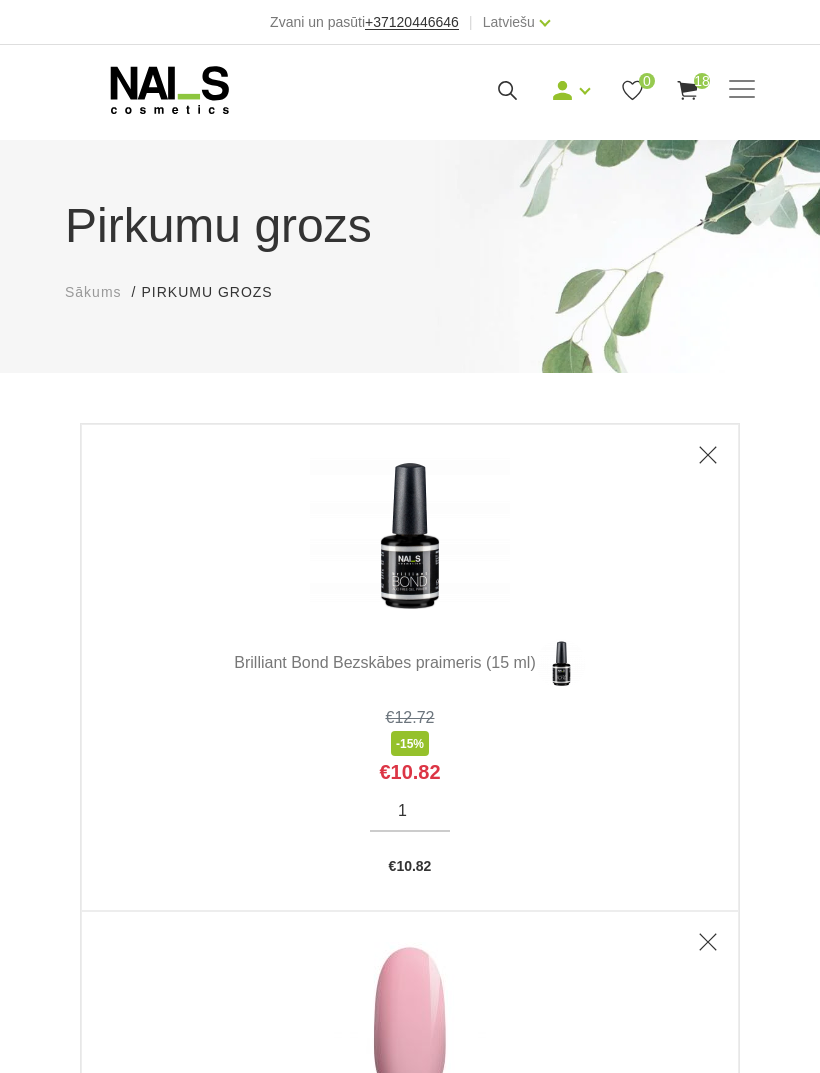 scroll, scrollTop: 0, scrollLeft: 0, axis: both 